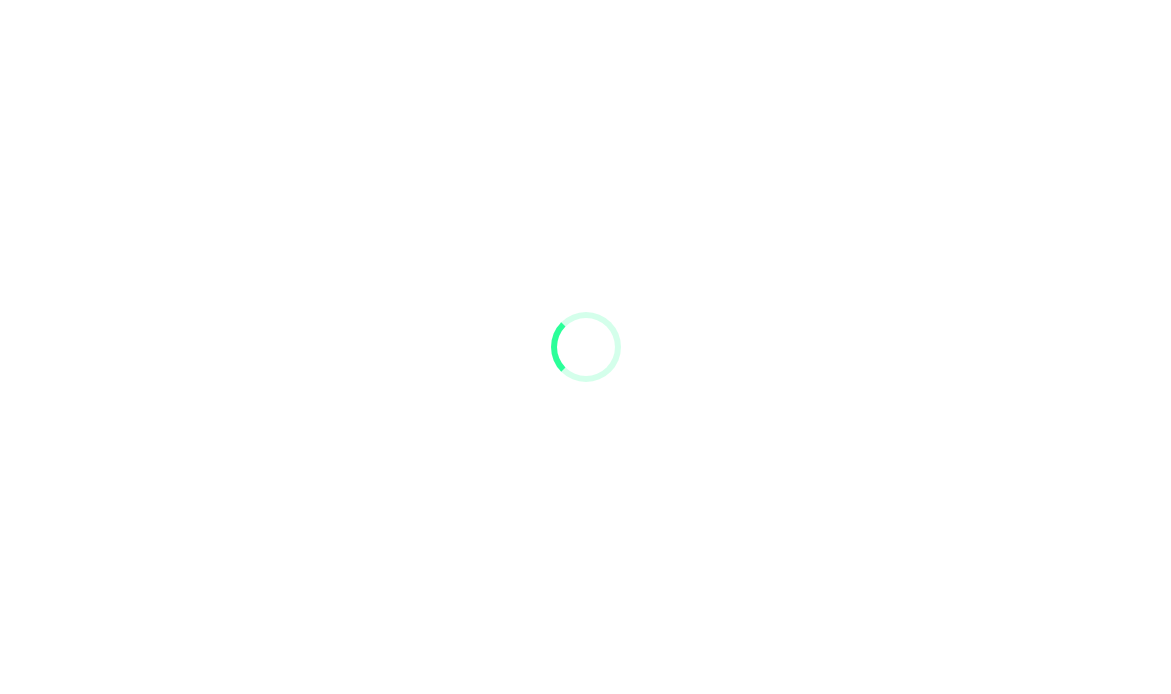 scroll, scrollTop: 0, scrollLeft: 0, axis: both 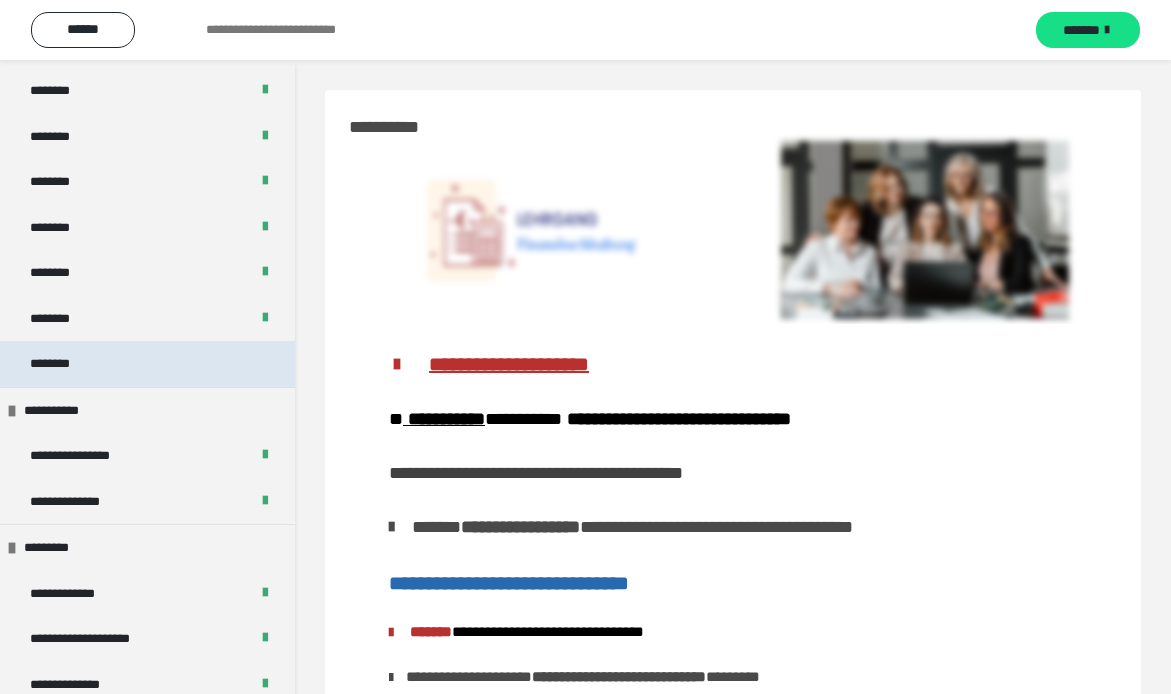 click on "********" at bounding box center [147, 364] 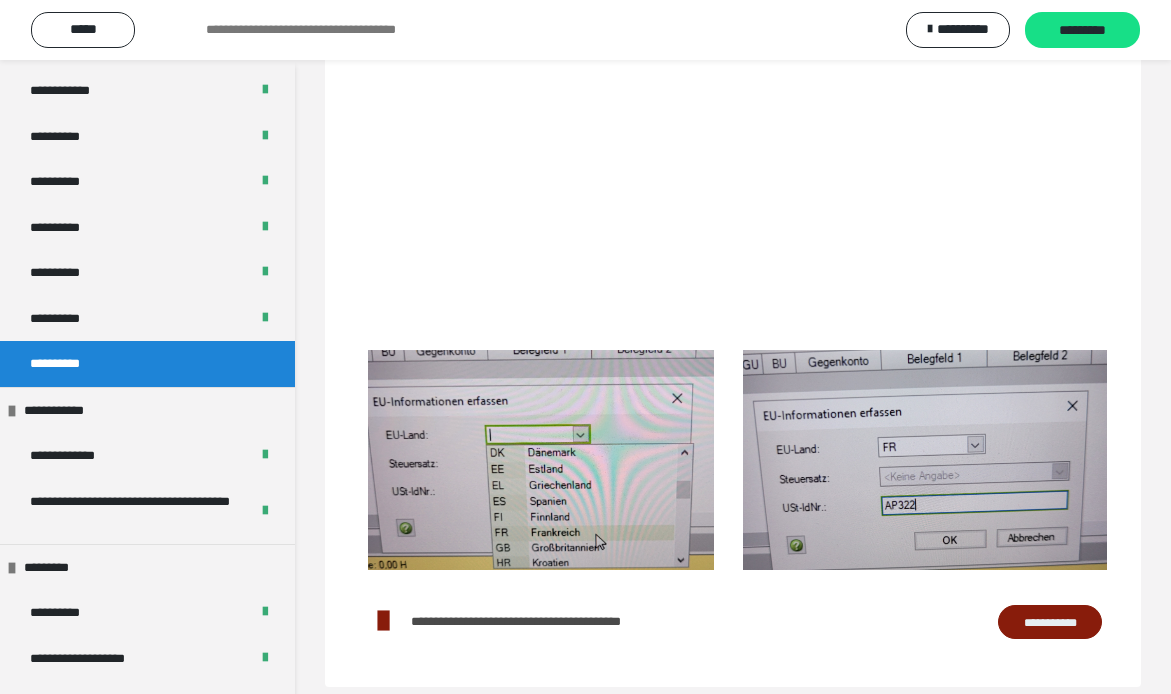 scroll, scrollTop: 332, scrollLeft: 0, axis: vertical 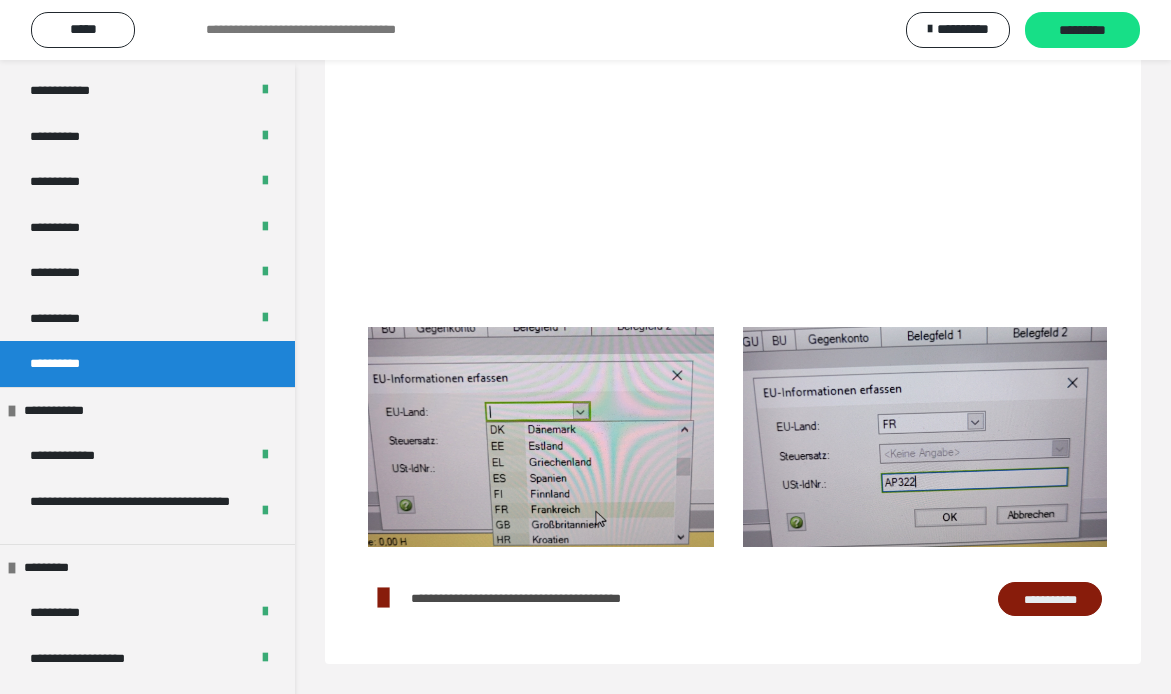 click on "**********" at bounding box center (1050, 600) 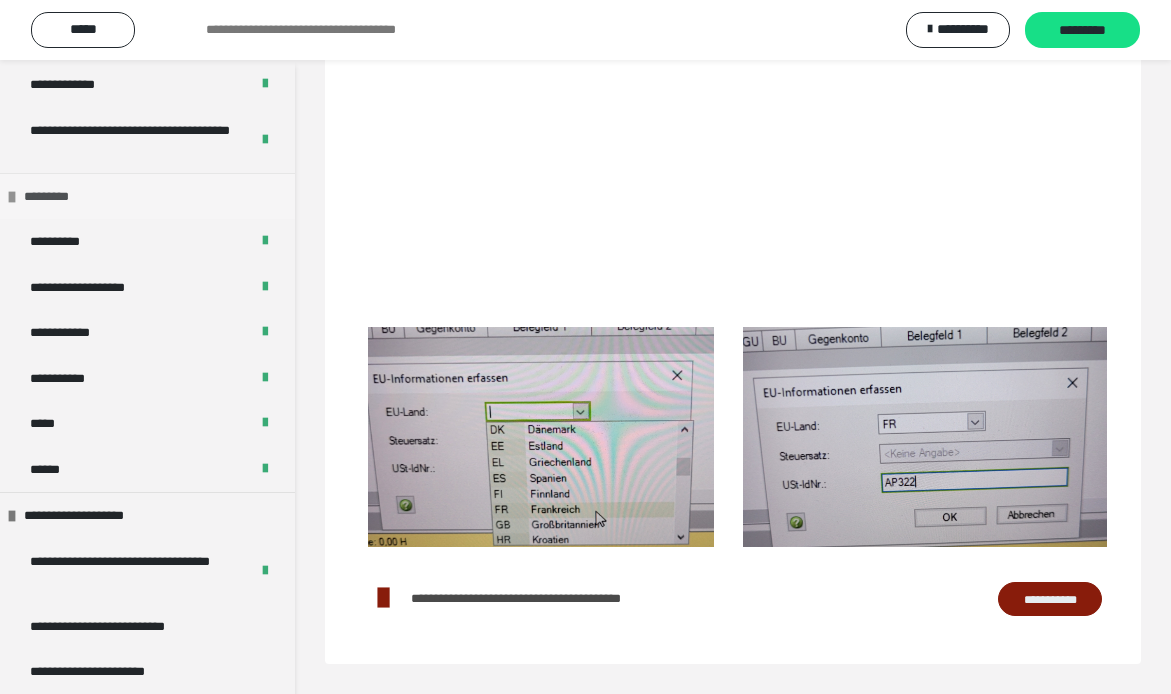 scroll, scrollTop: 1553, scrollLeft: 0, axis: vertical 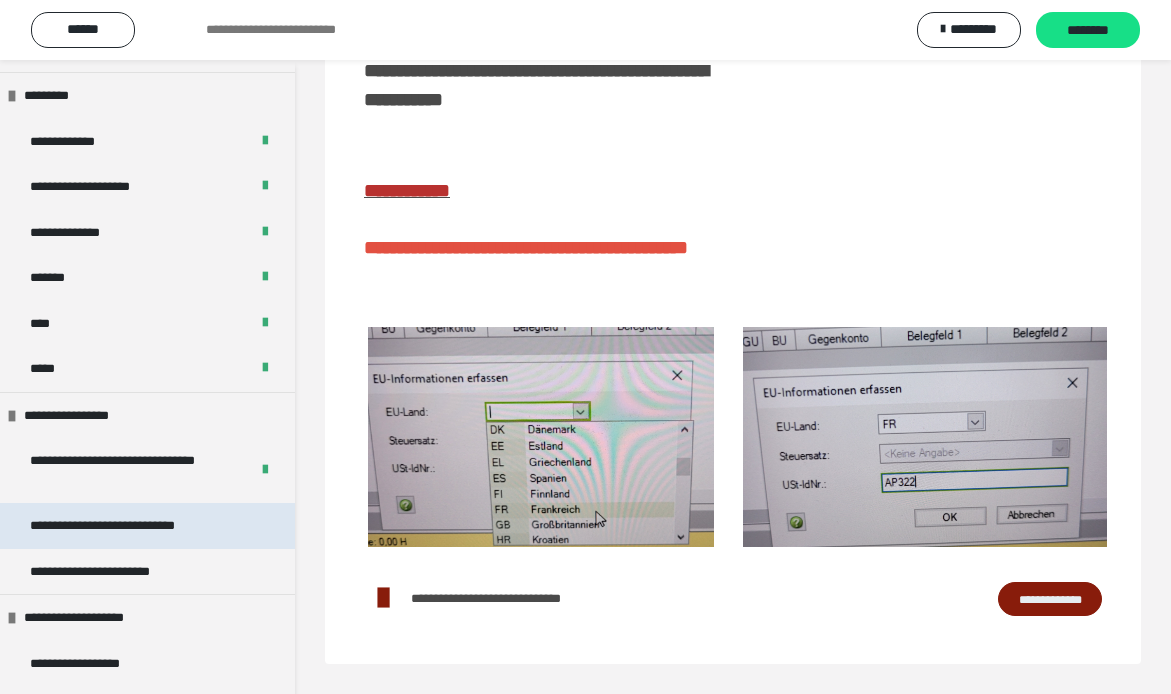 click on "**********" at bounding box center [131, 526] 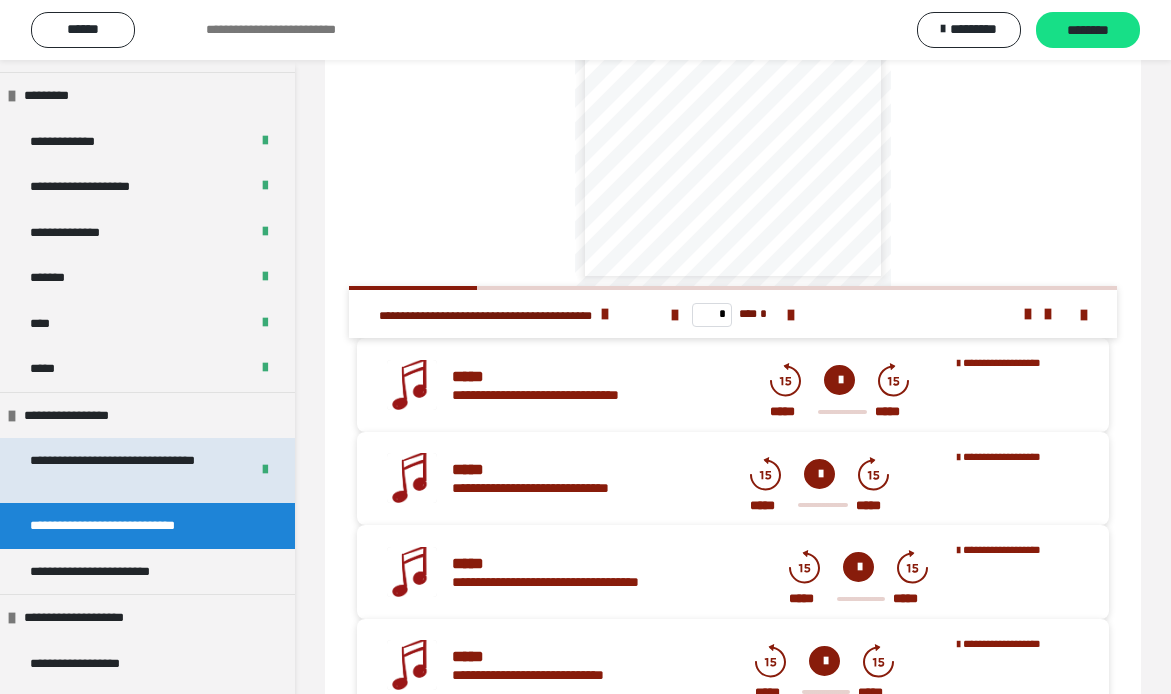 click on "**********" at bounding box center [131, 470] 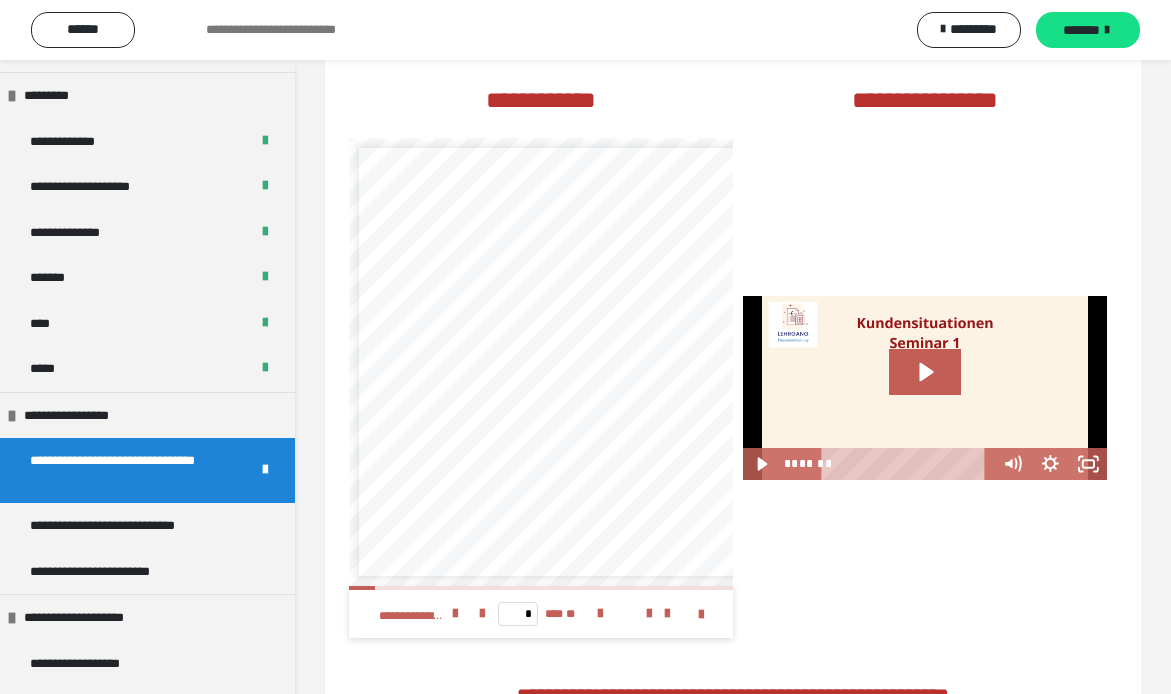 scroll, scrollTop: 590, scrollLeft: 0, axis: vertical 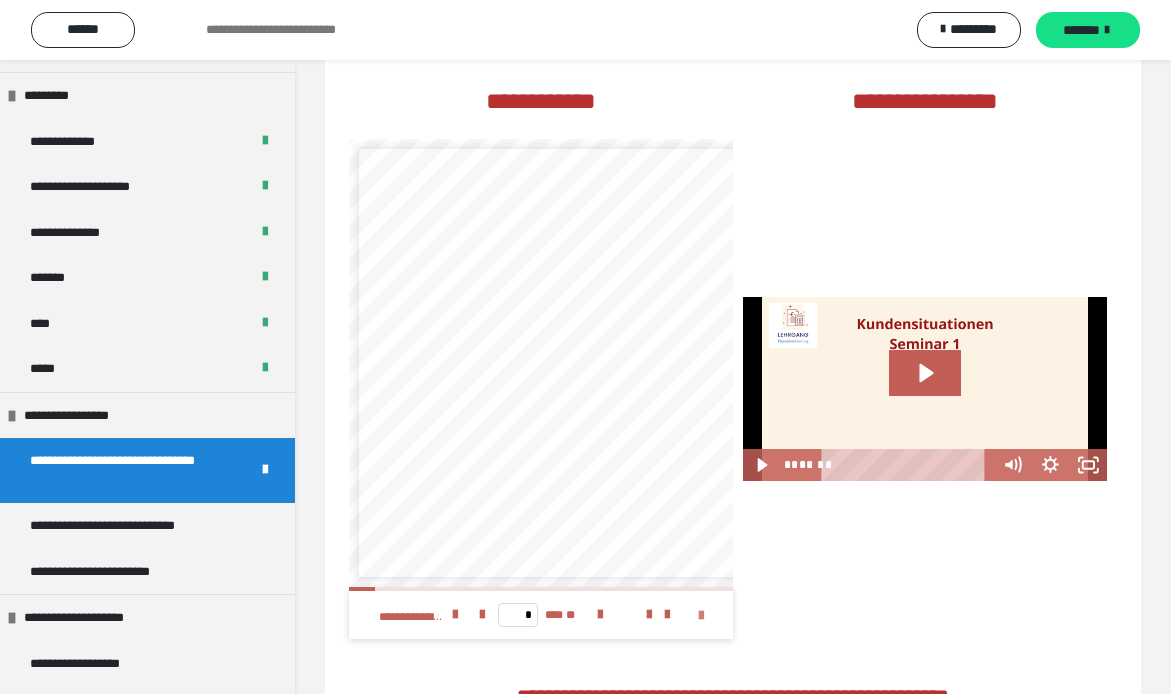 click at bounding box center (701, 616) 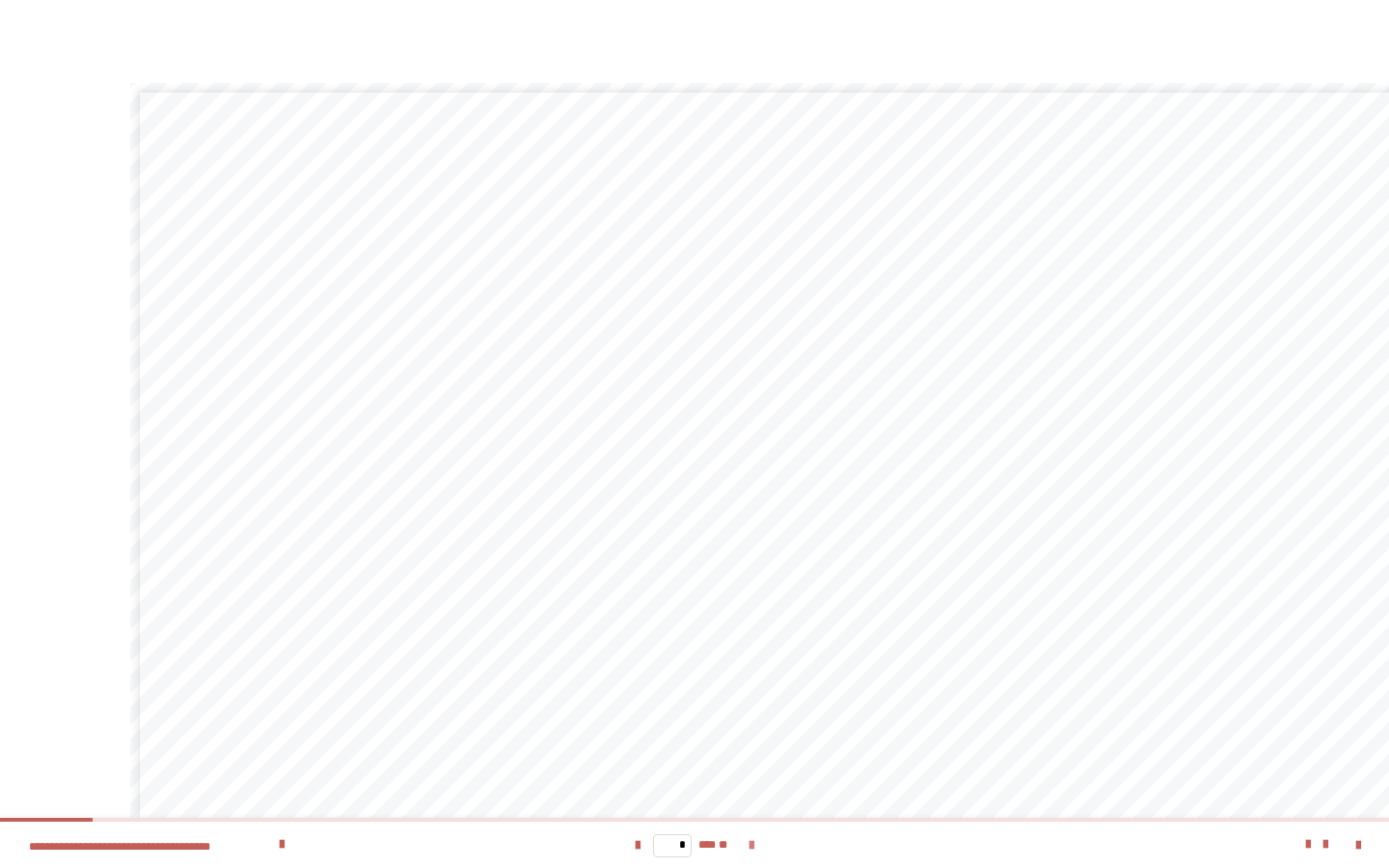 click at bounding box center (751, 846) 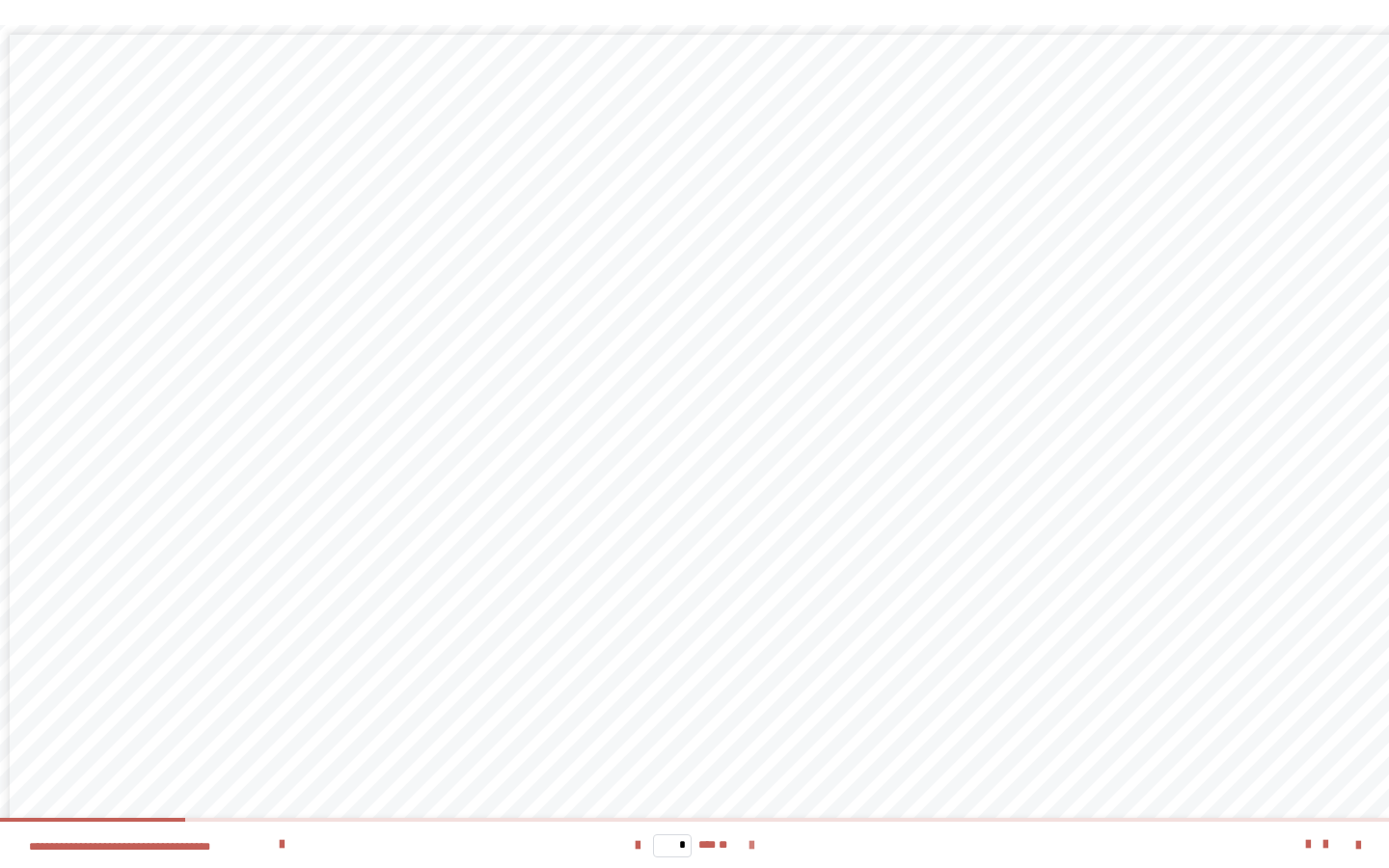 click at bounding box center (751, 846) 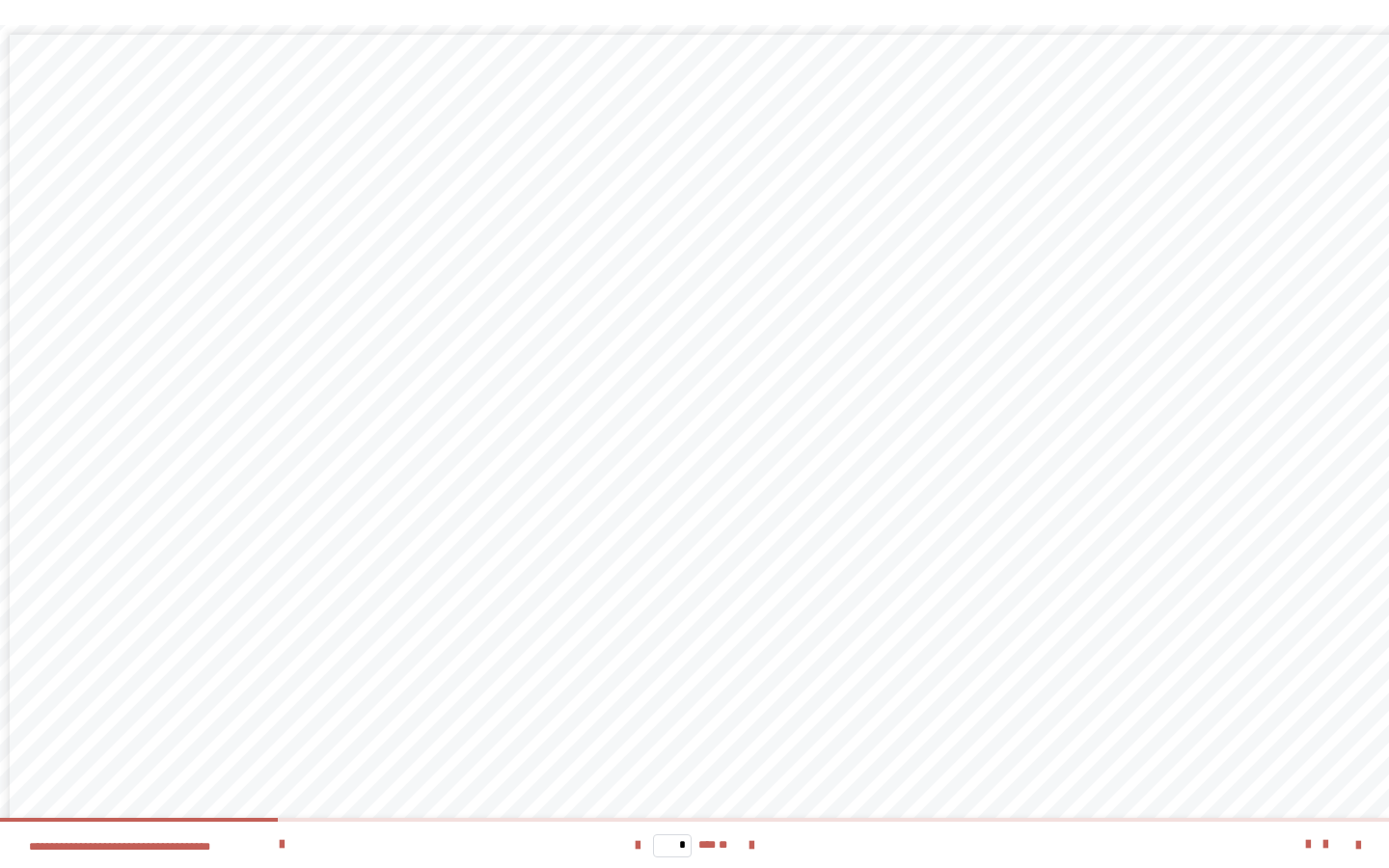 drag, startPoint x: 148, startPoint y: 521, endPoint x: 474, endPoint y: 587, distance: 332.614 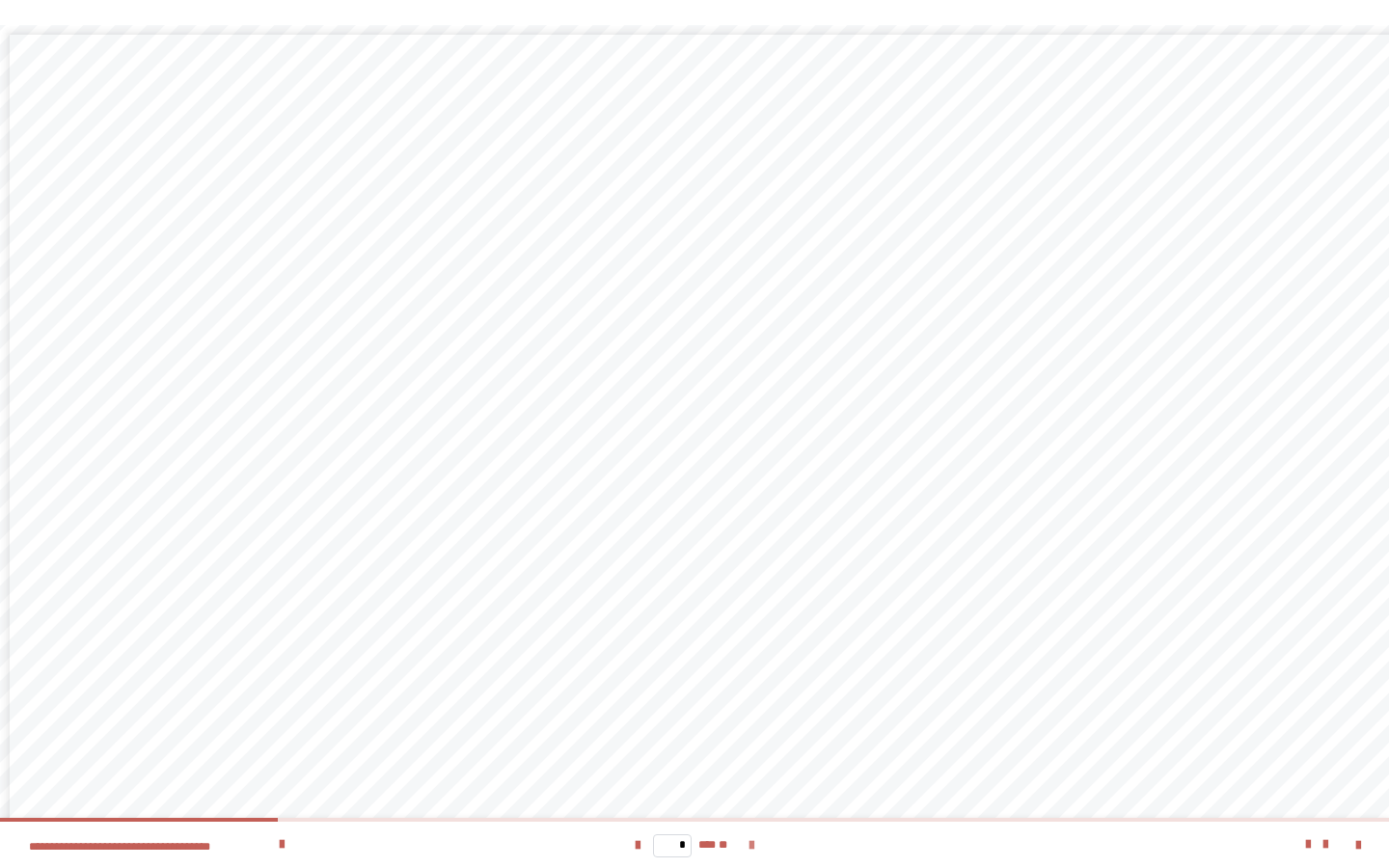 click at bounding box center [751, 846] 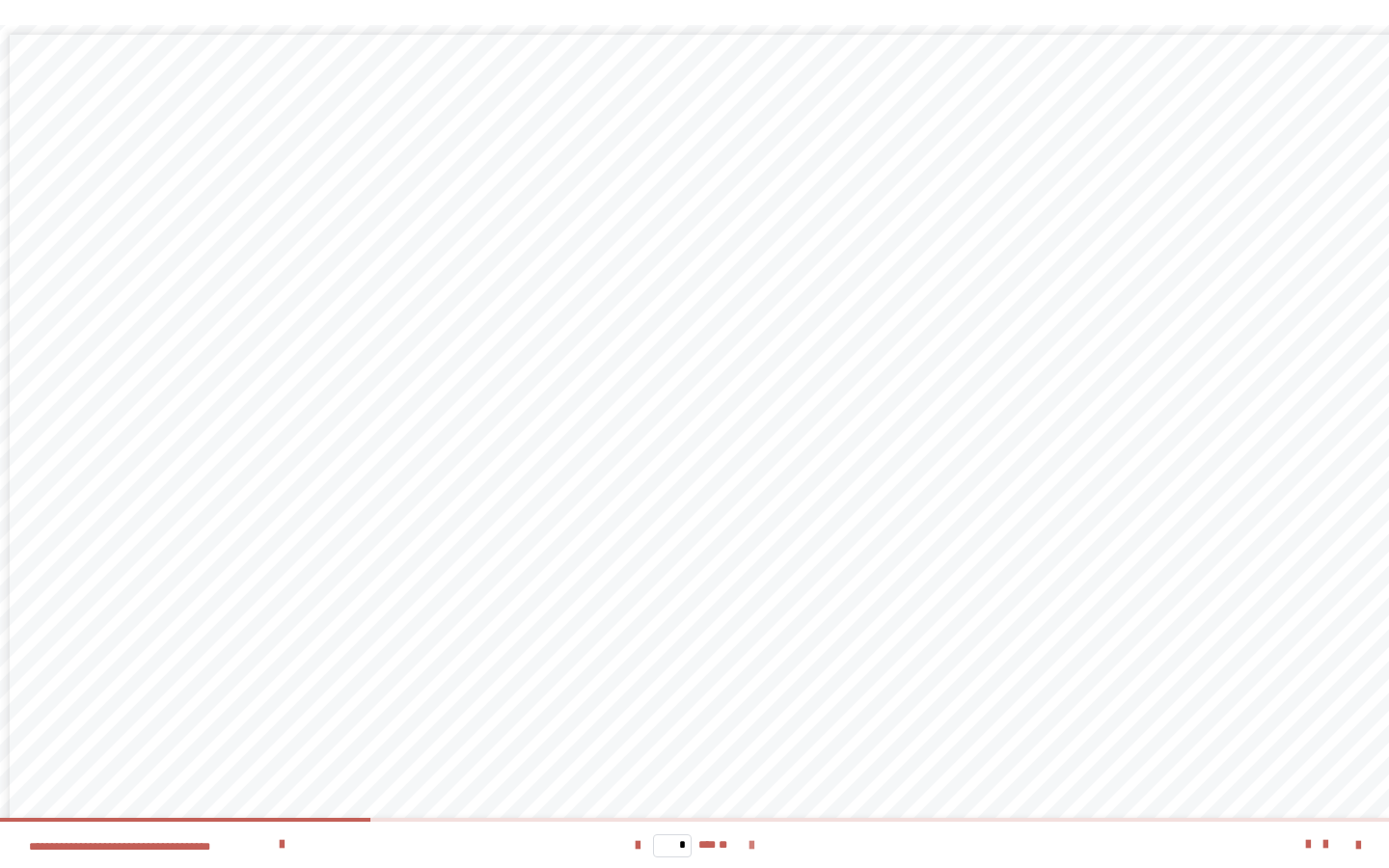 click at bounding box center [751, 846] 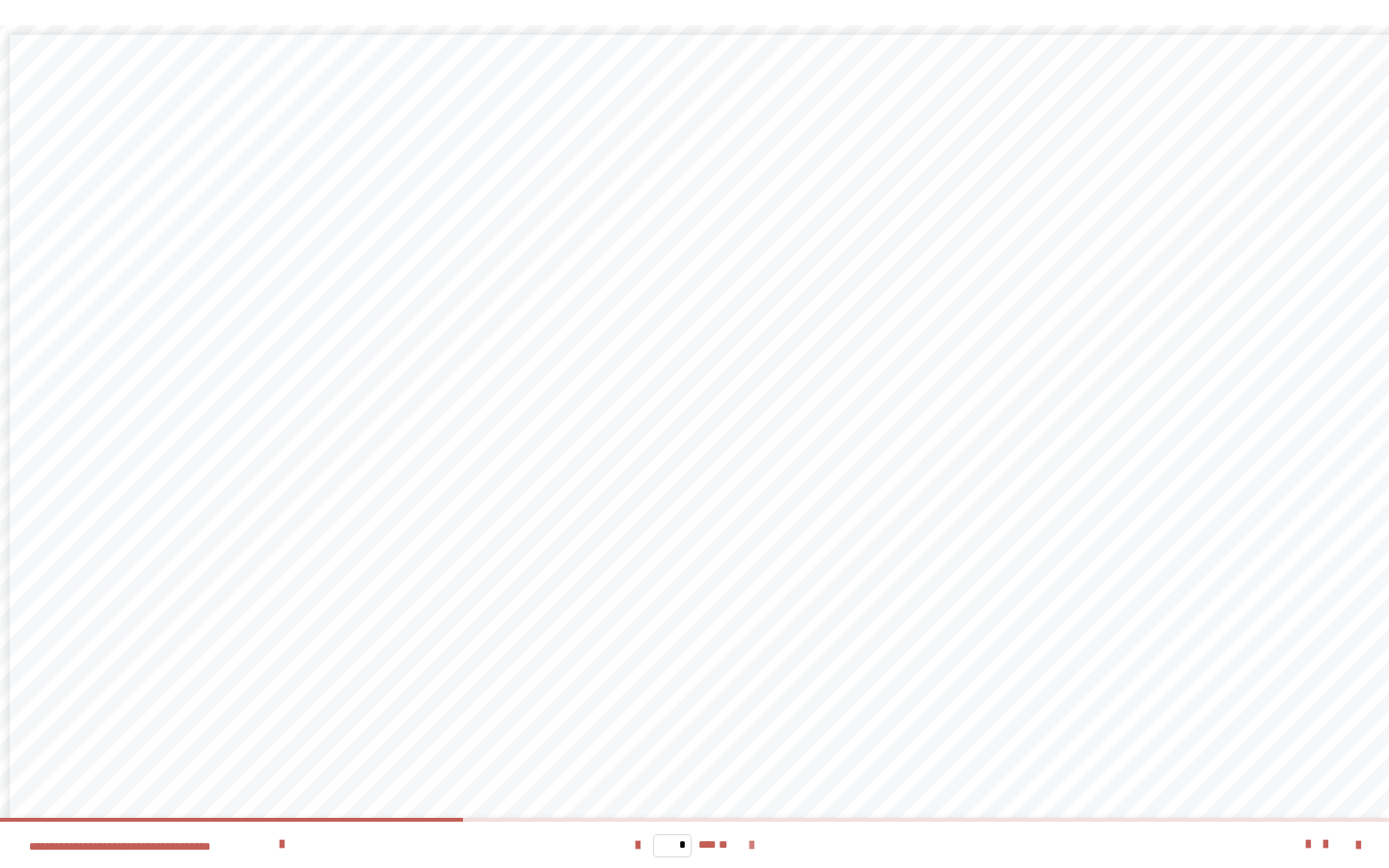 click at bounding box center (751, 845) 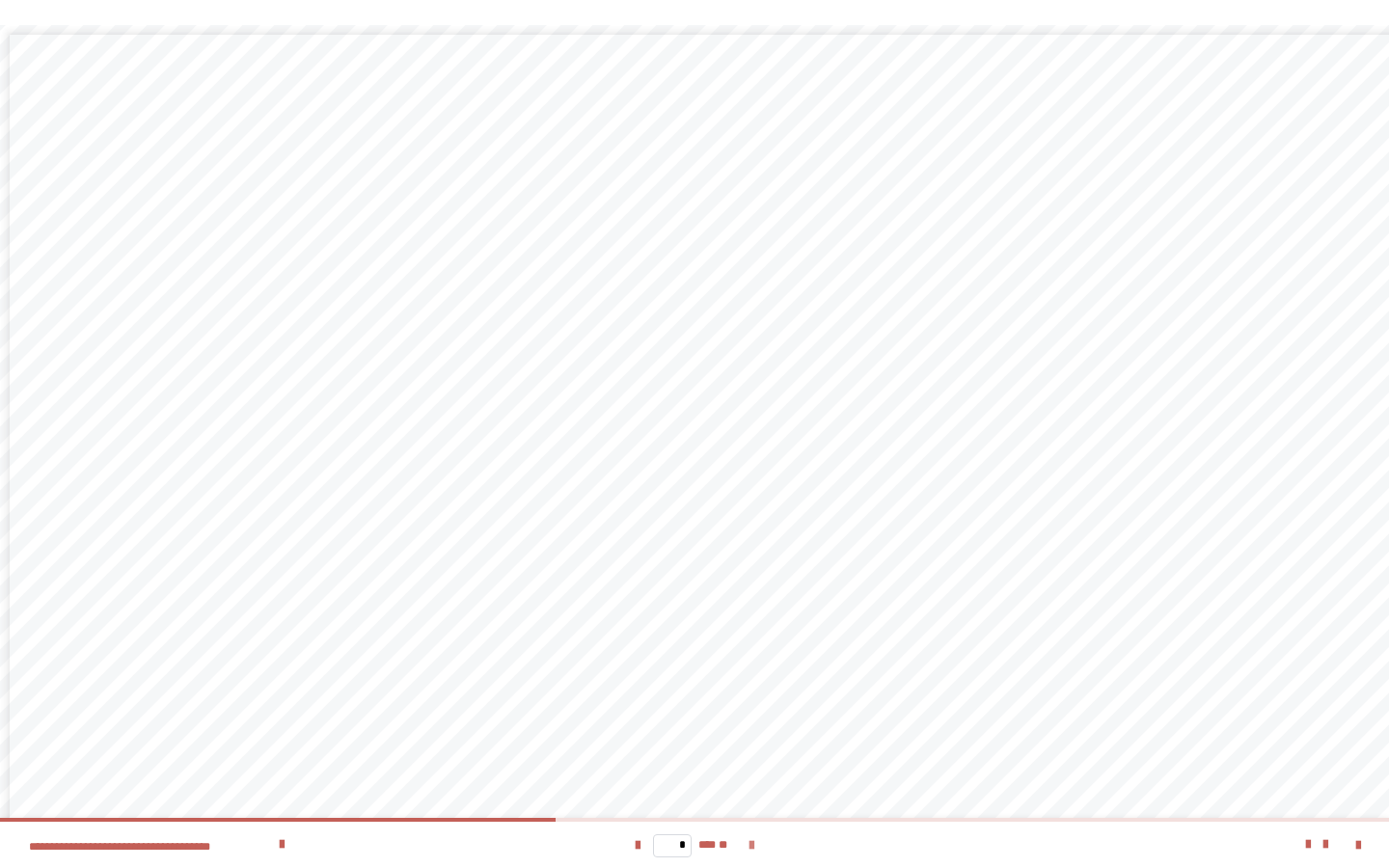 click at bounding box center [751, 845] 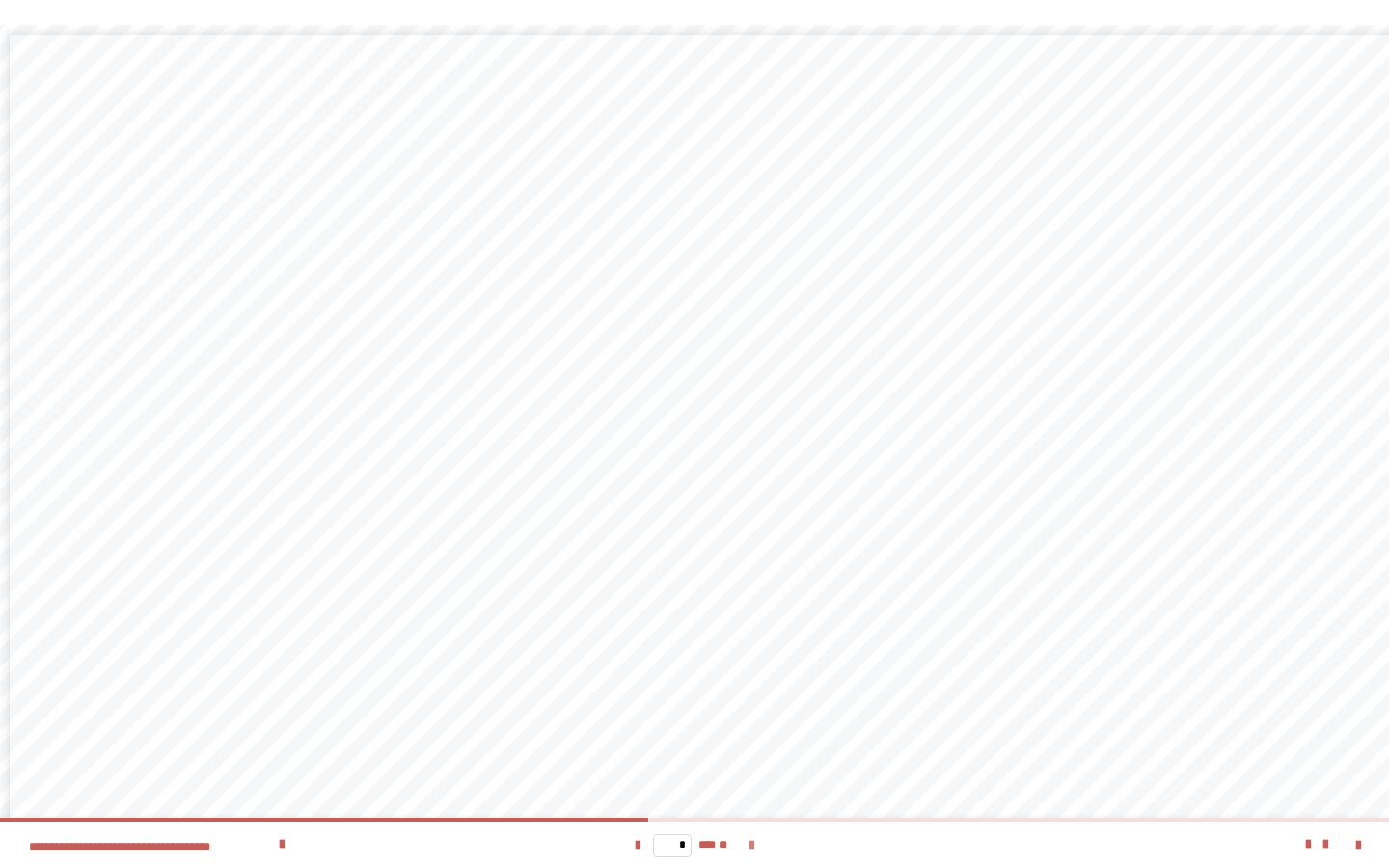 click at bounding box center [751, 846] 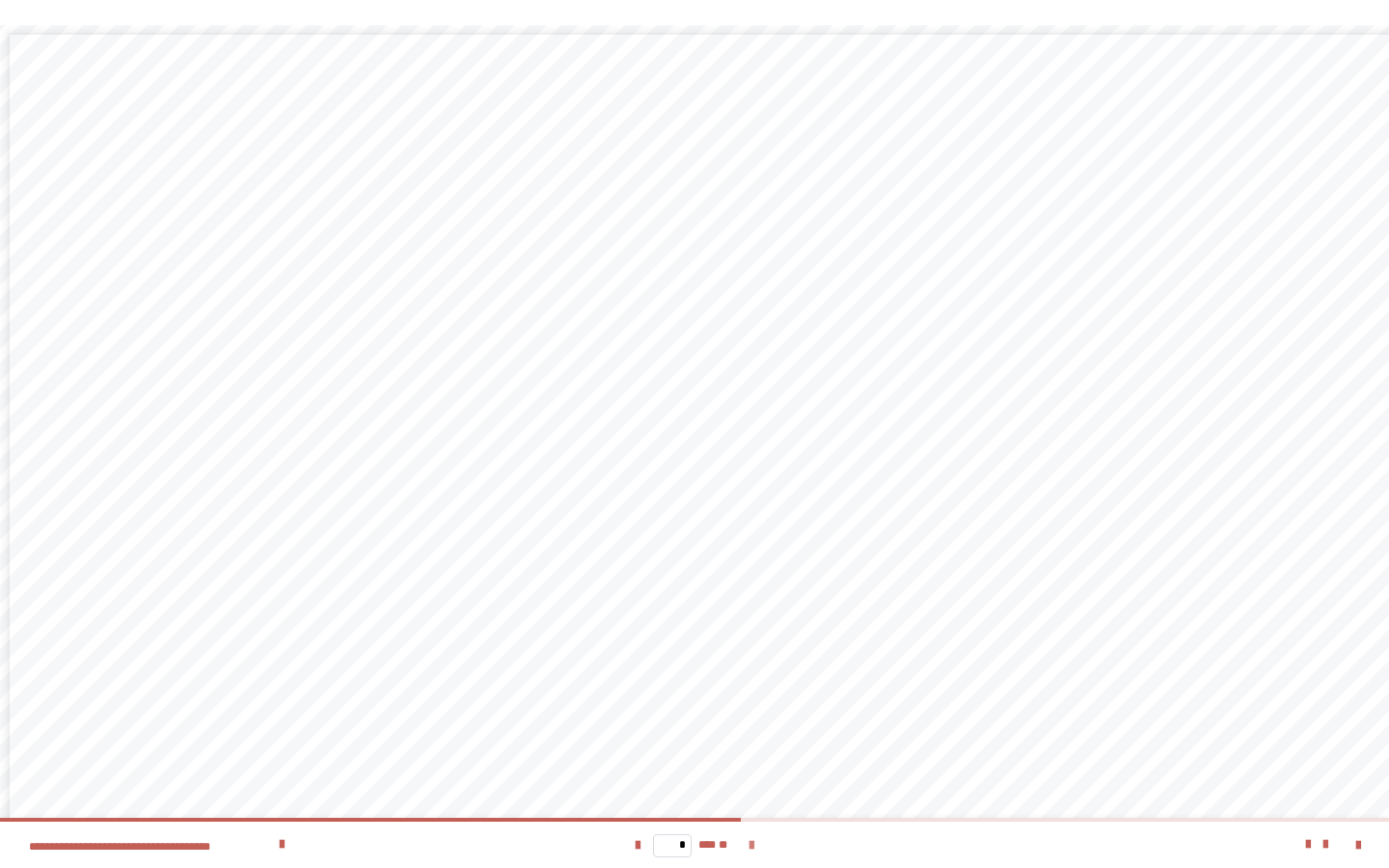 click at bounding box center [751, 845] 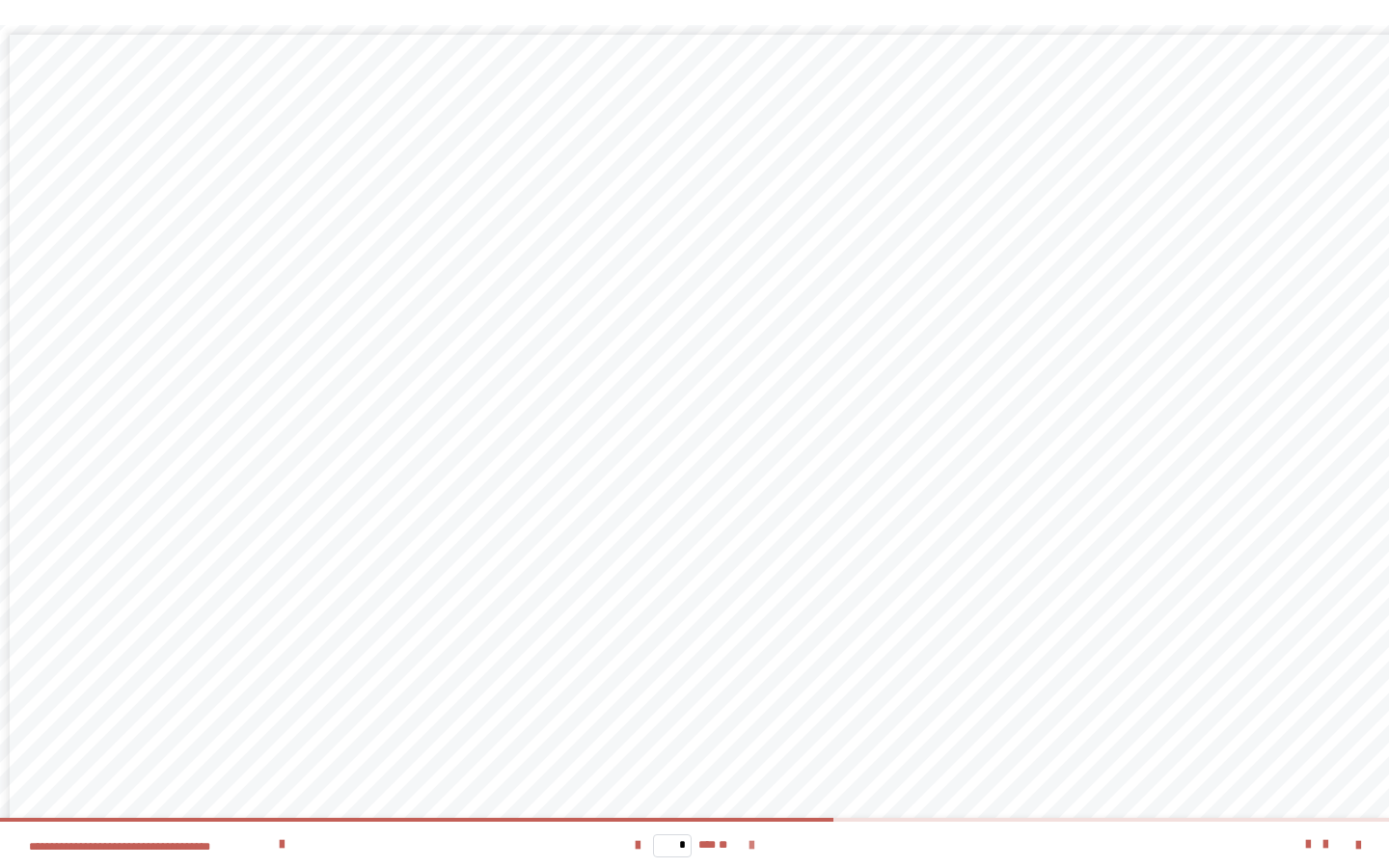 click at bounding box center [751, 846] 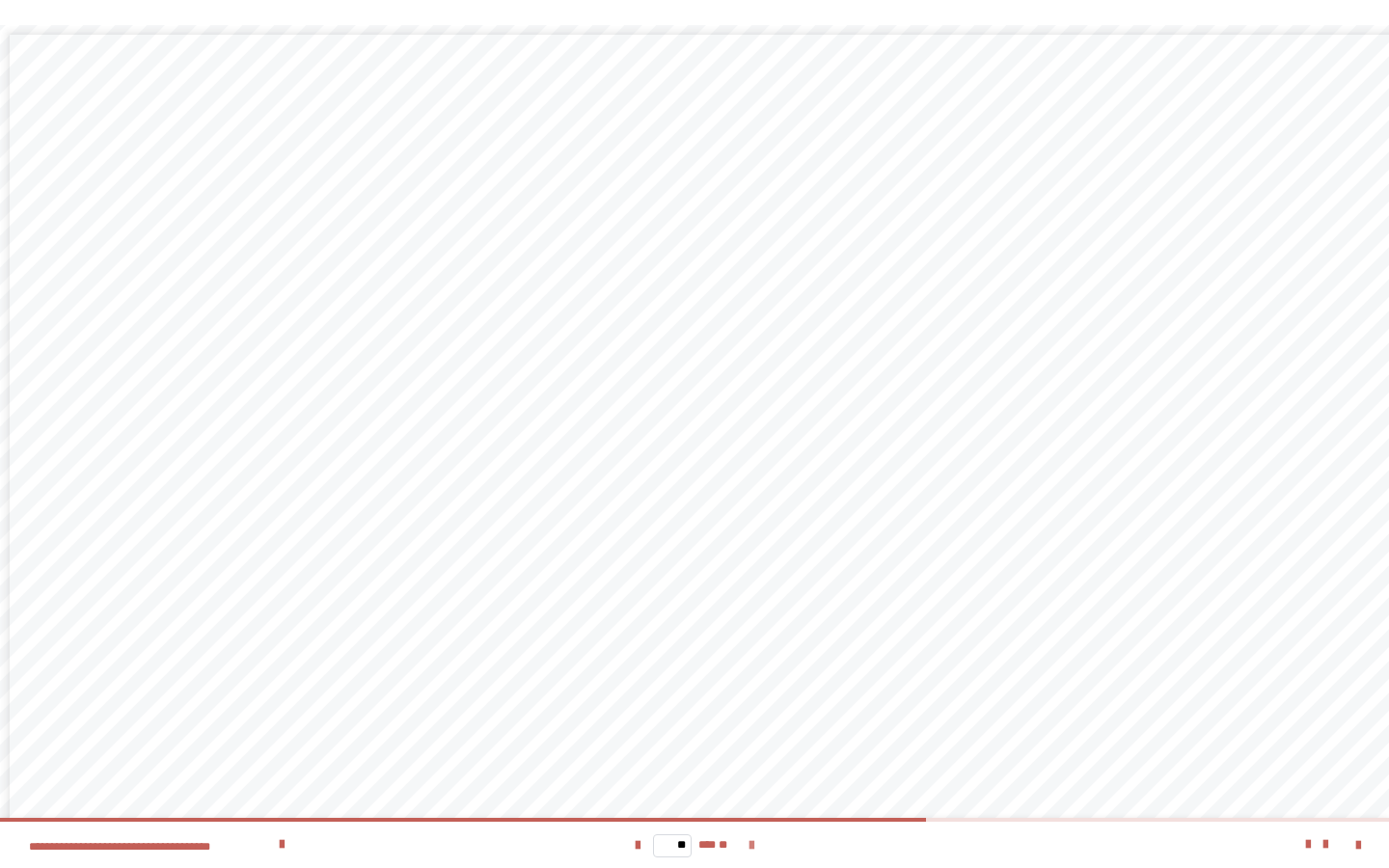 click at bounding box center [751, 846] 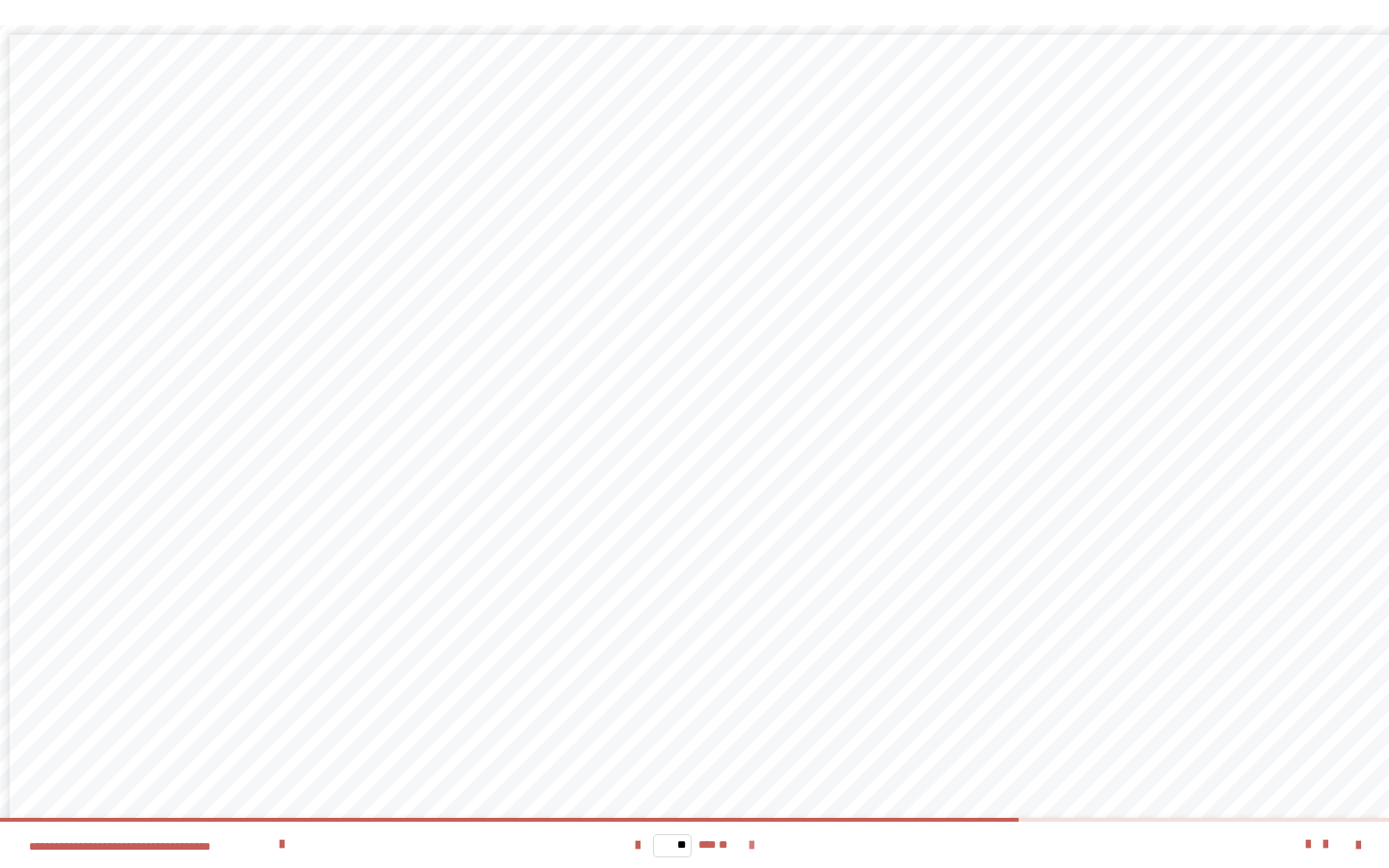 click at bounding box center (751, 846) 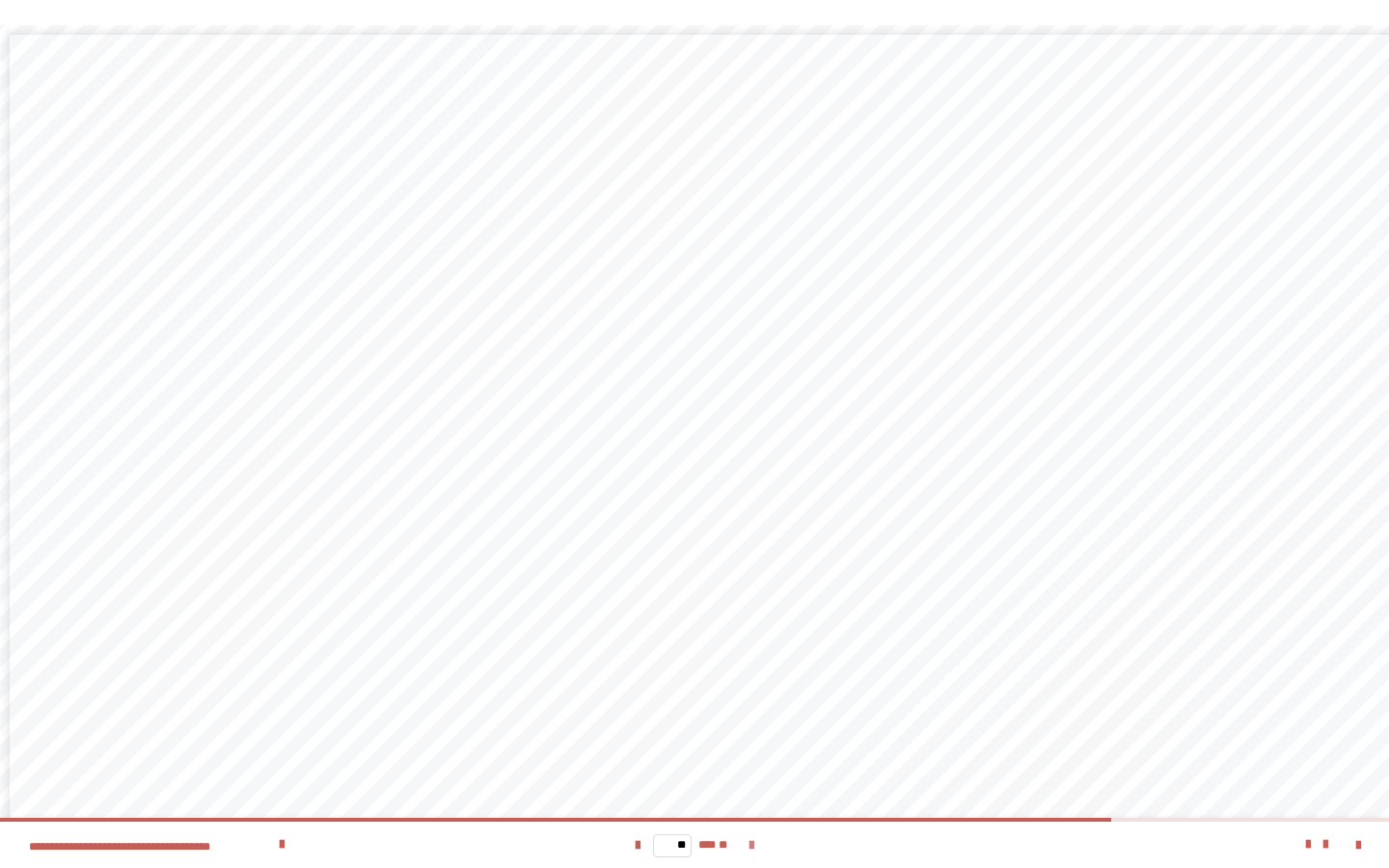 click at bounding box center (751, 846) 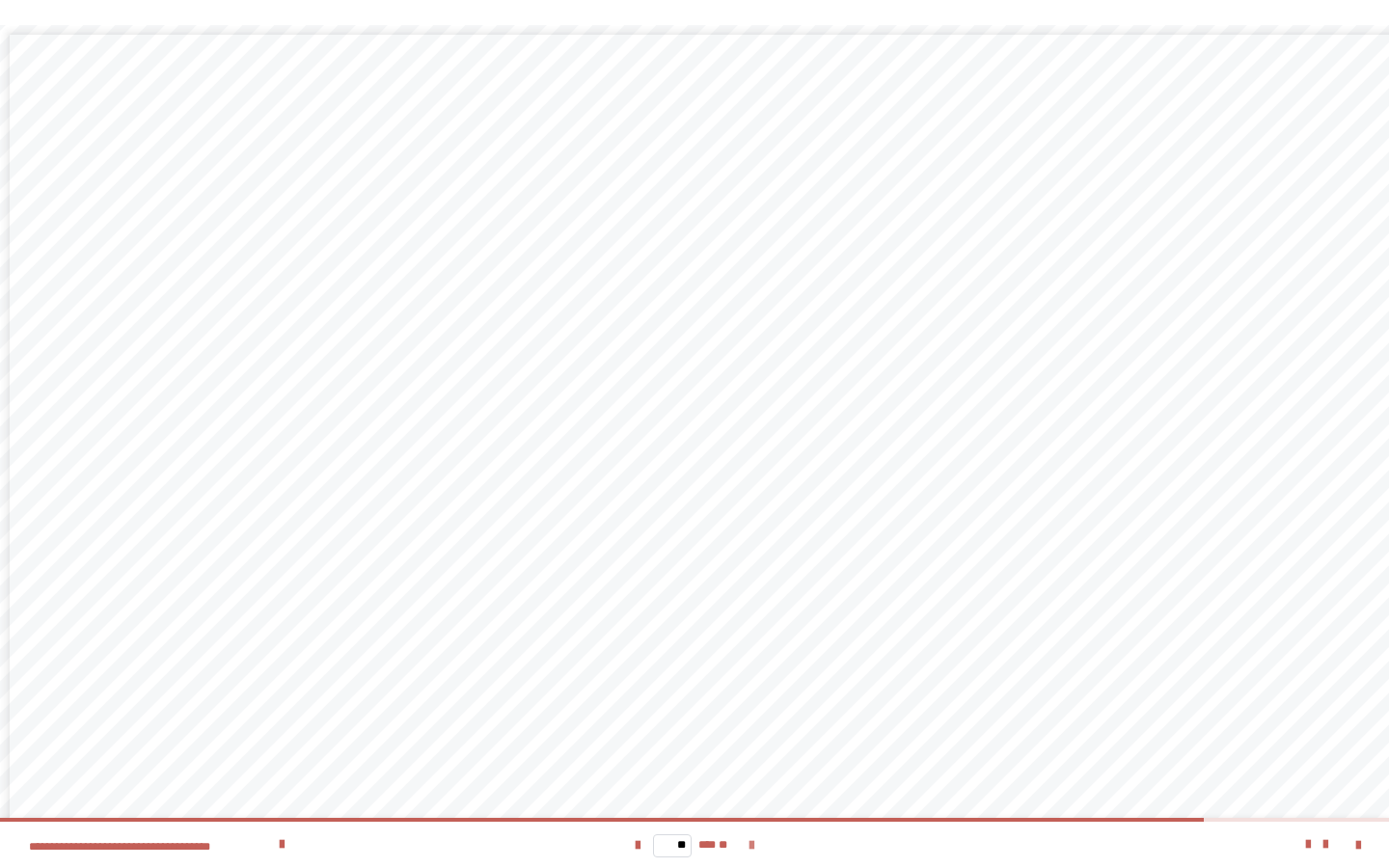 click at bounding box center (751, 846) 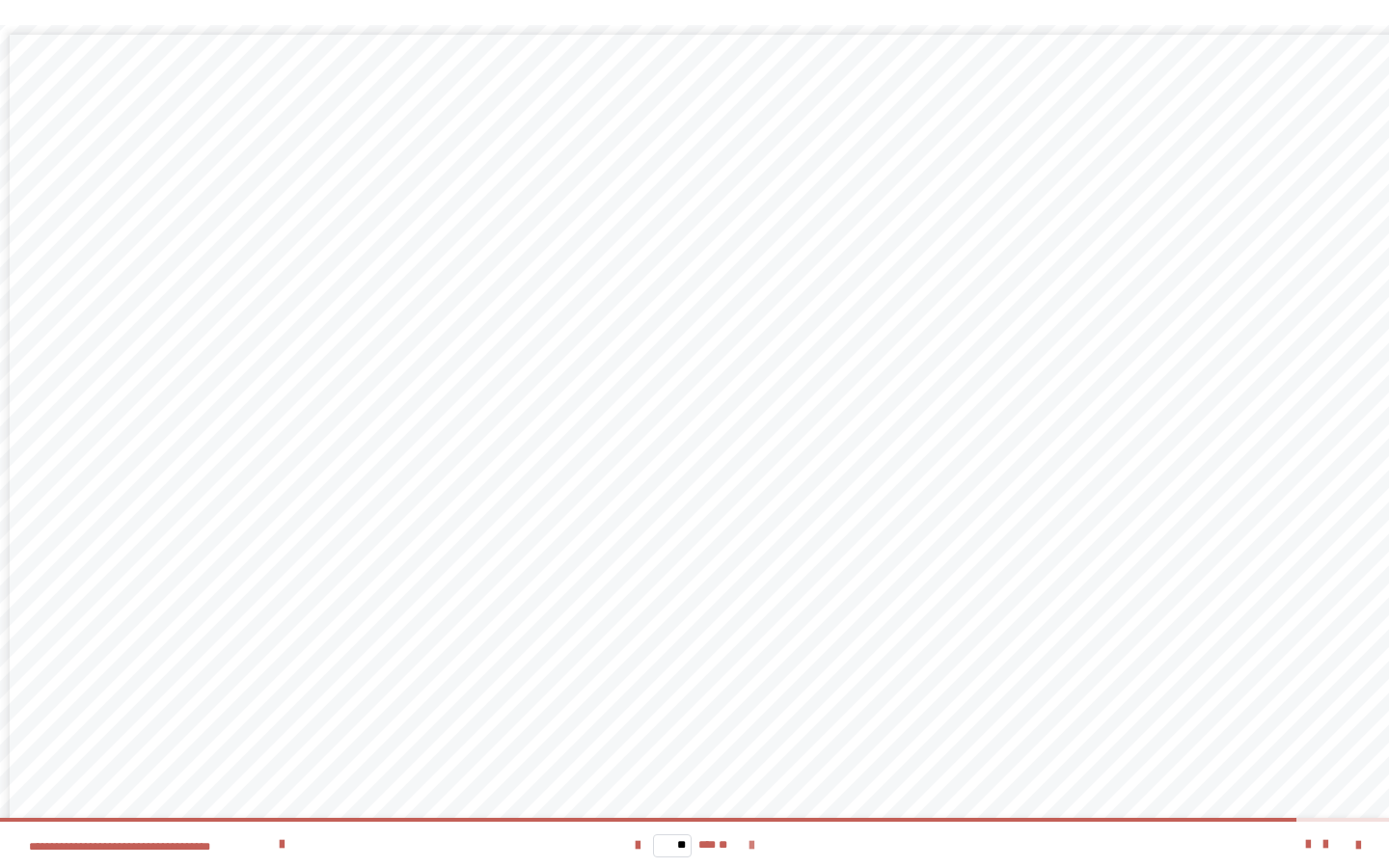 click at bounding box center [751, 846] 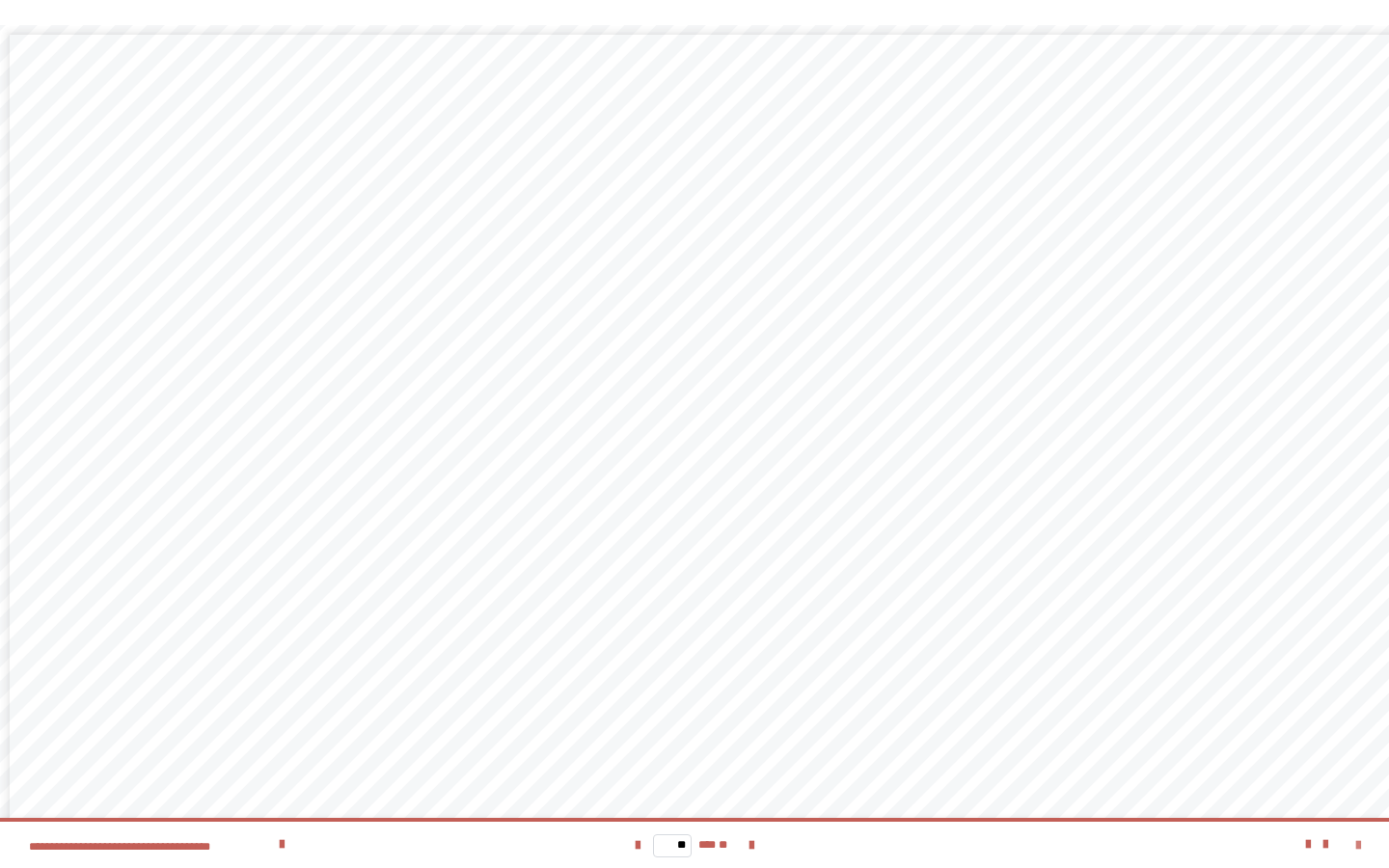 click at bounding box center [1358, 846] 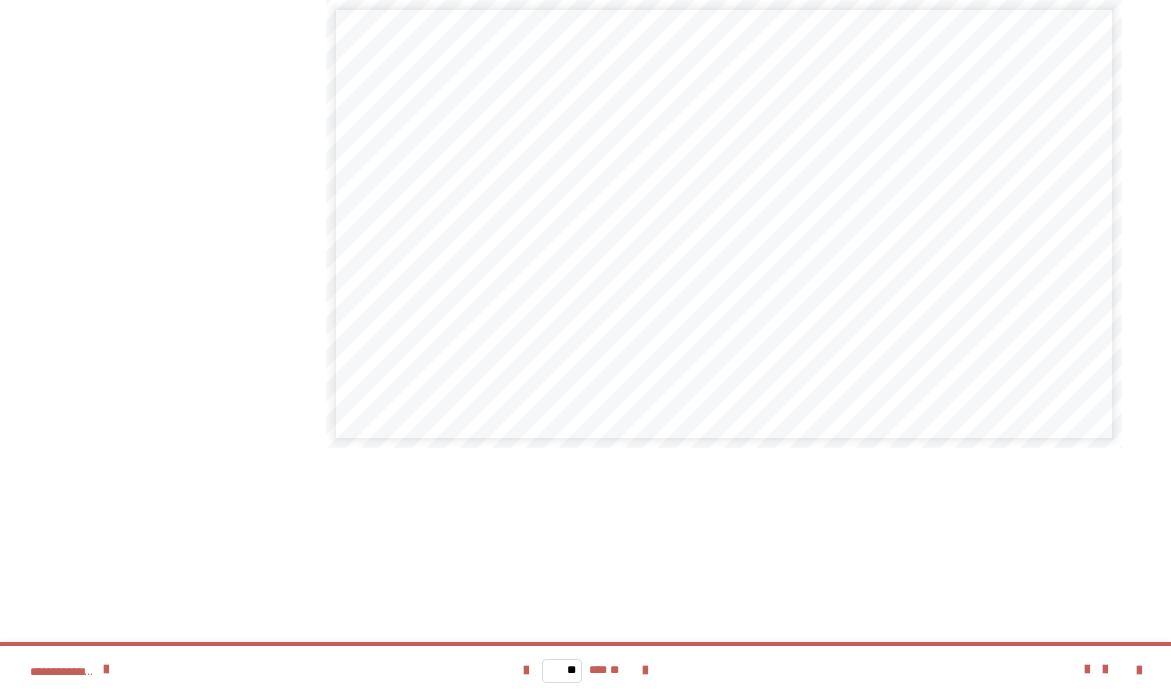 scroll, scrollTop: 929, scrollLeft: 6, axis: both 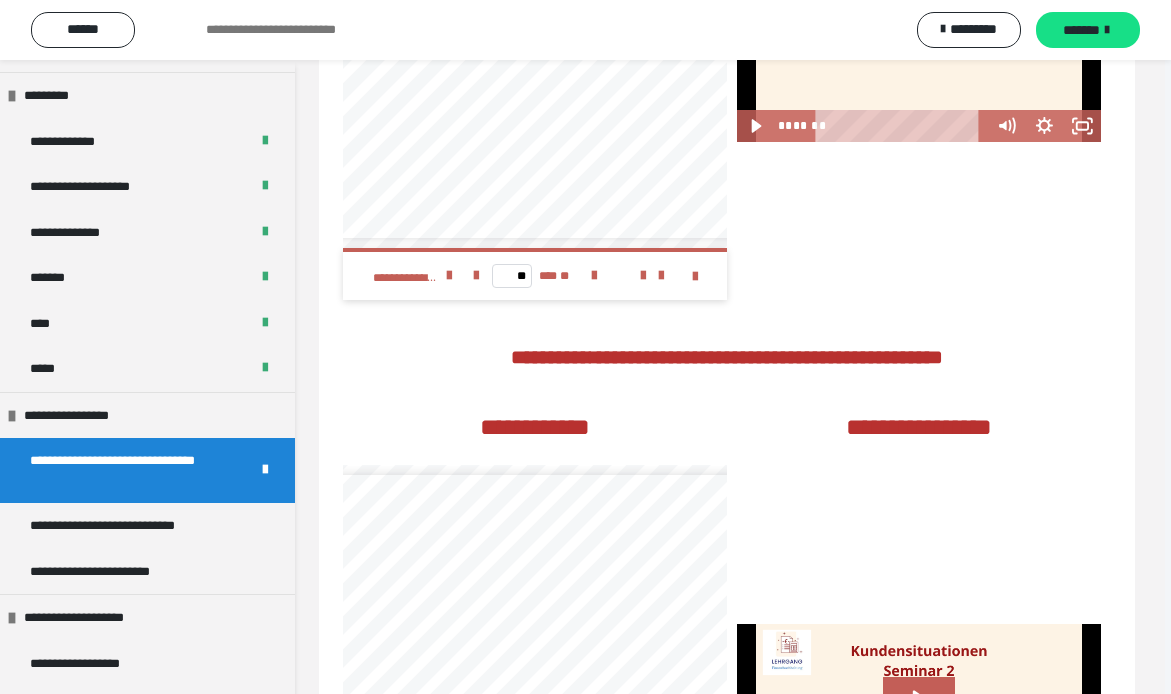 click on "**********" at bounding box center (551, 357) 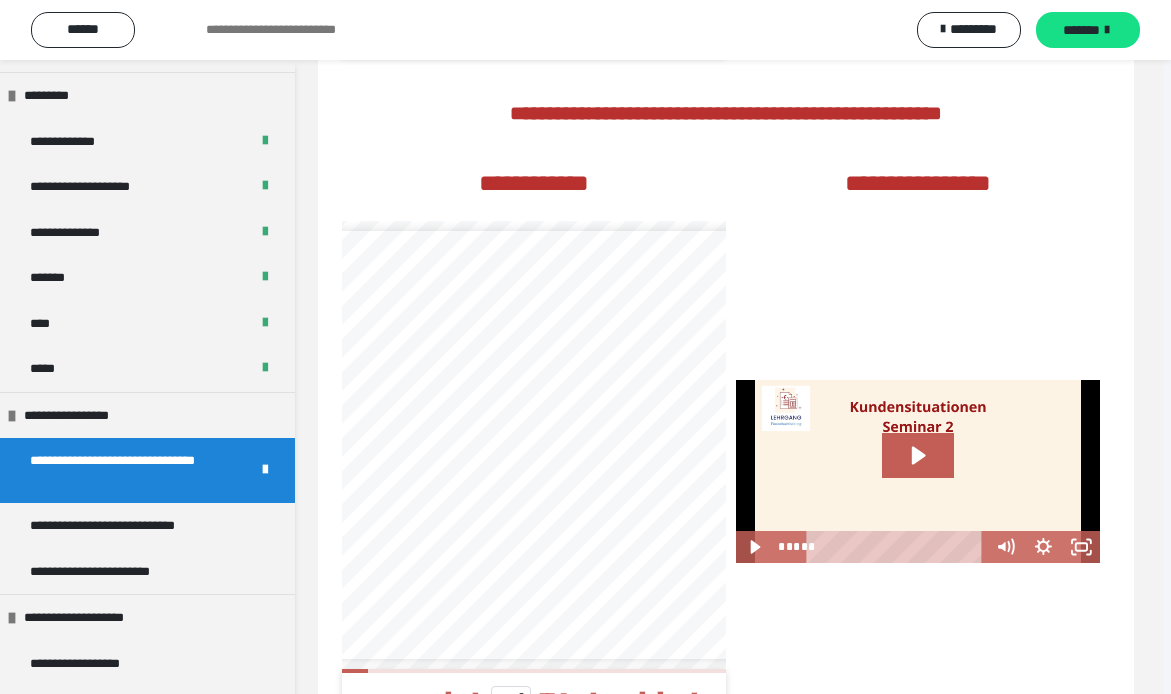 scroll, scrollTop: 1230, scrollLeft: 7, axis: both 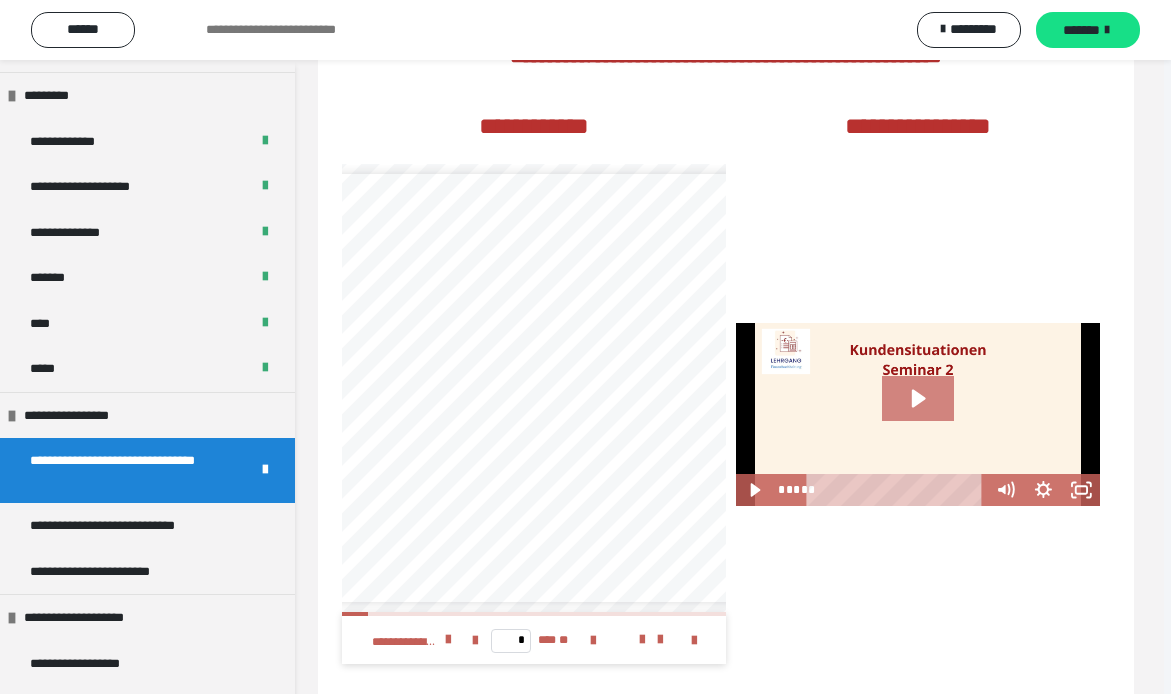 click 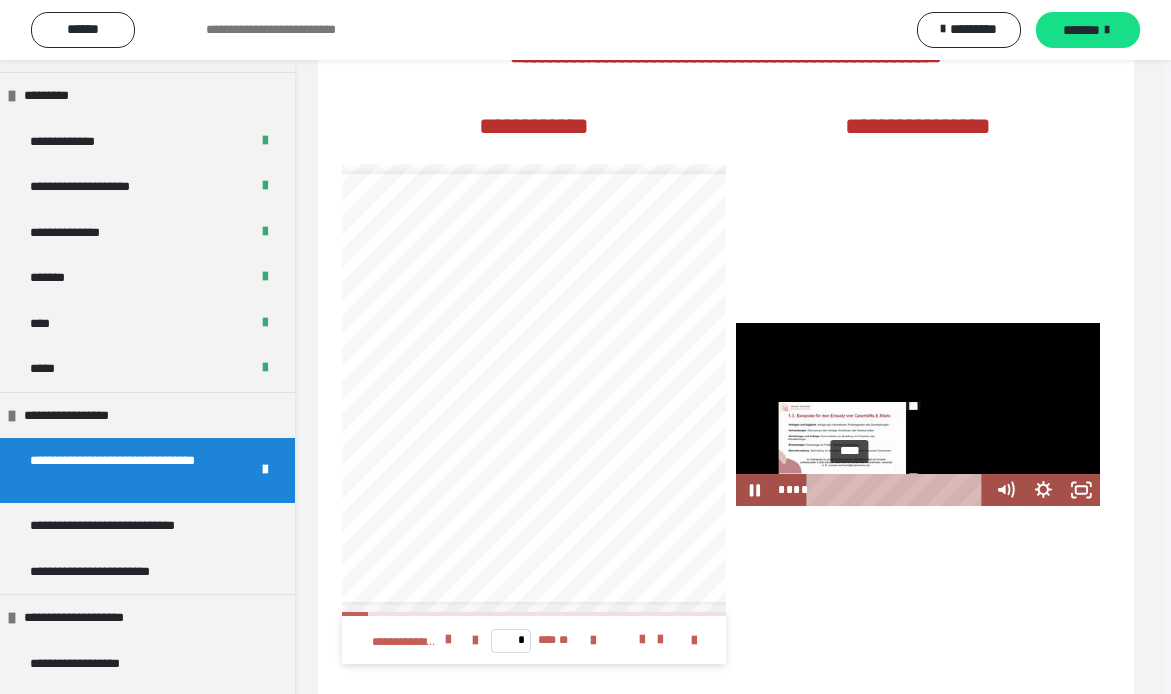 click on "****" at bounding box center (899, 490) 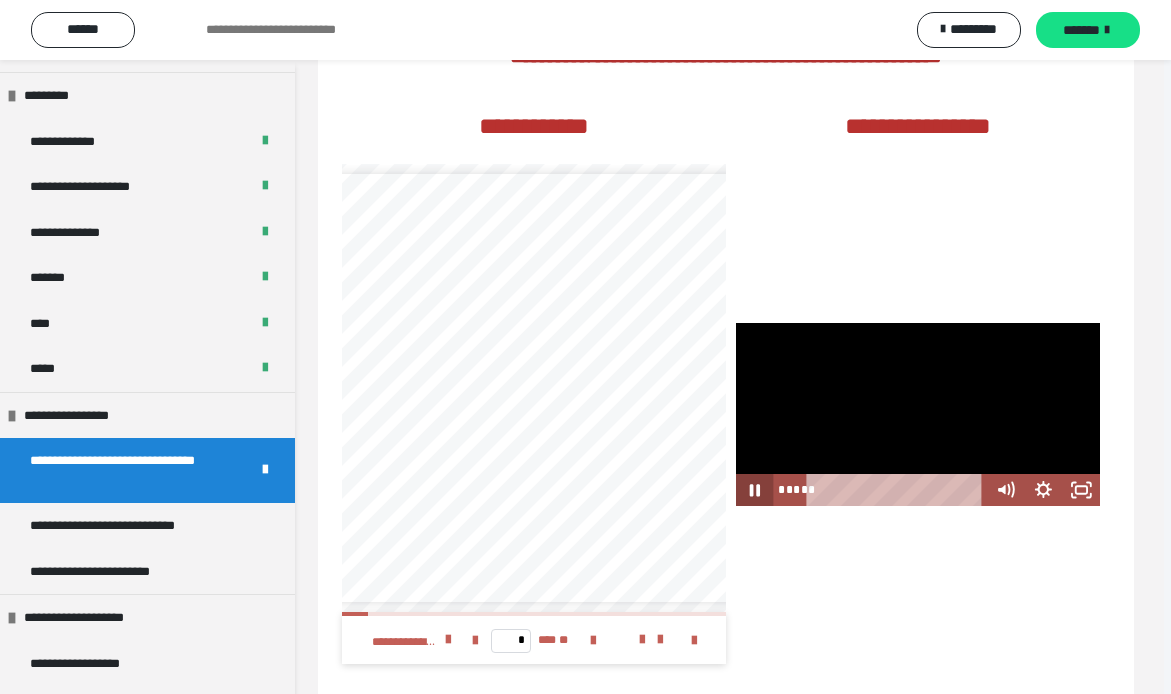 click 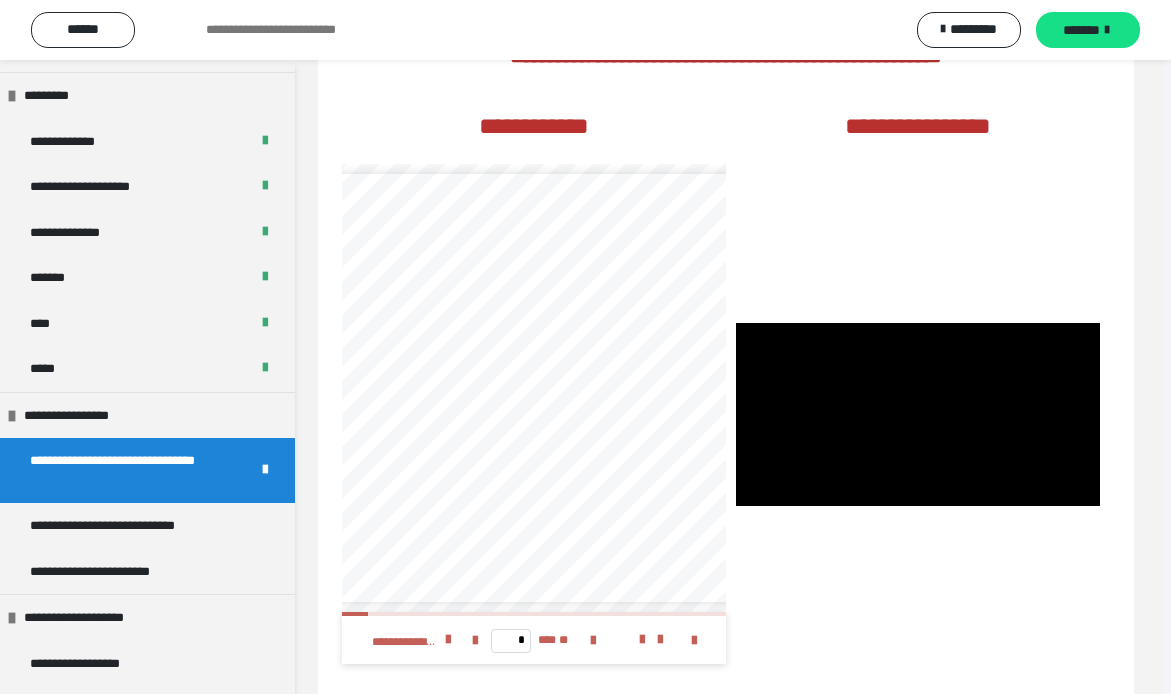 scroll, scrollTop: 26, scrollLeft: 0, axis: vertical 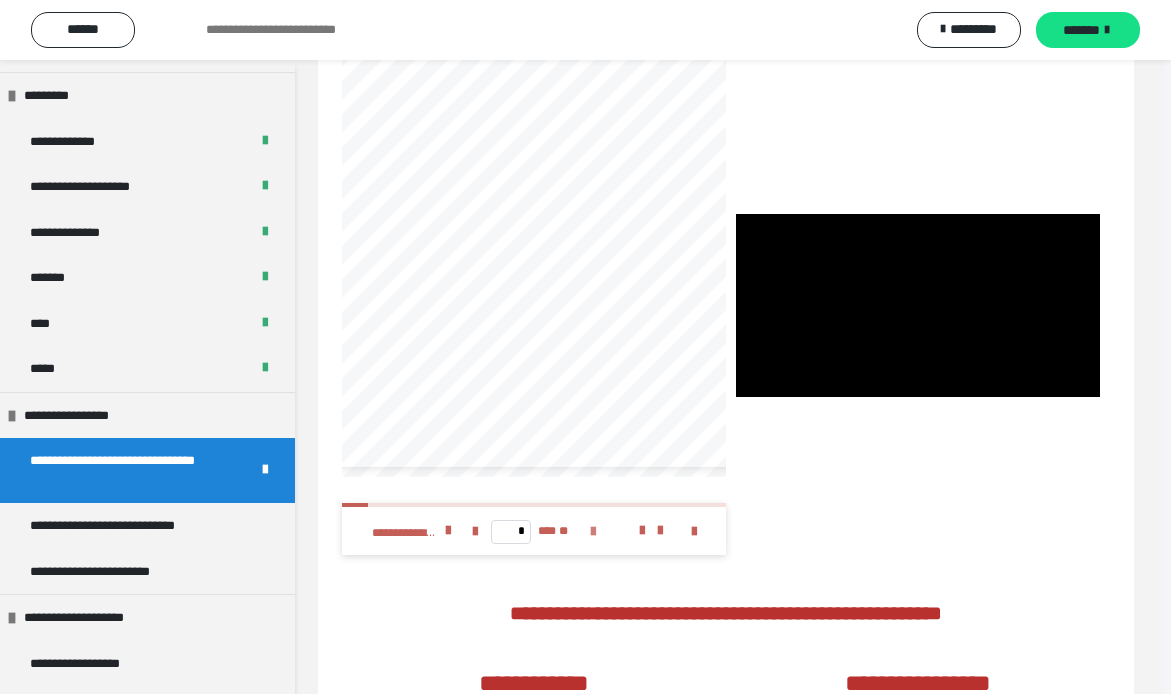 click at bounding box center [593, 532] 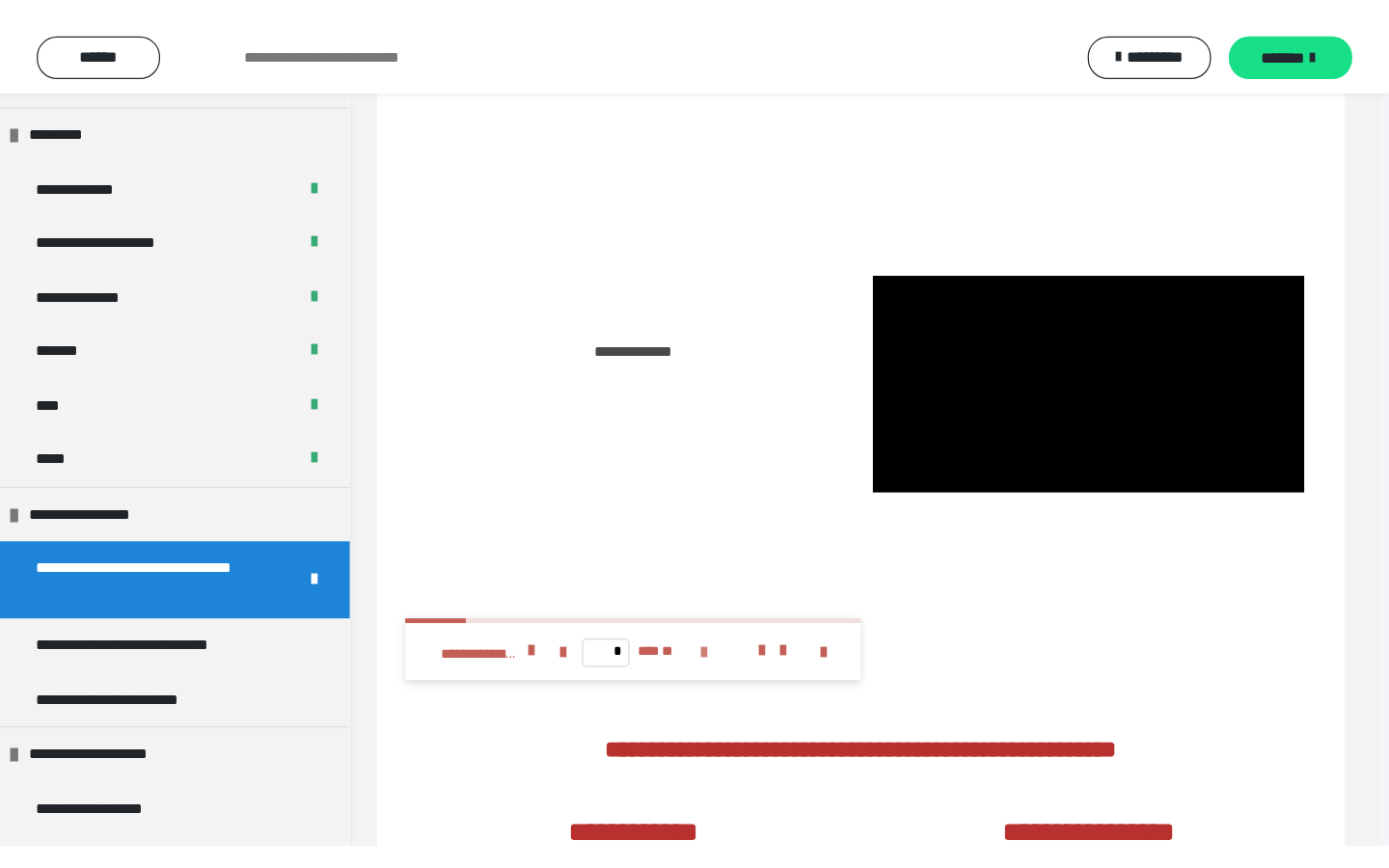 scroll, scrollTop: 0, scrollLeft: 0, axis: both 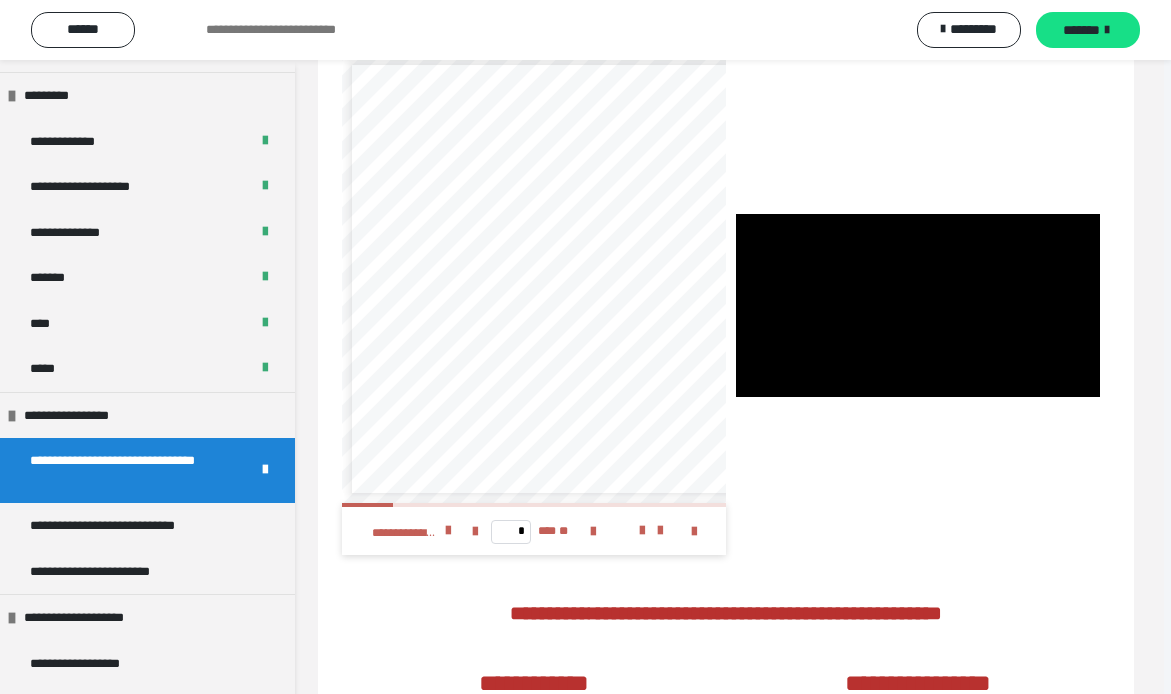 click at bounding box center (651, 531) 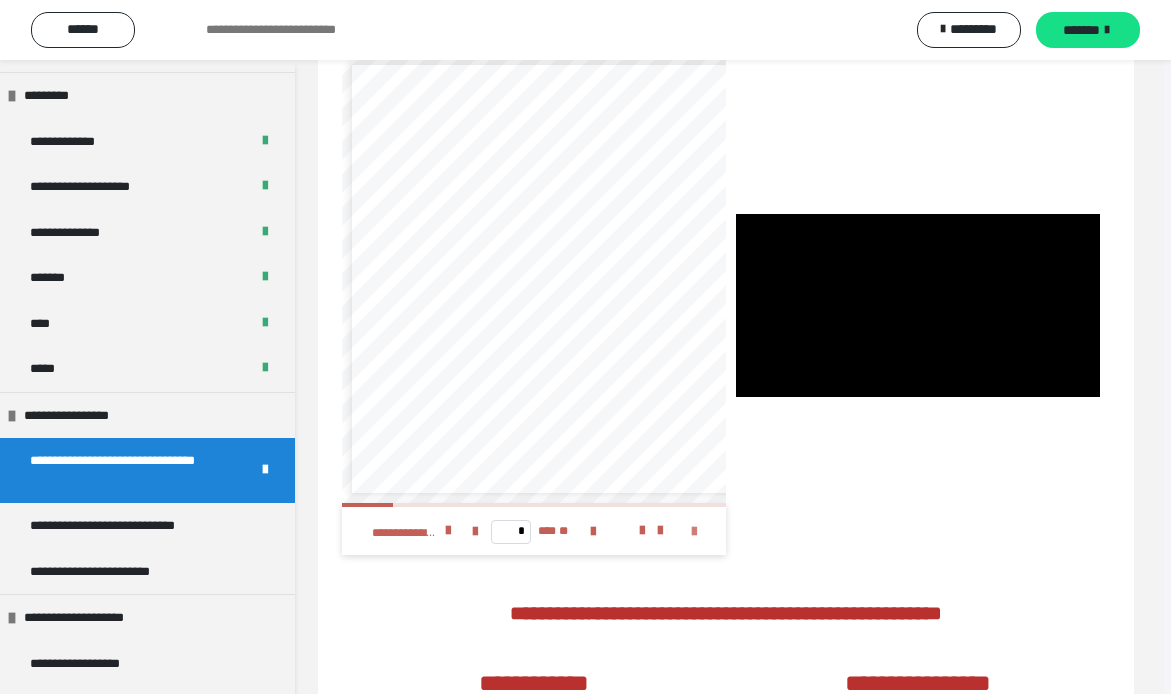 click at bounding box center [694, 532] 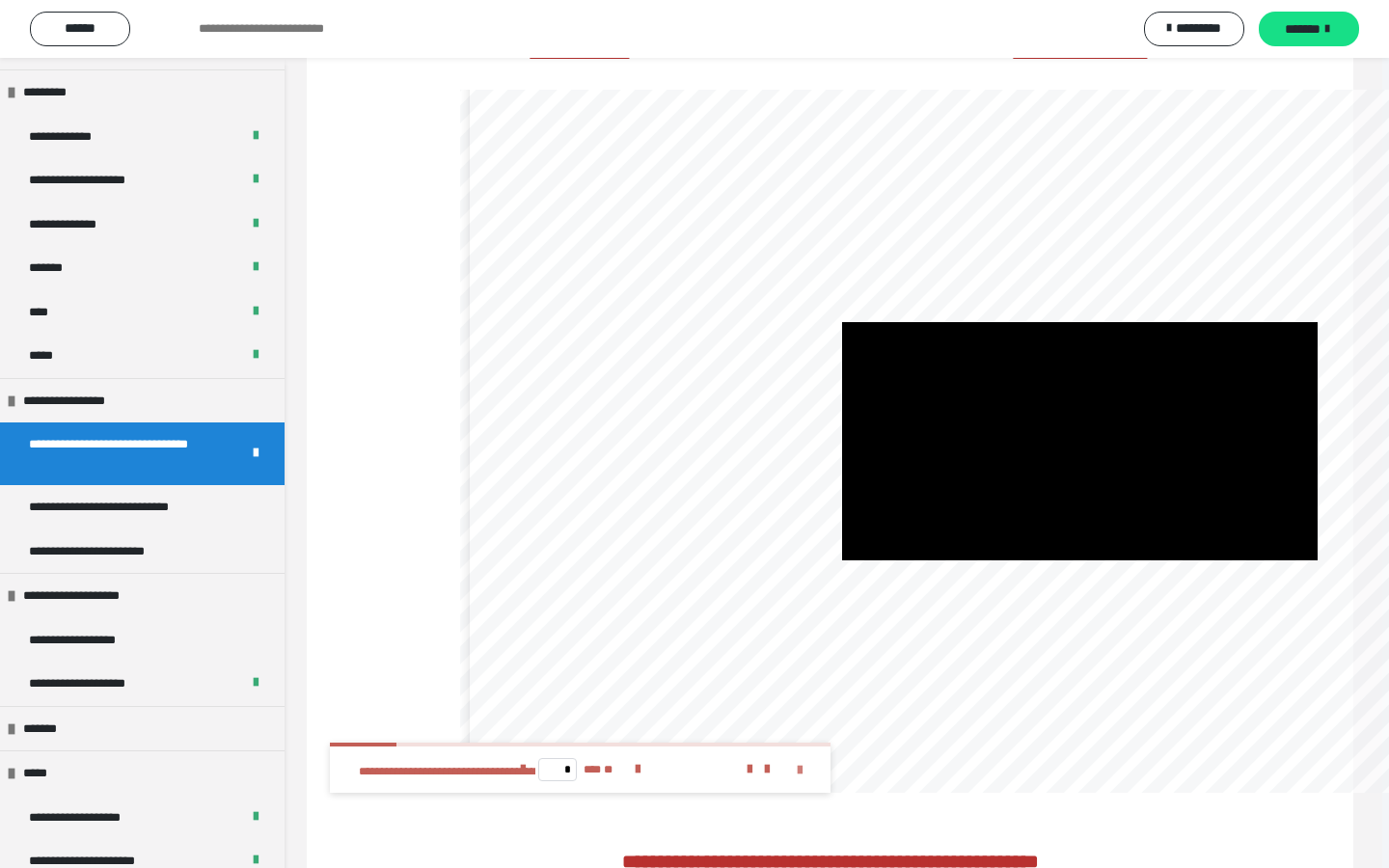 scroll, scrollTop: 78, scrollLeft: 0, axis: vertical 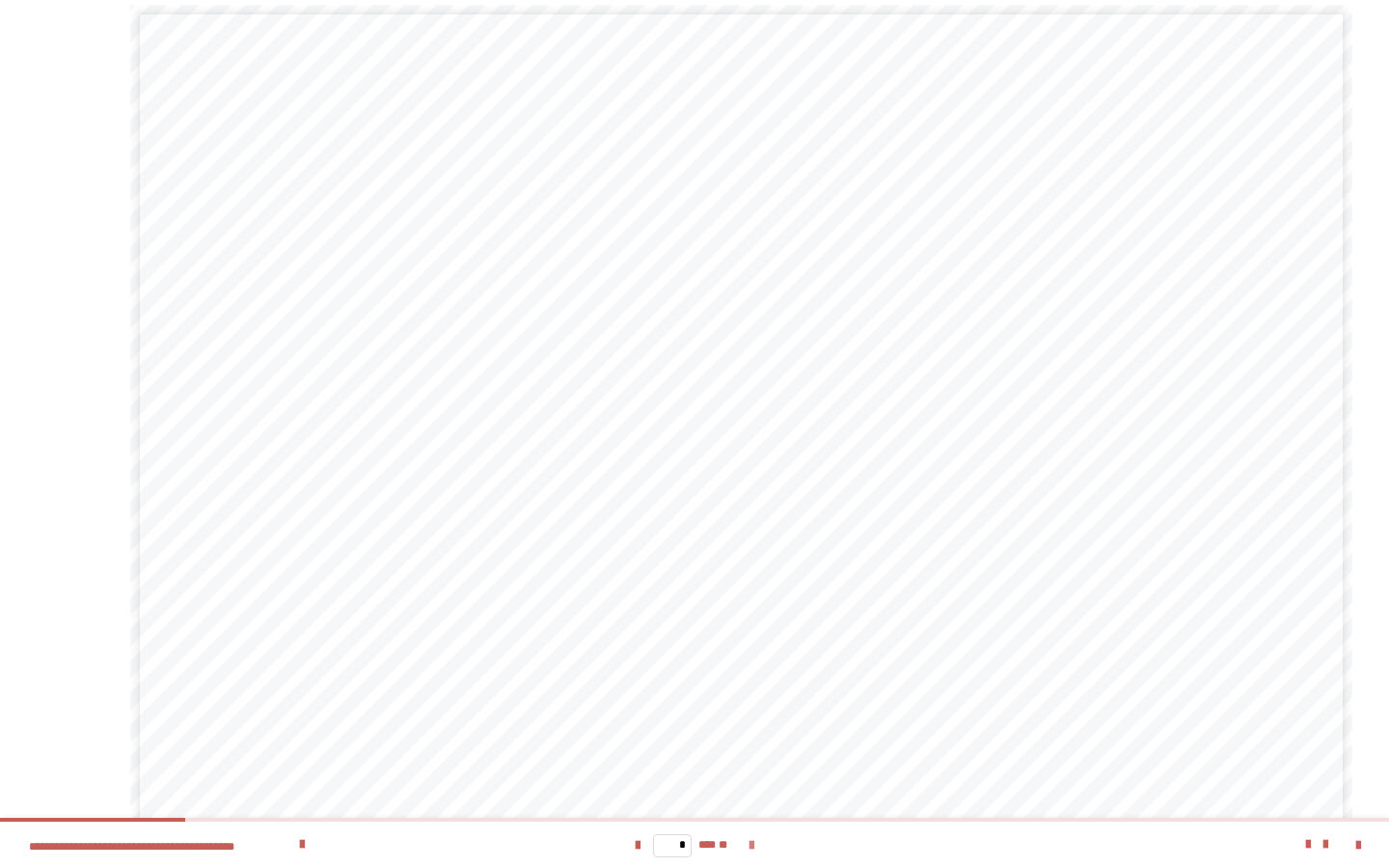 click at bounding box center (751, 846) 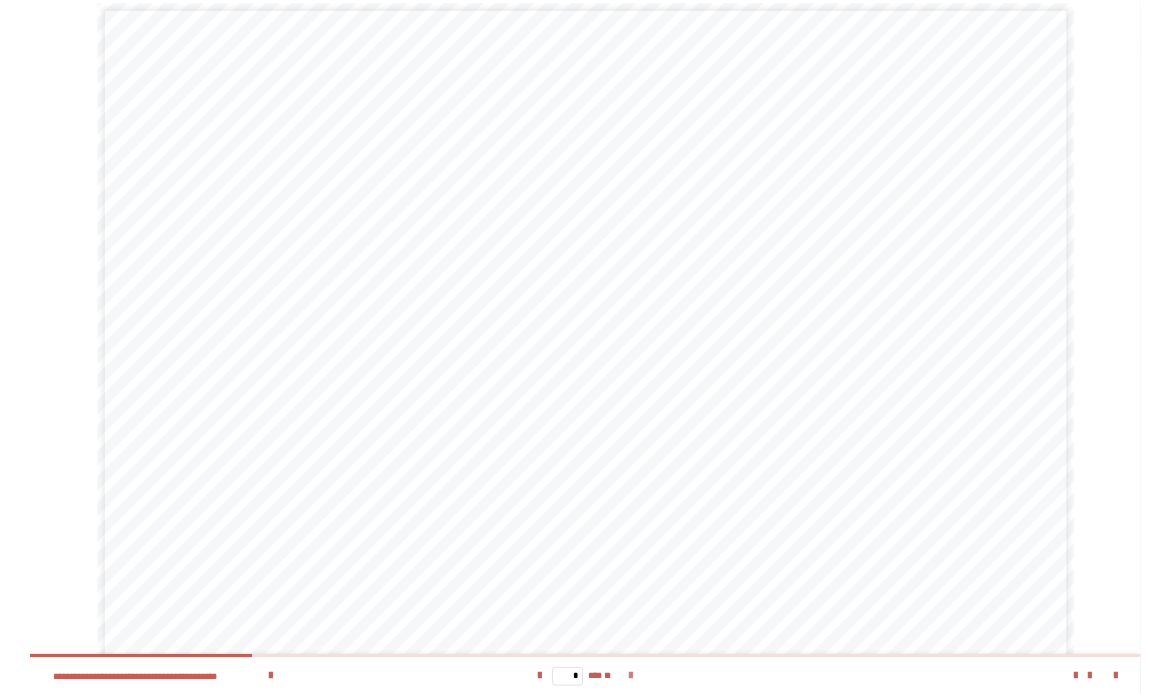 scroll, scrollTop: 0, scrollLeft: 0, axis: both 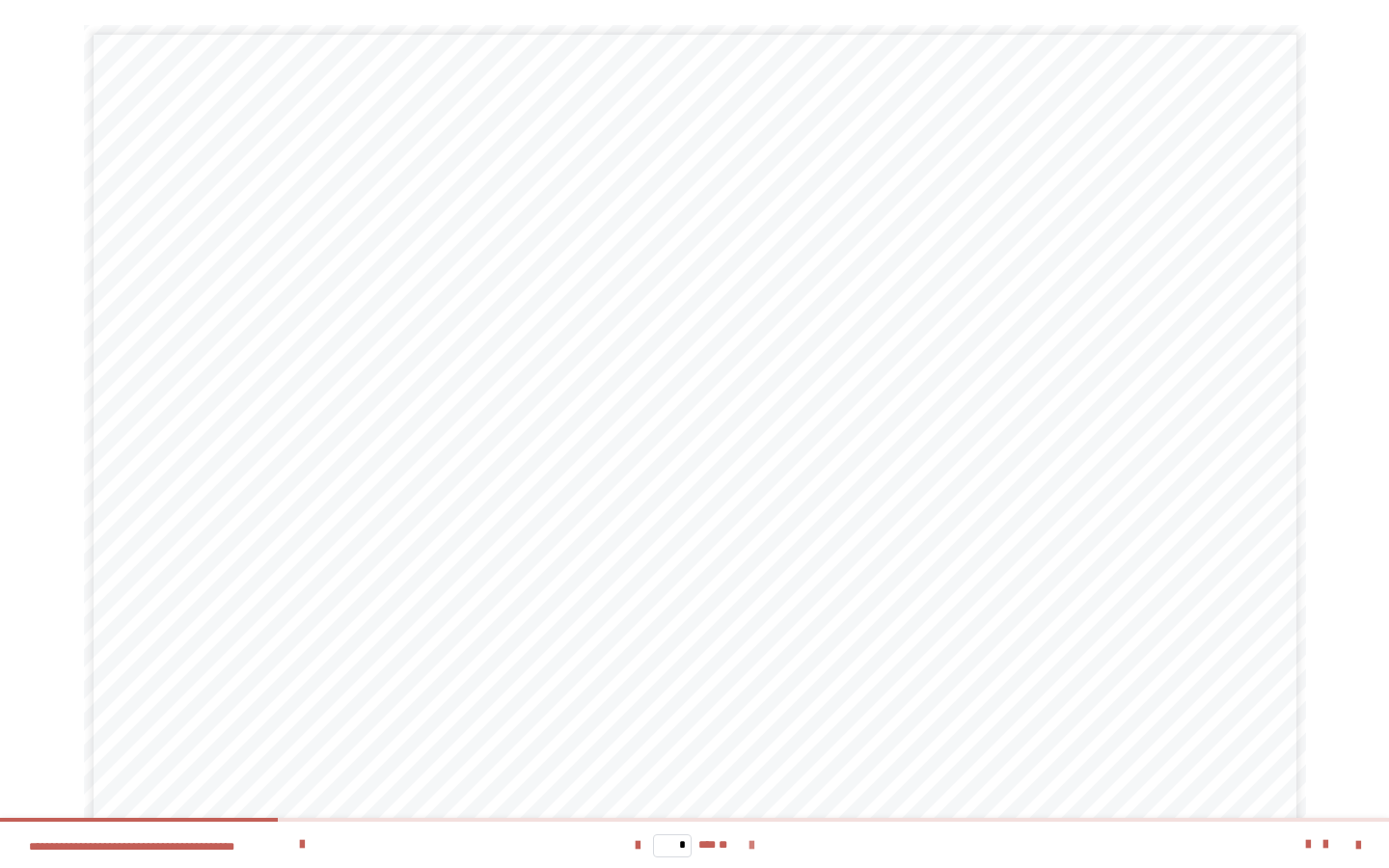 click at bounding box center [751, 846] 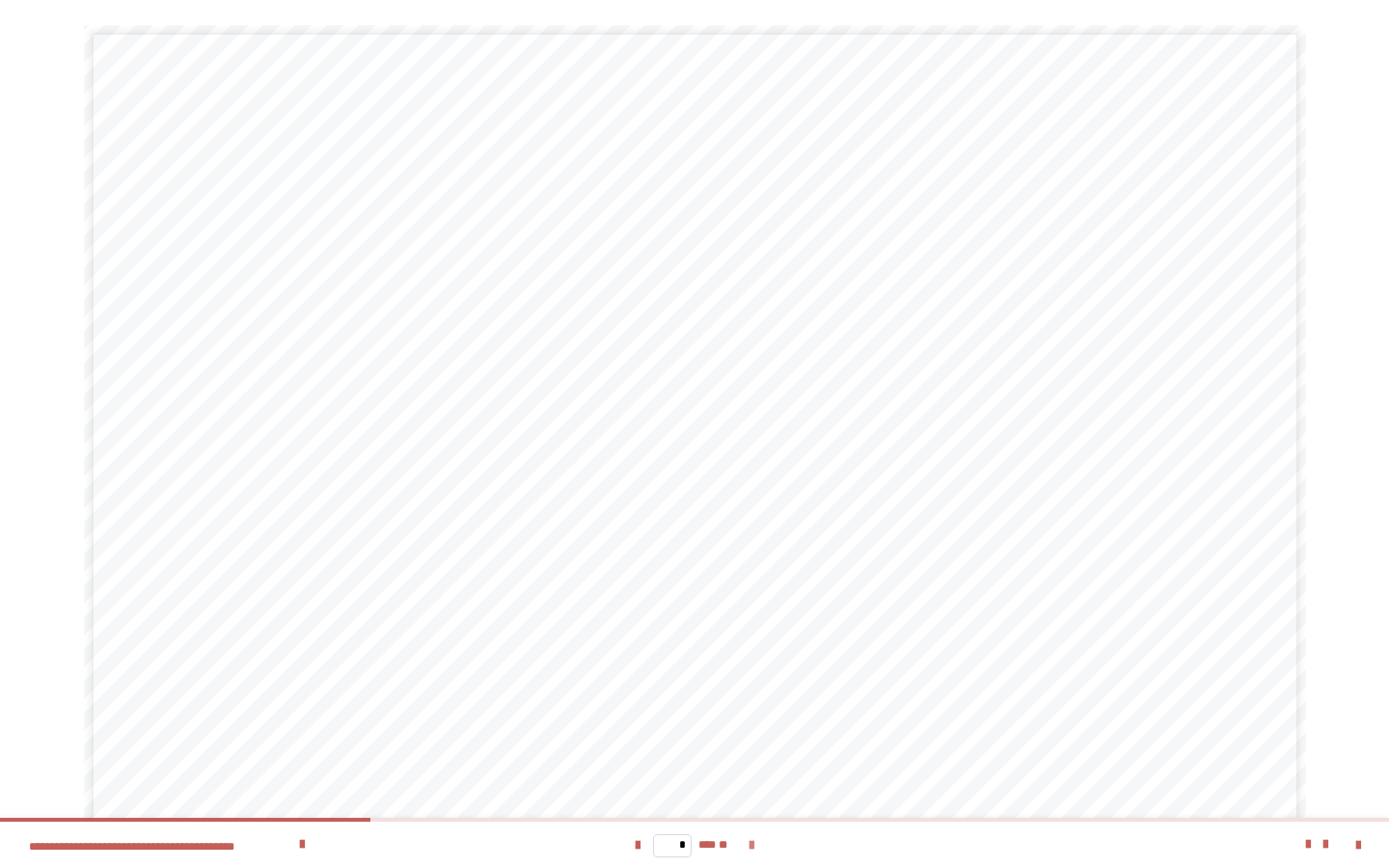 click at bounding box center [751, 846] 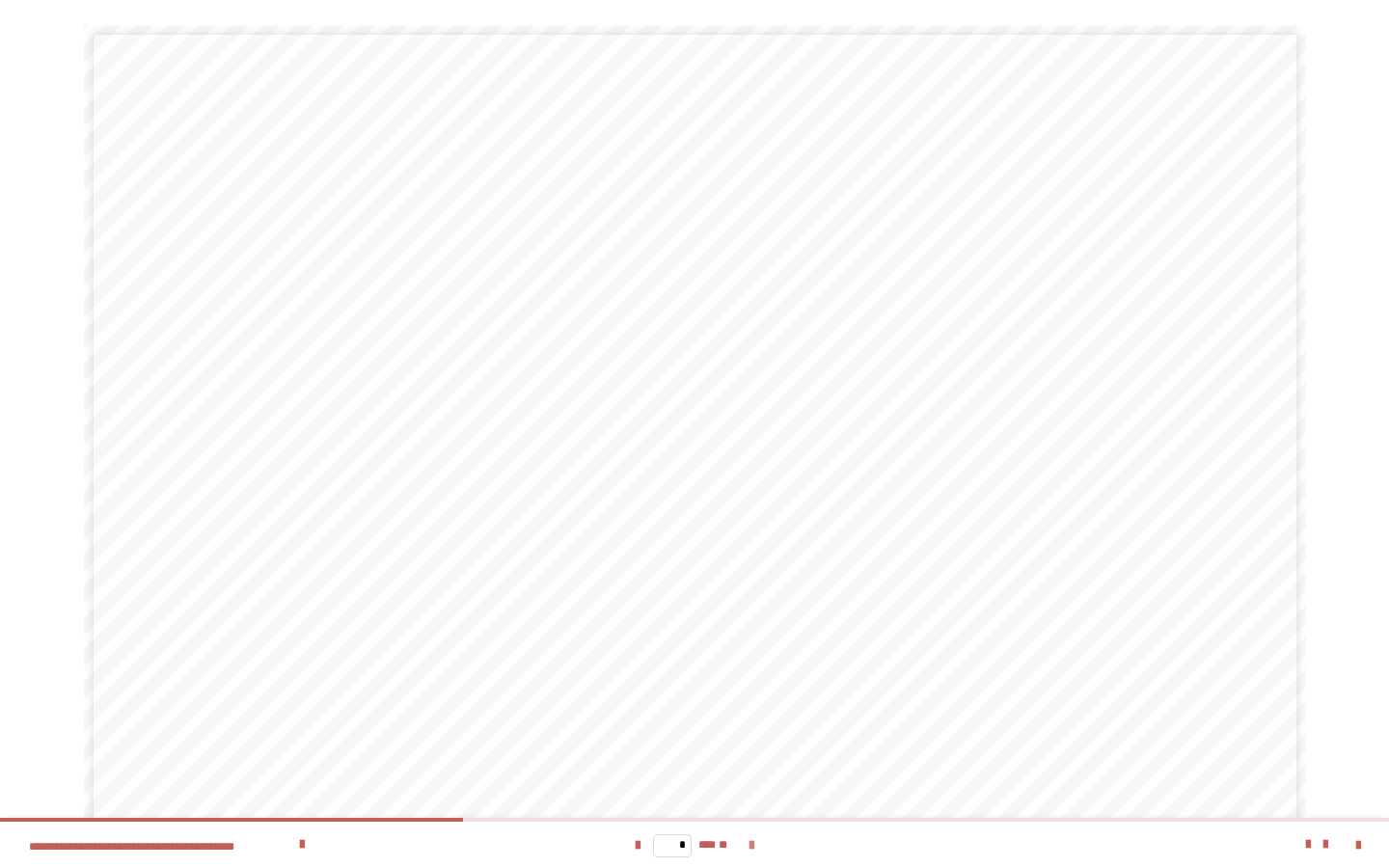 click at bounding box center [751, 846] 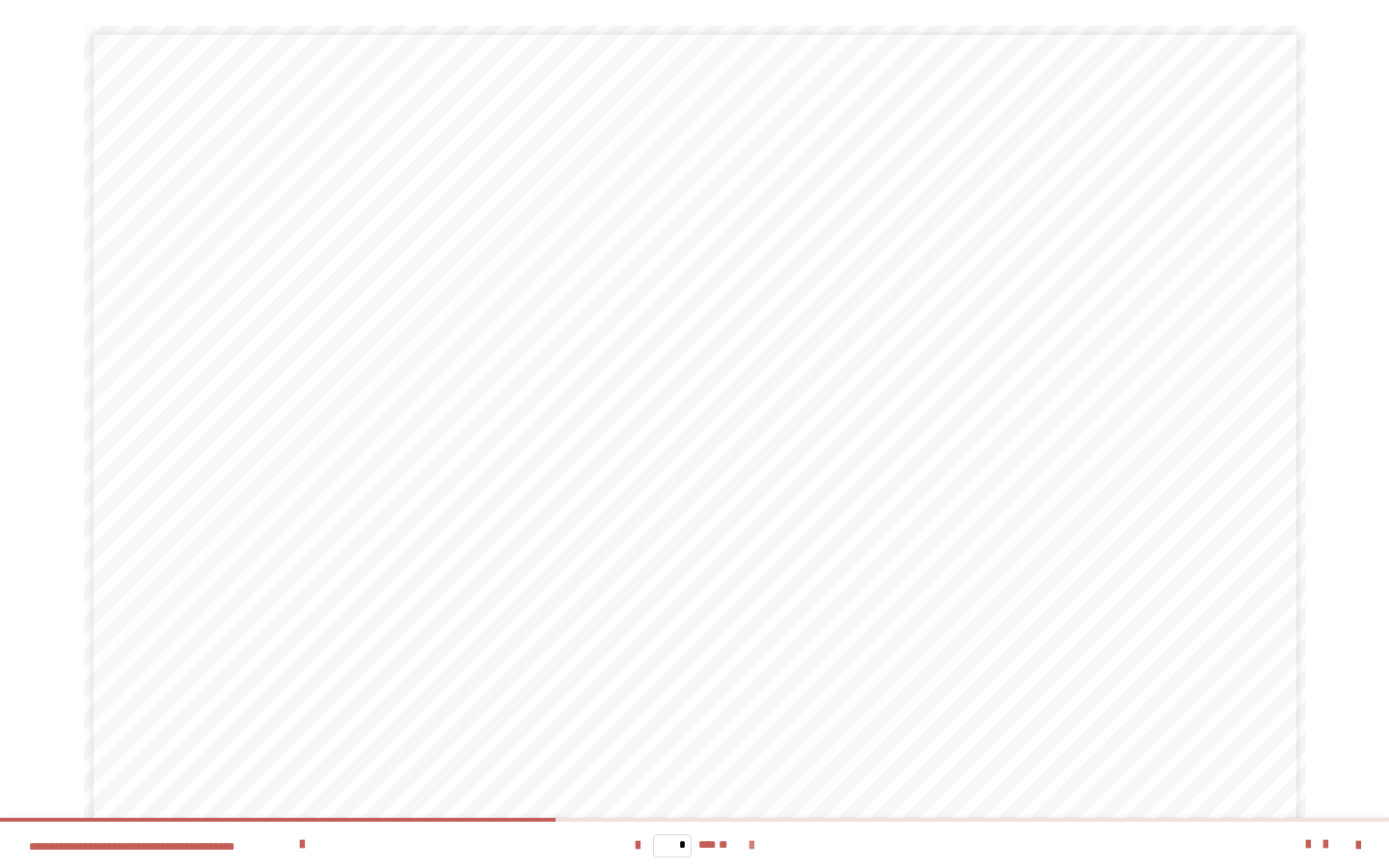 click at bounding box center [751, 846] 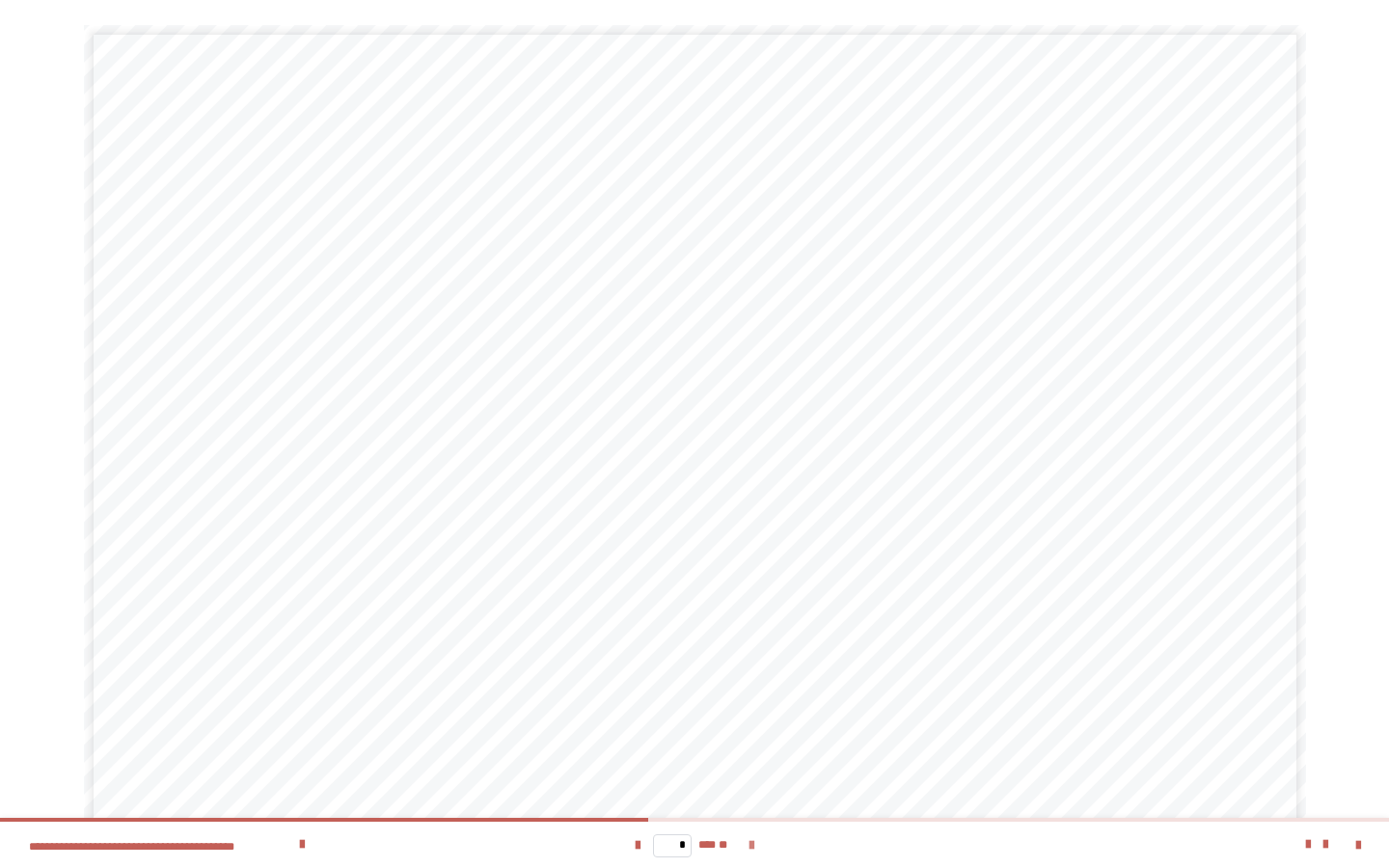 click at bounding box center (751, 846) 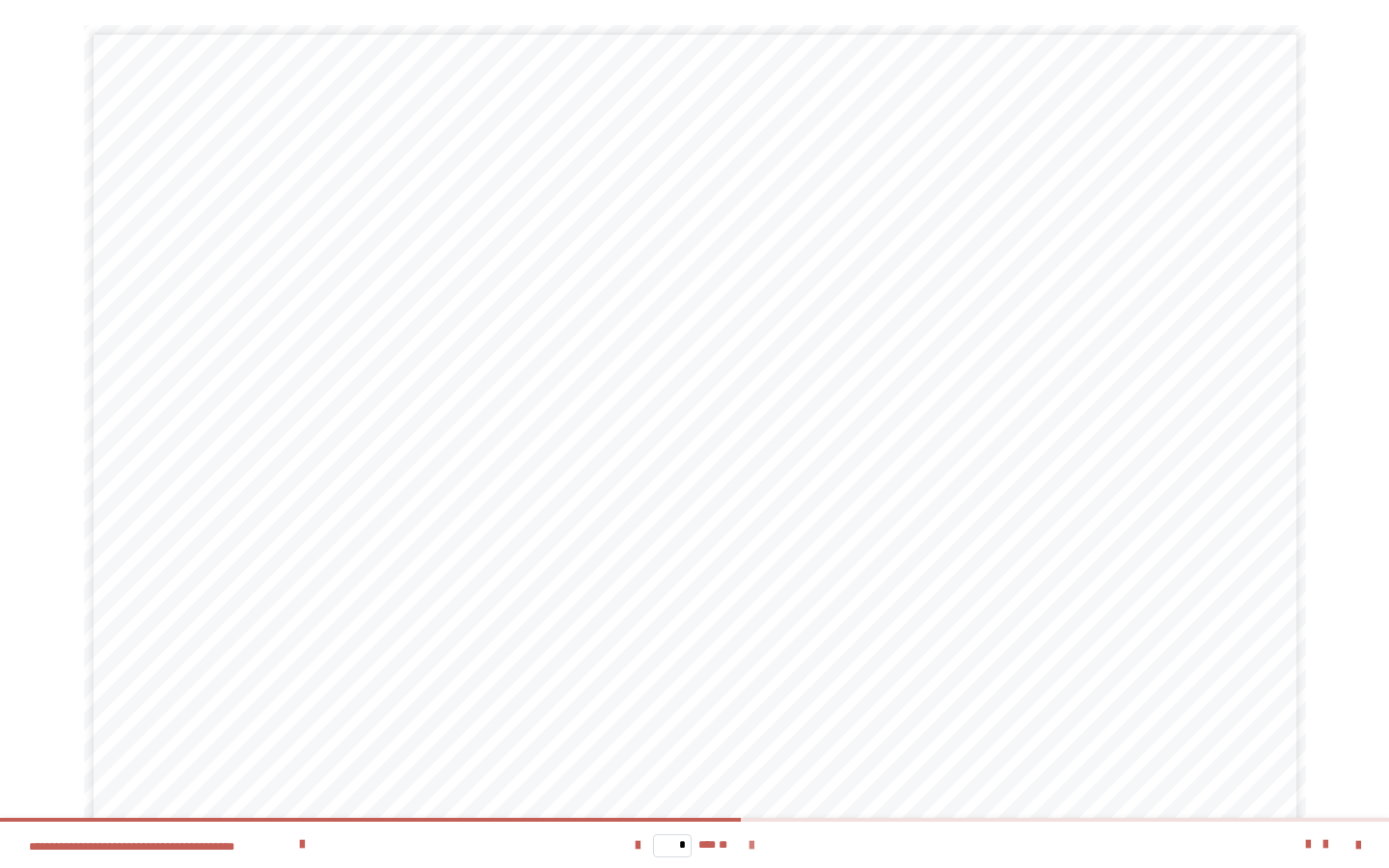 click at bounding box center [751, 846] 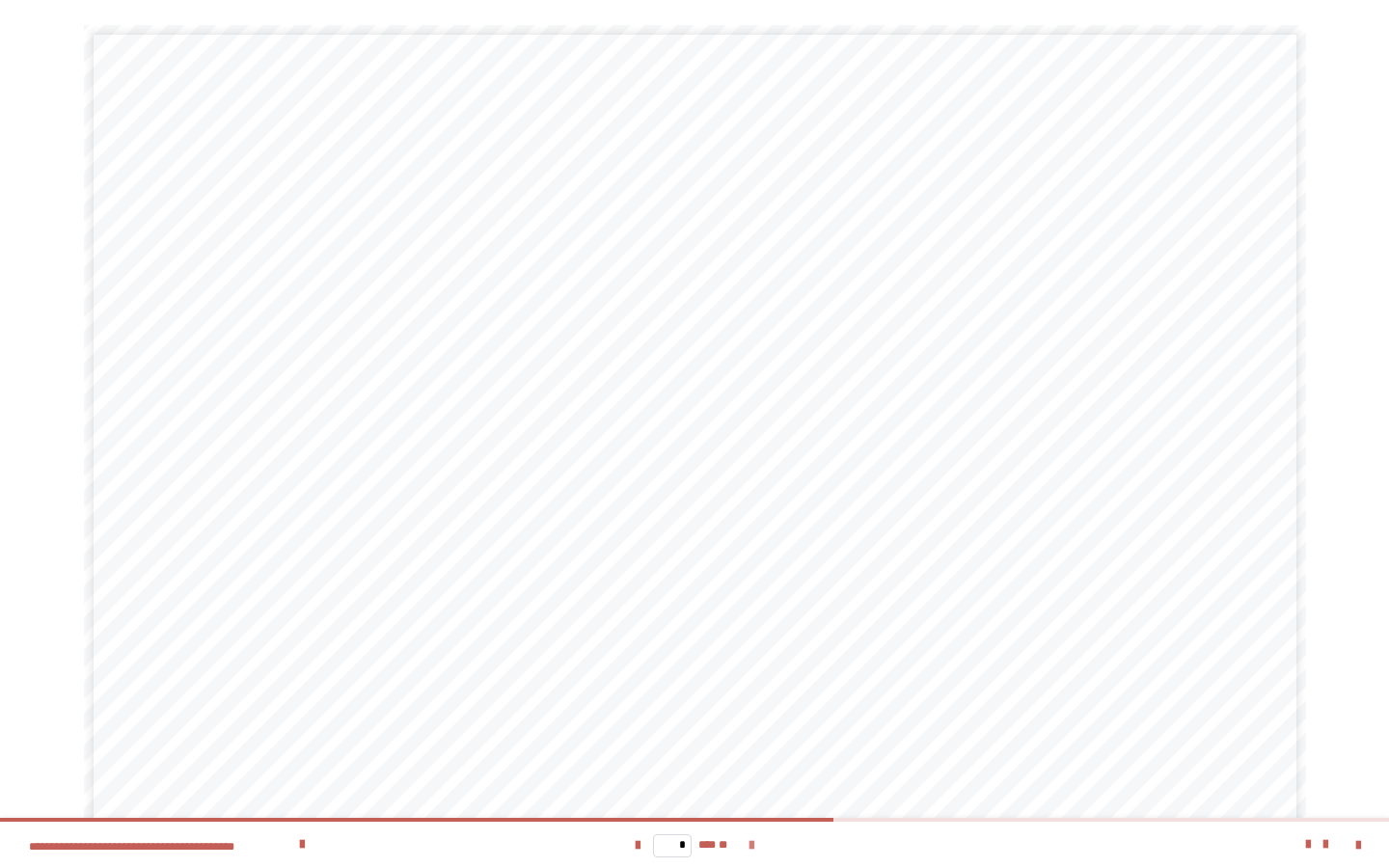 click at bounding box center (751, 846) 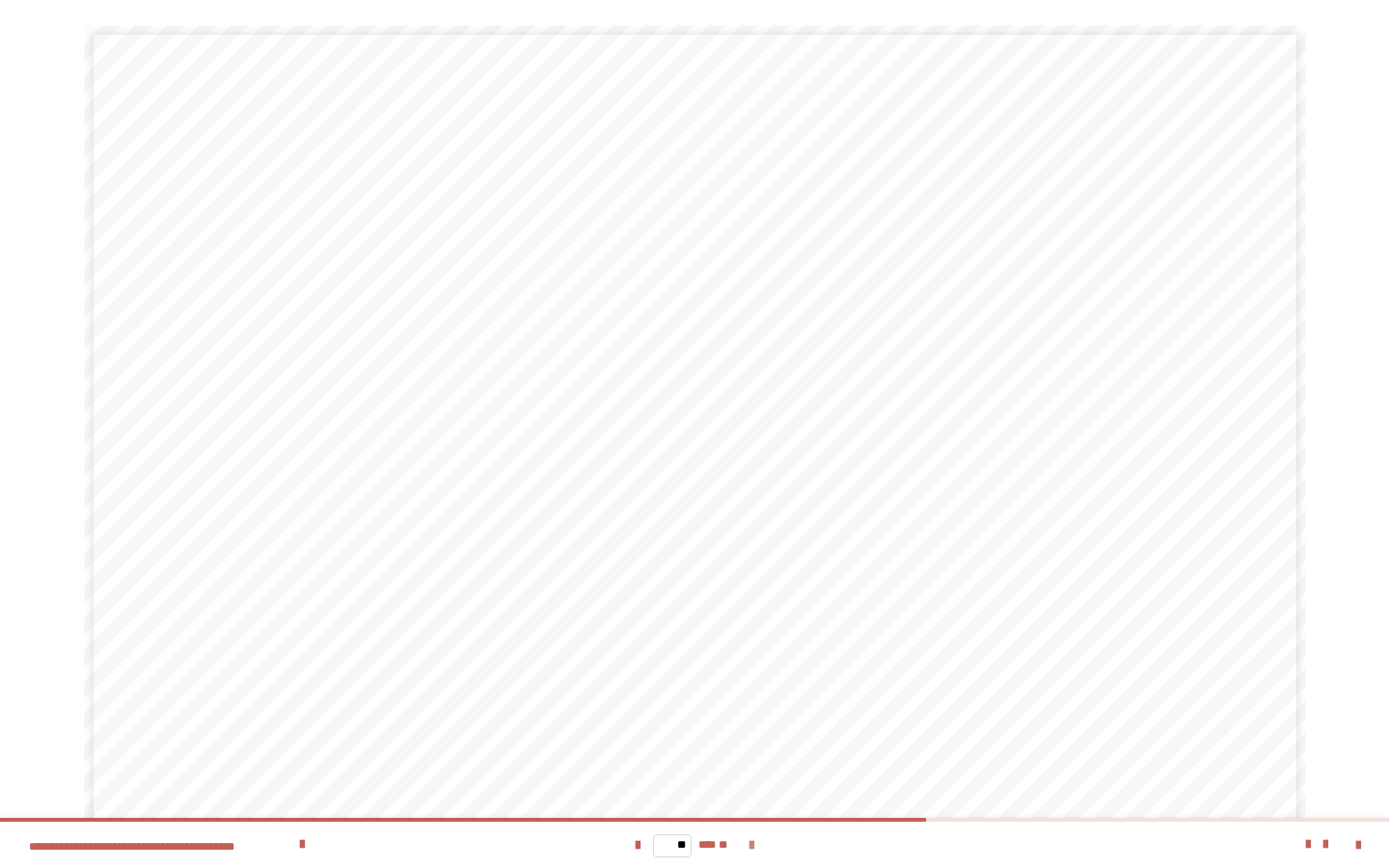 click at bounding box center (751, 846) 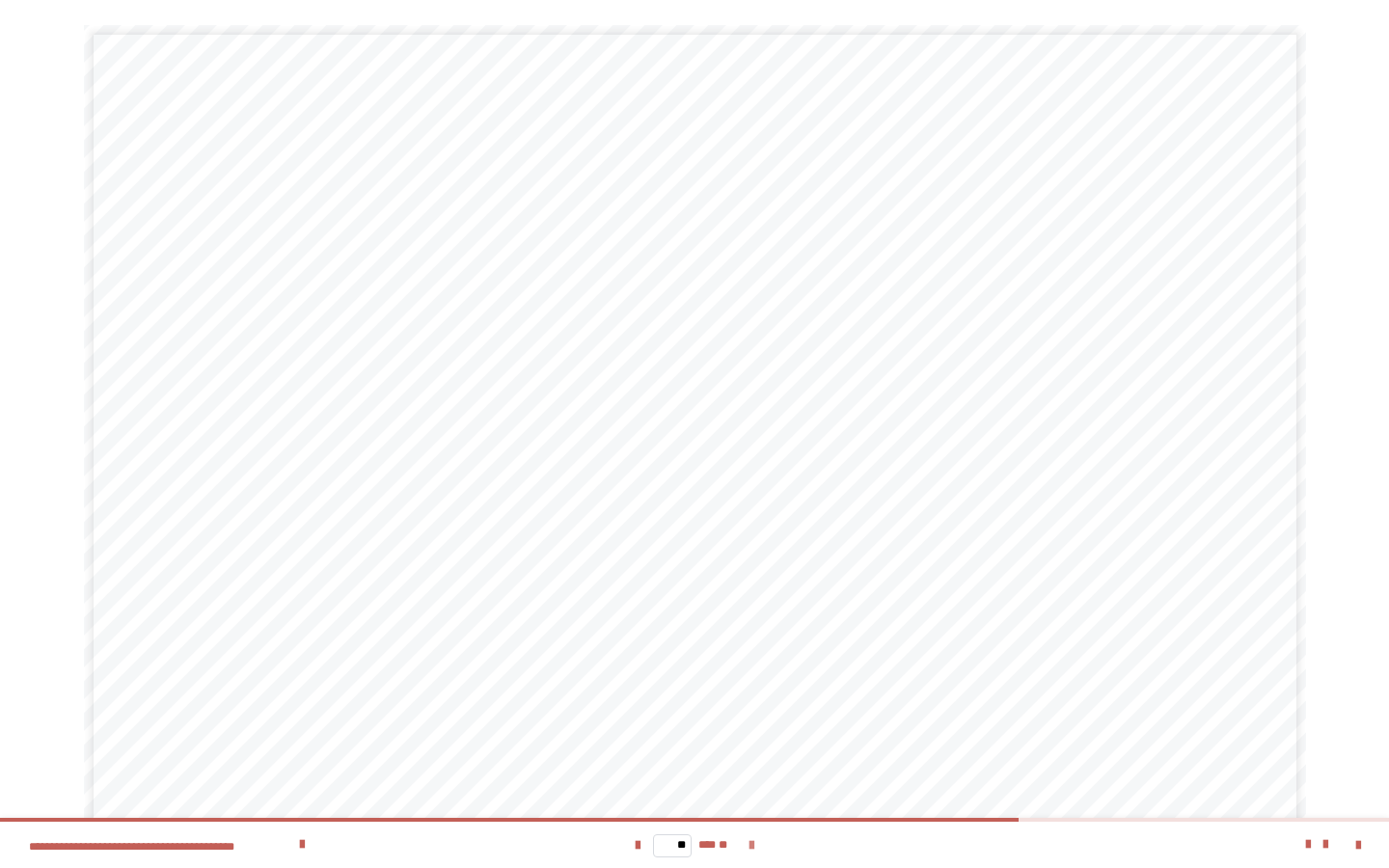 click at bounding box center [751, 846] 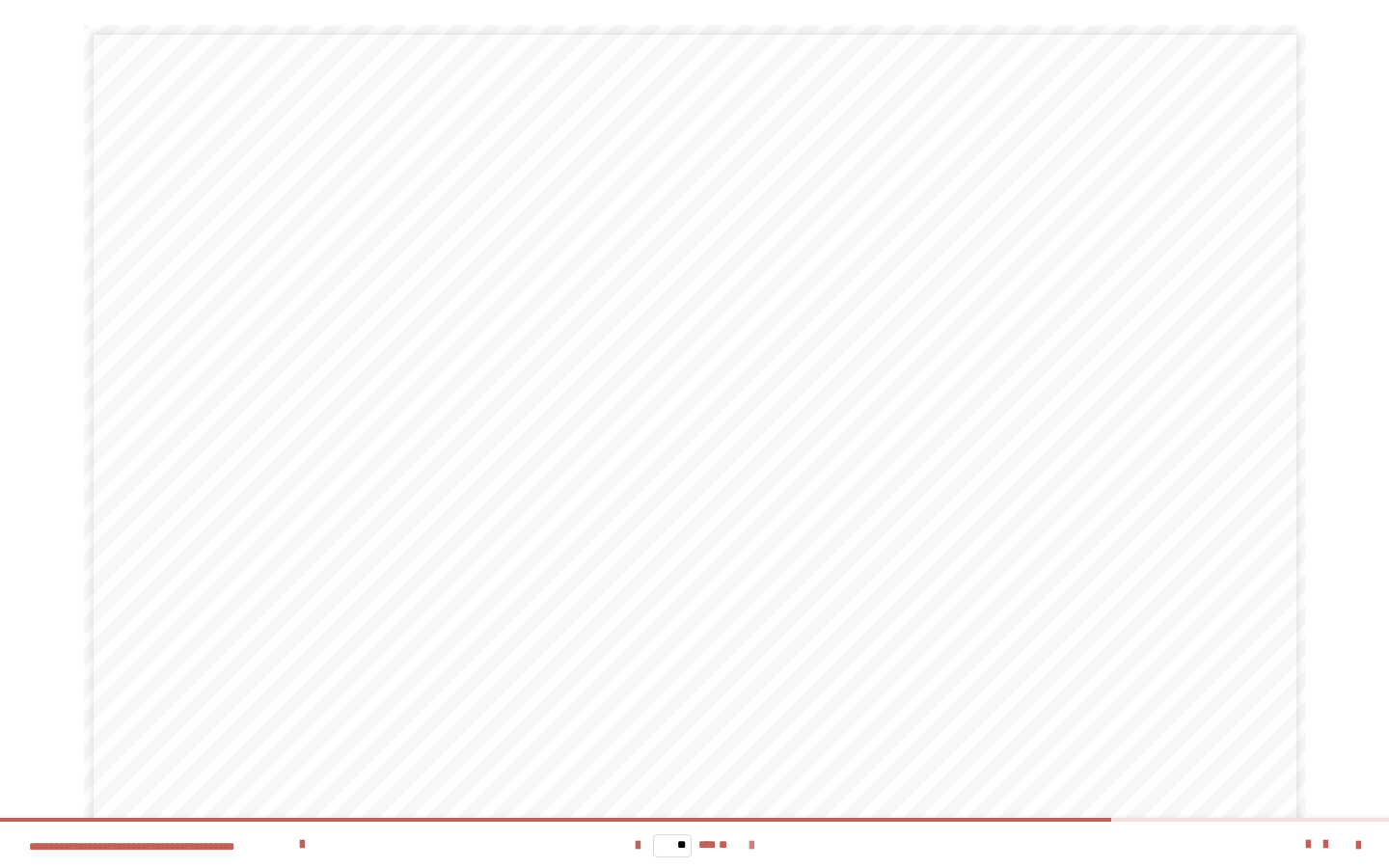 click at bounding box center [751, 846] 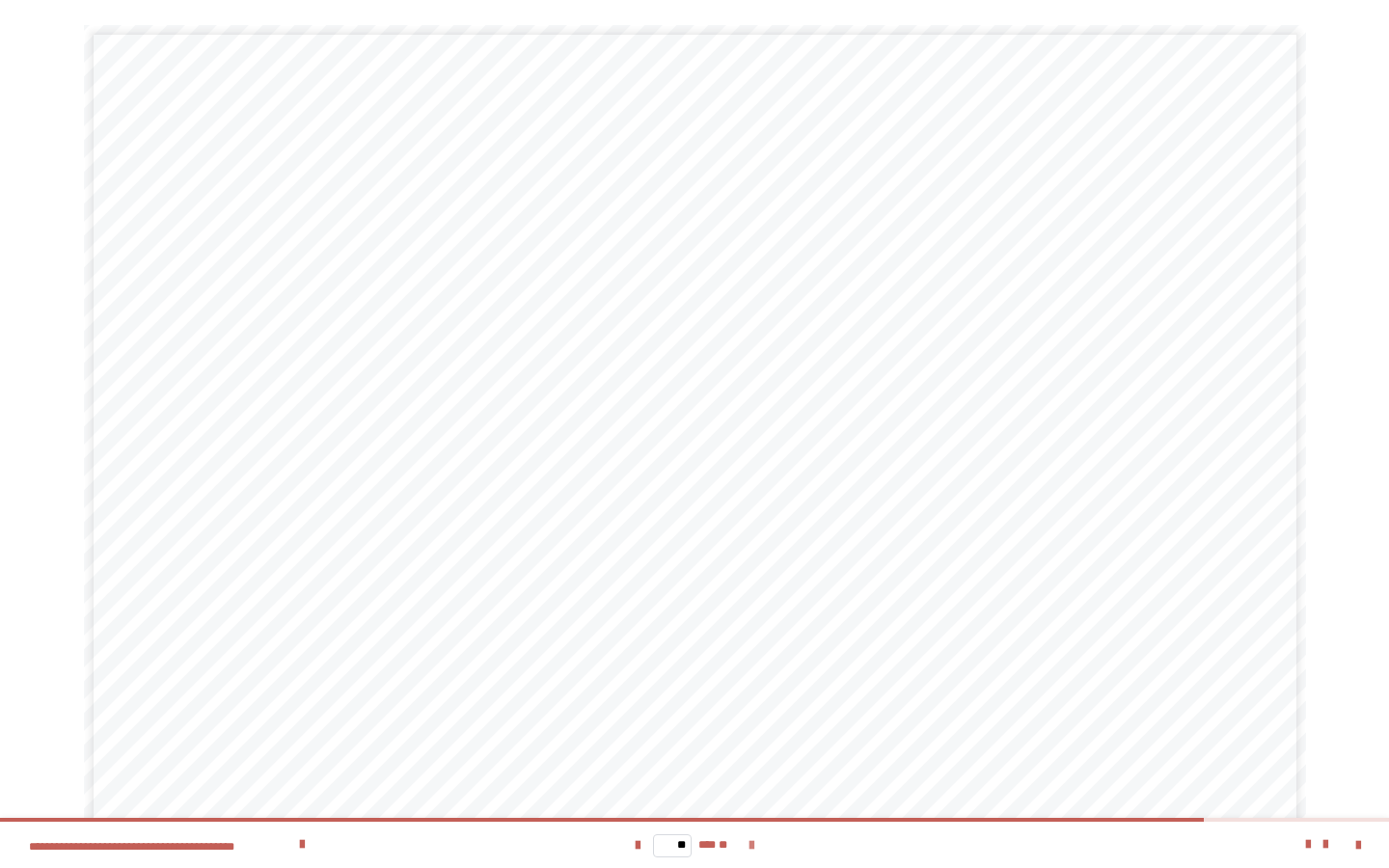click at bounding box center [751, 846] 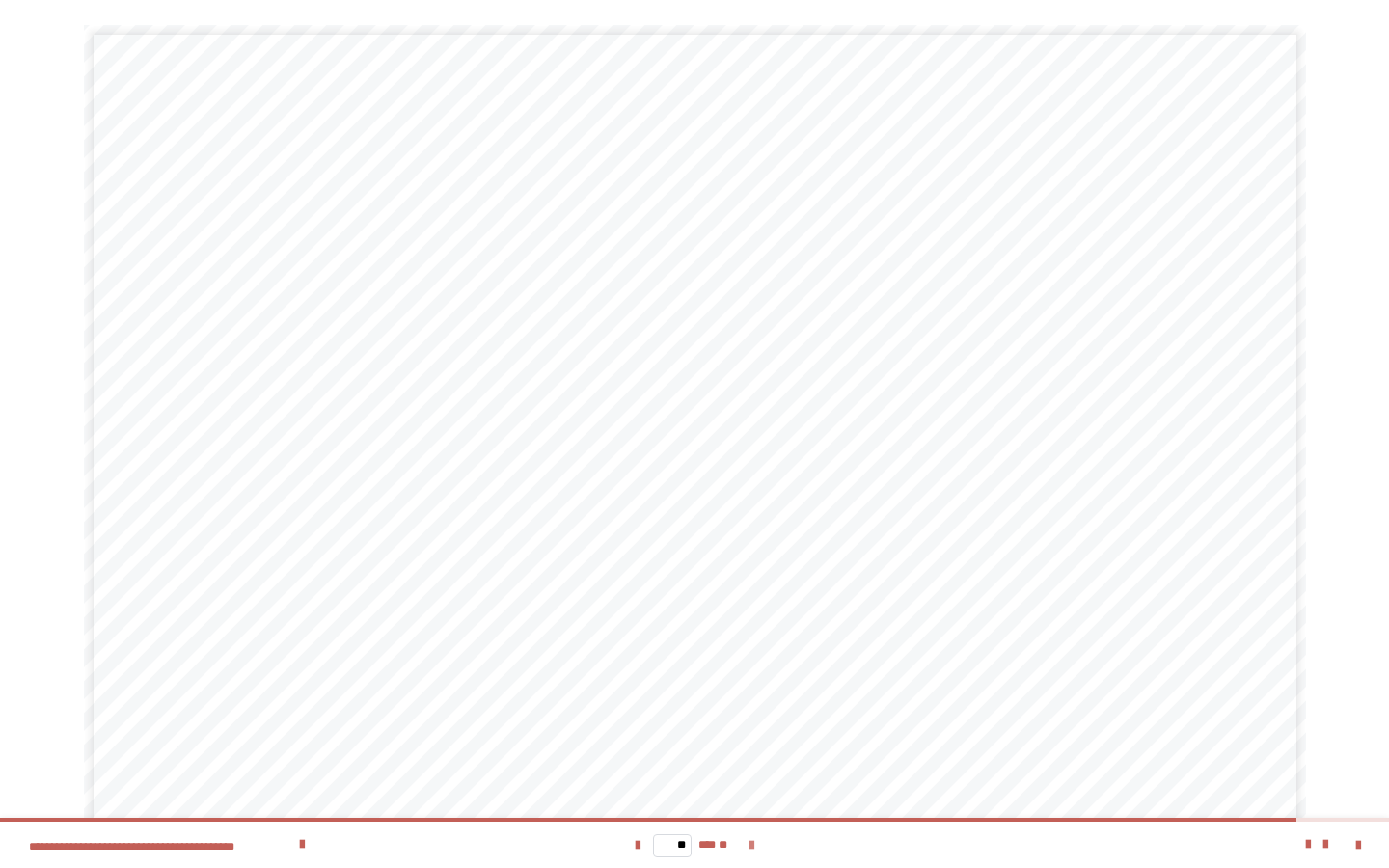 click at bounding box center (751, 846) 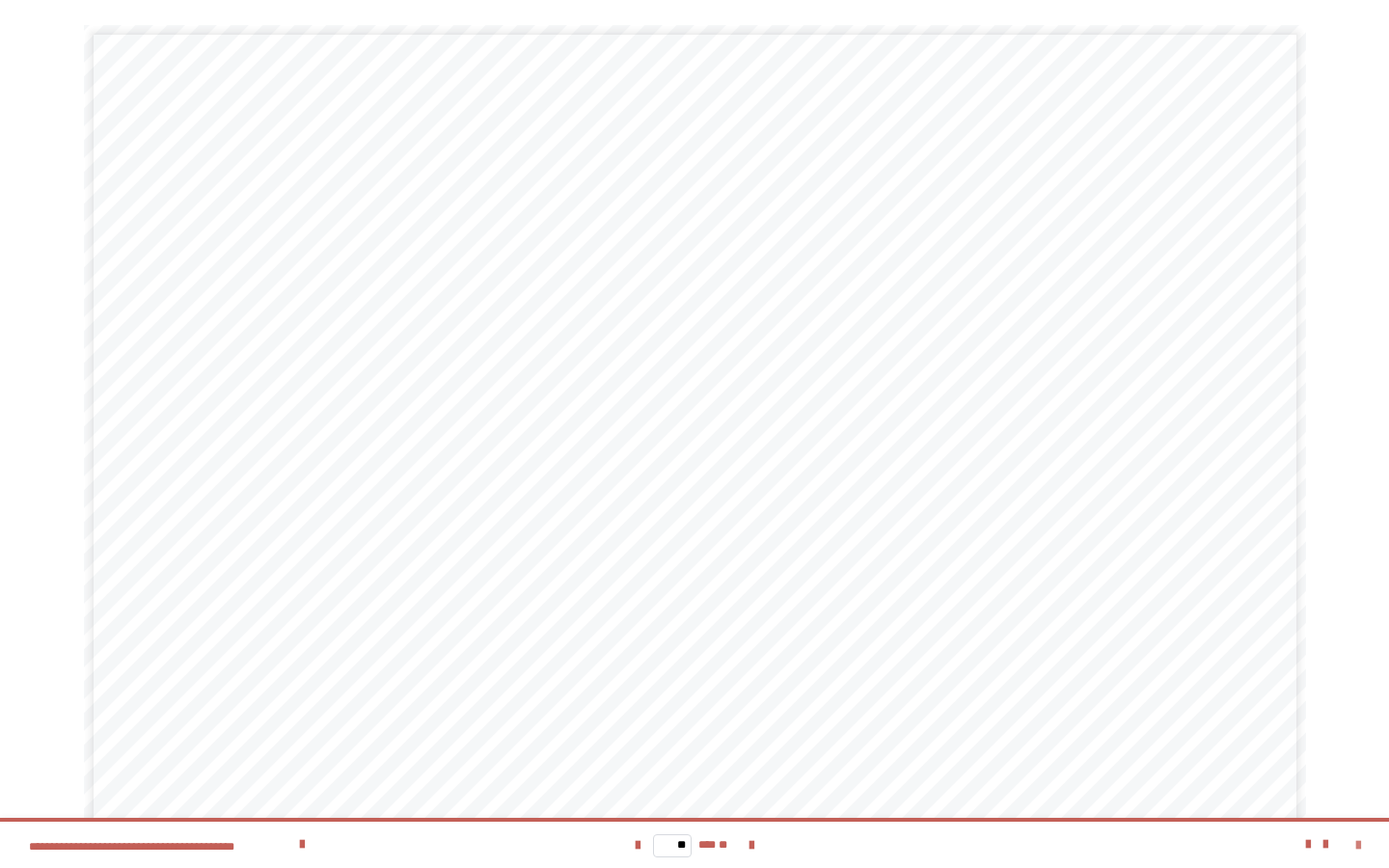 click at bounding box center (1358, 846) 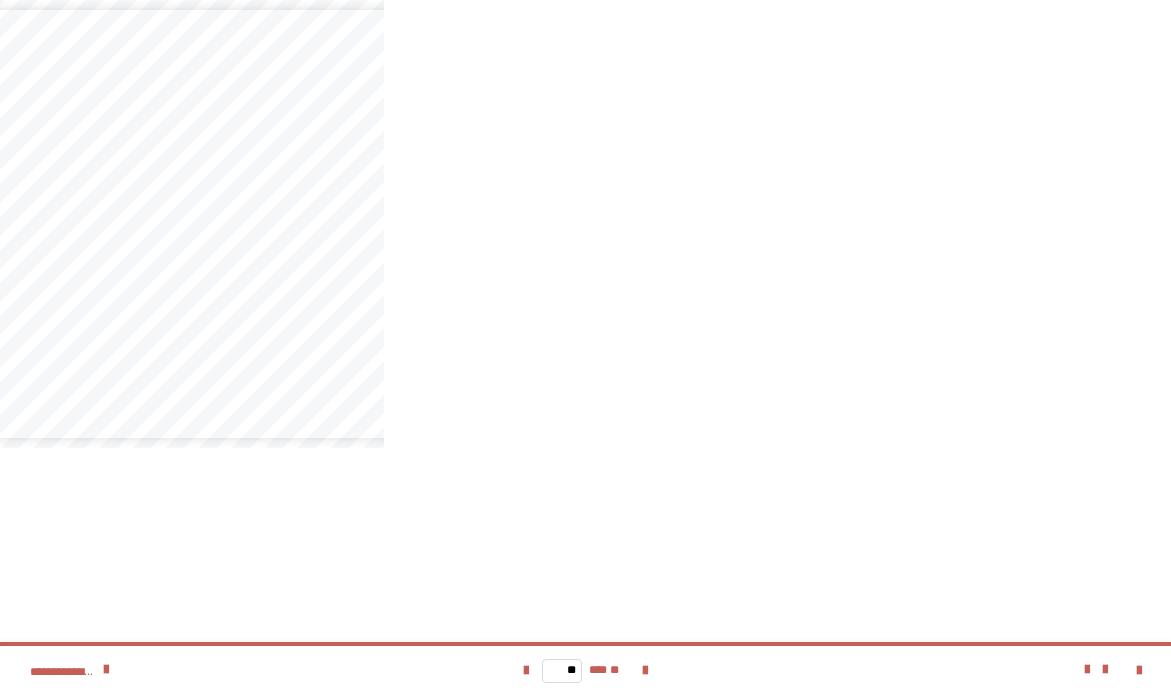 scroll, scrollTop: 2024, scrollLeft: 7, axis: both 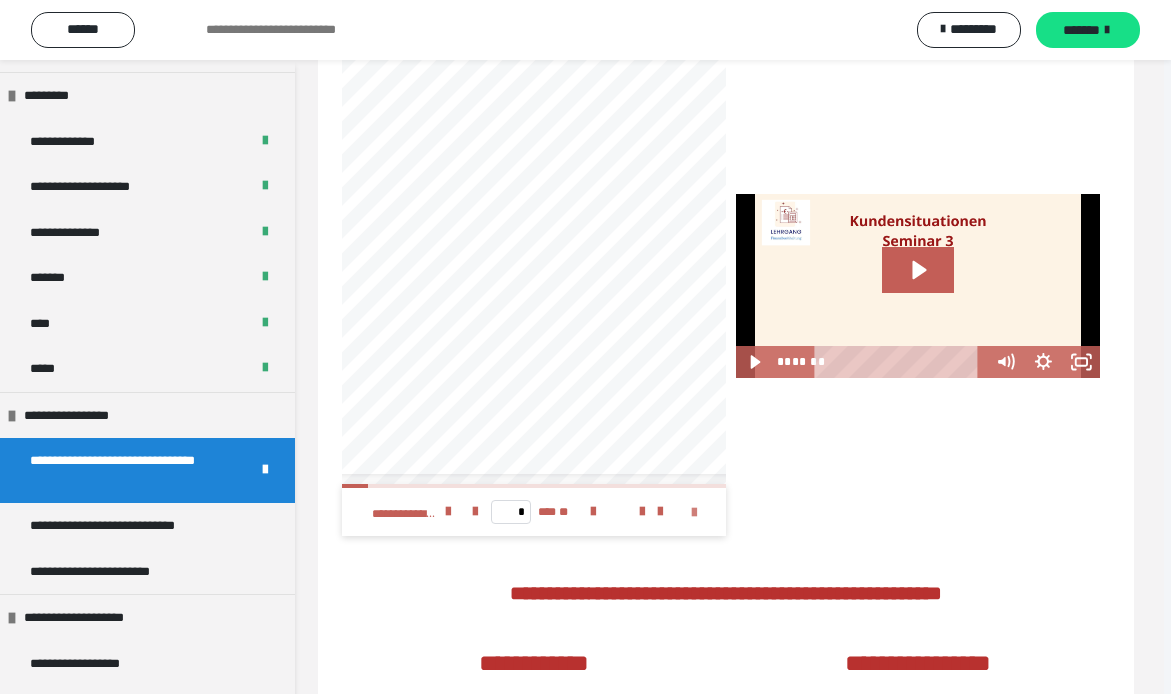 click at bounding box center [694, 513] 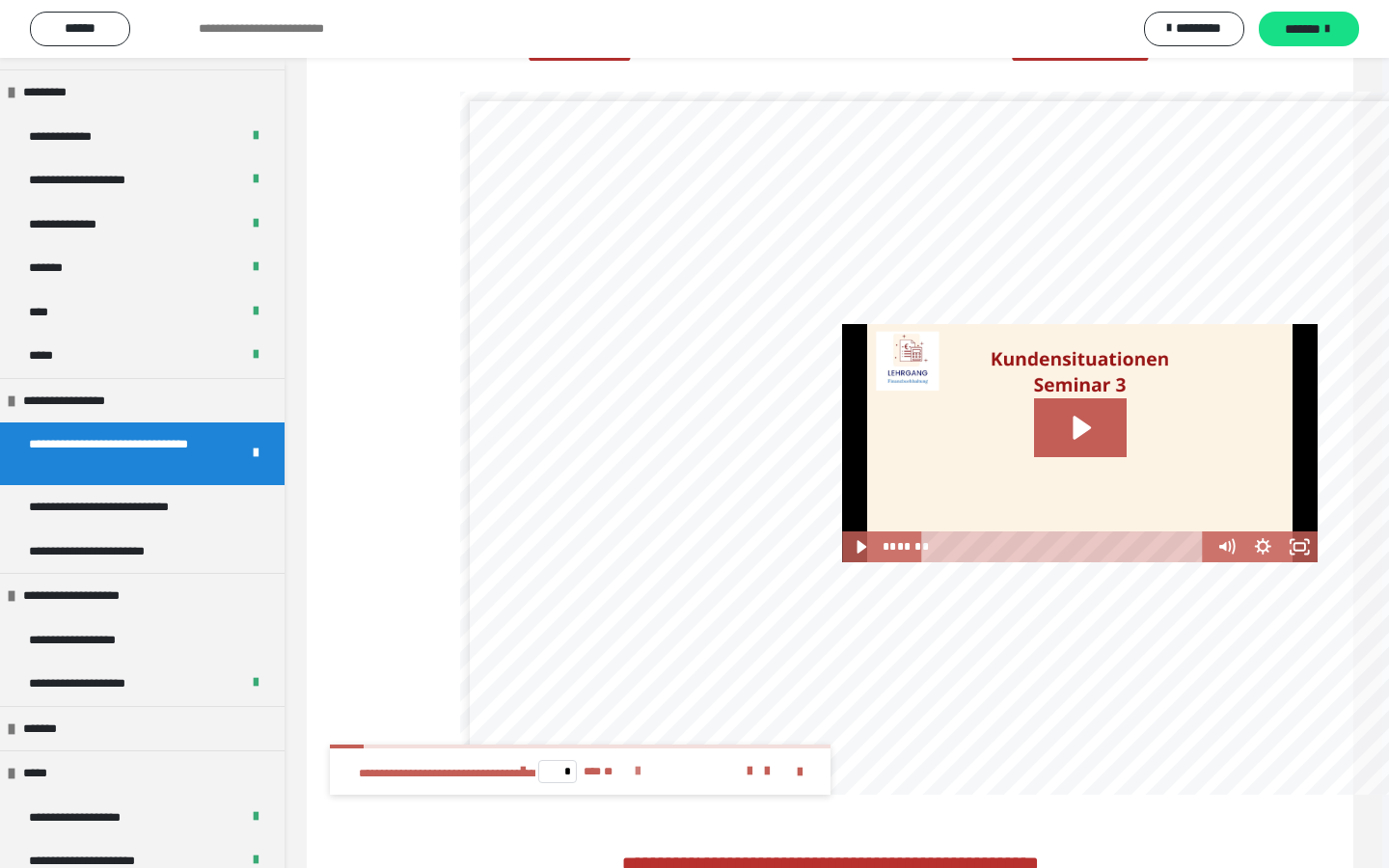 click at bounding box center (638, 772) 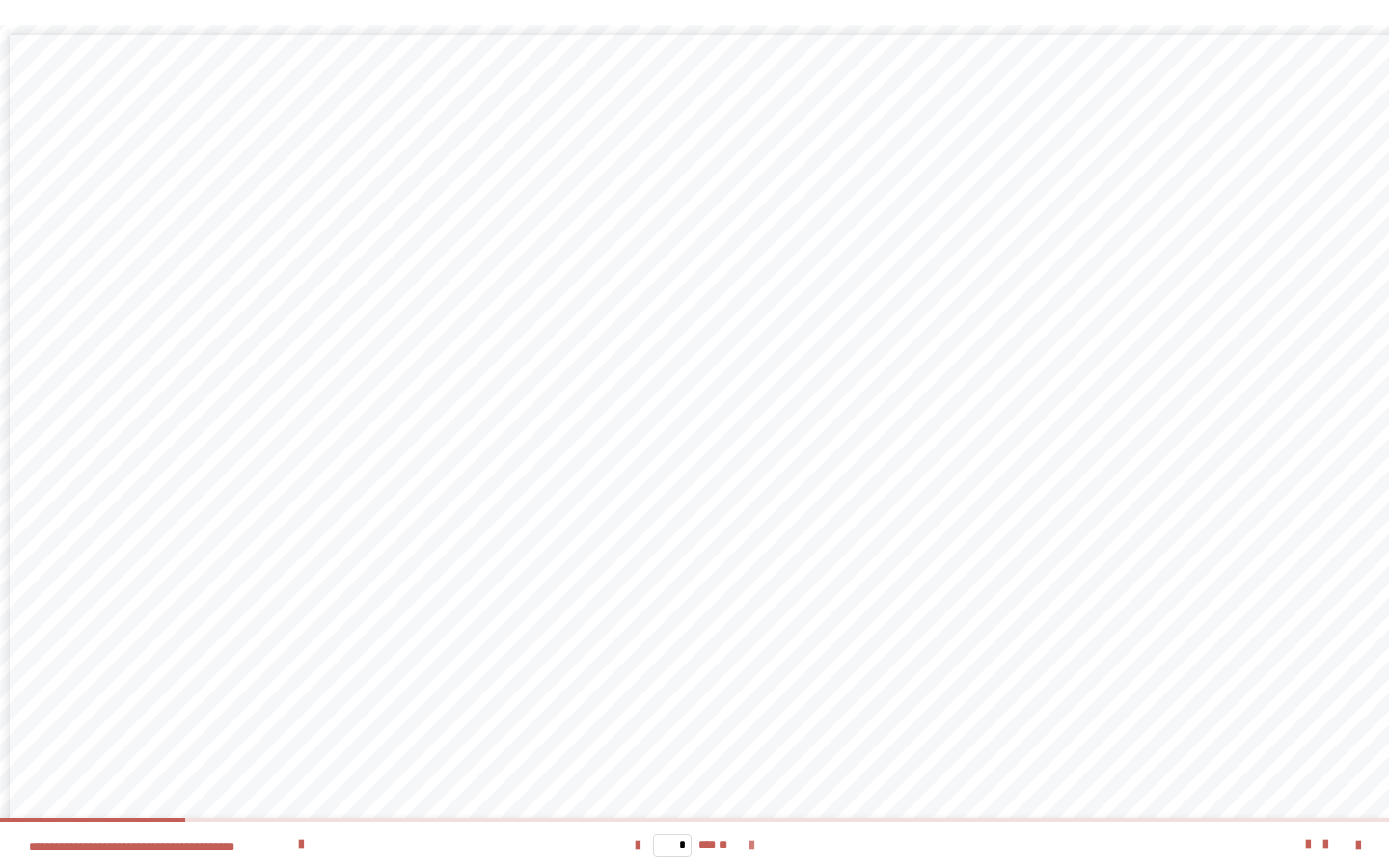 click at bounding box center [751, 846] 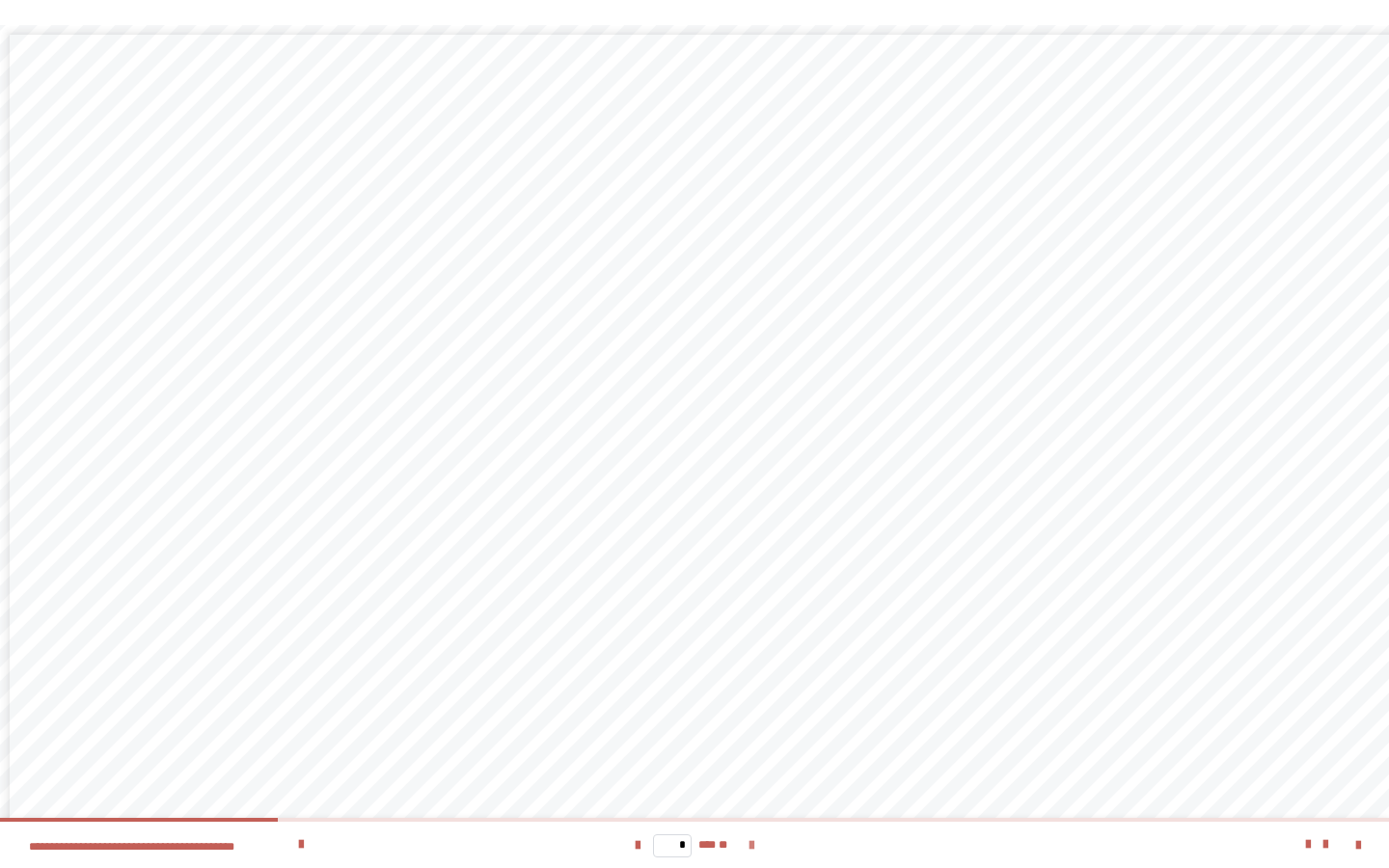 click at bounding box center (751, 846) 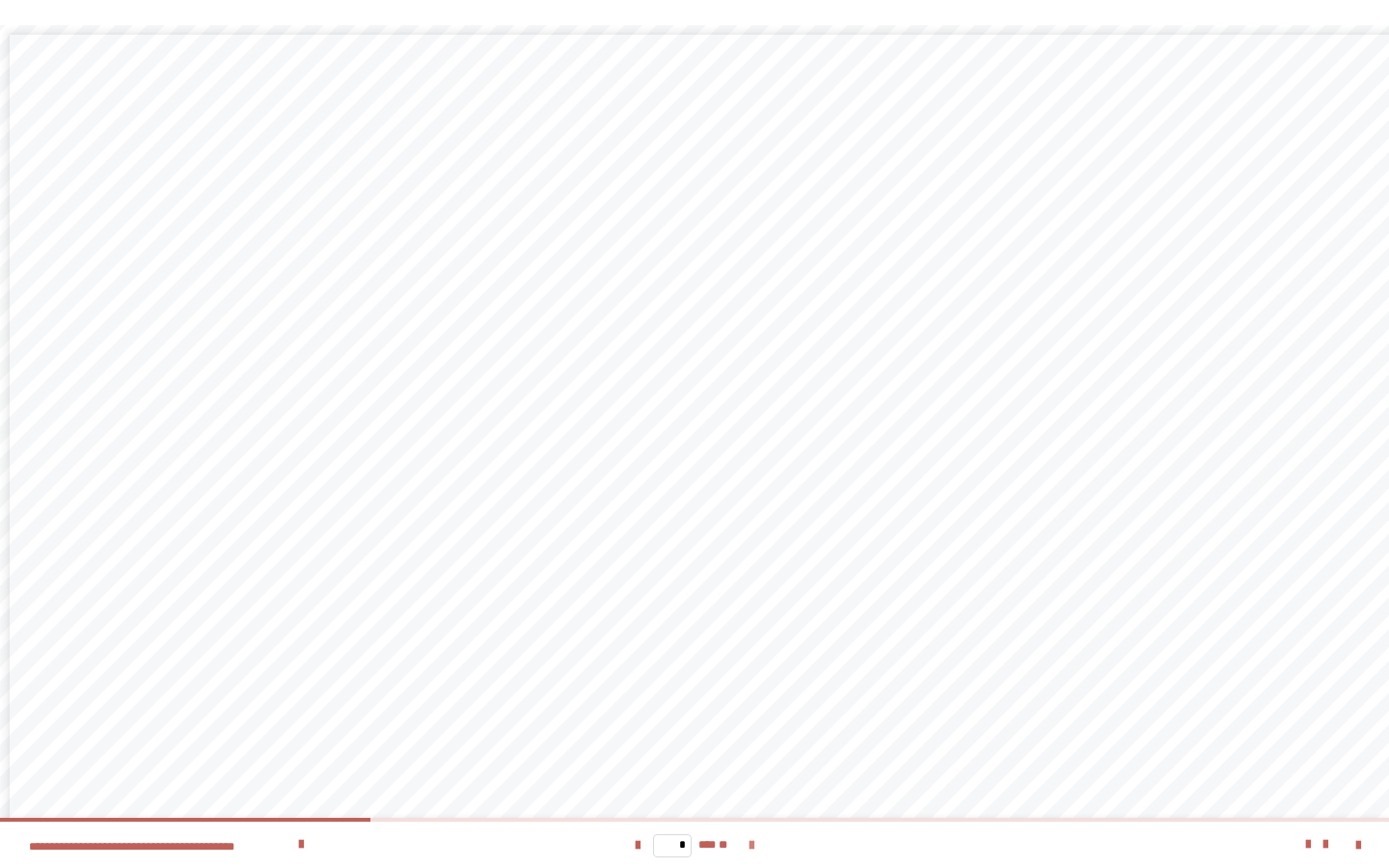 click at bounding box center [751, 846] 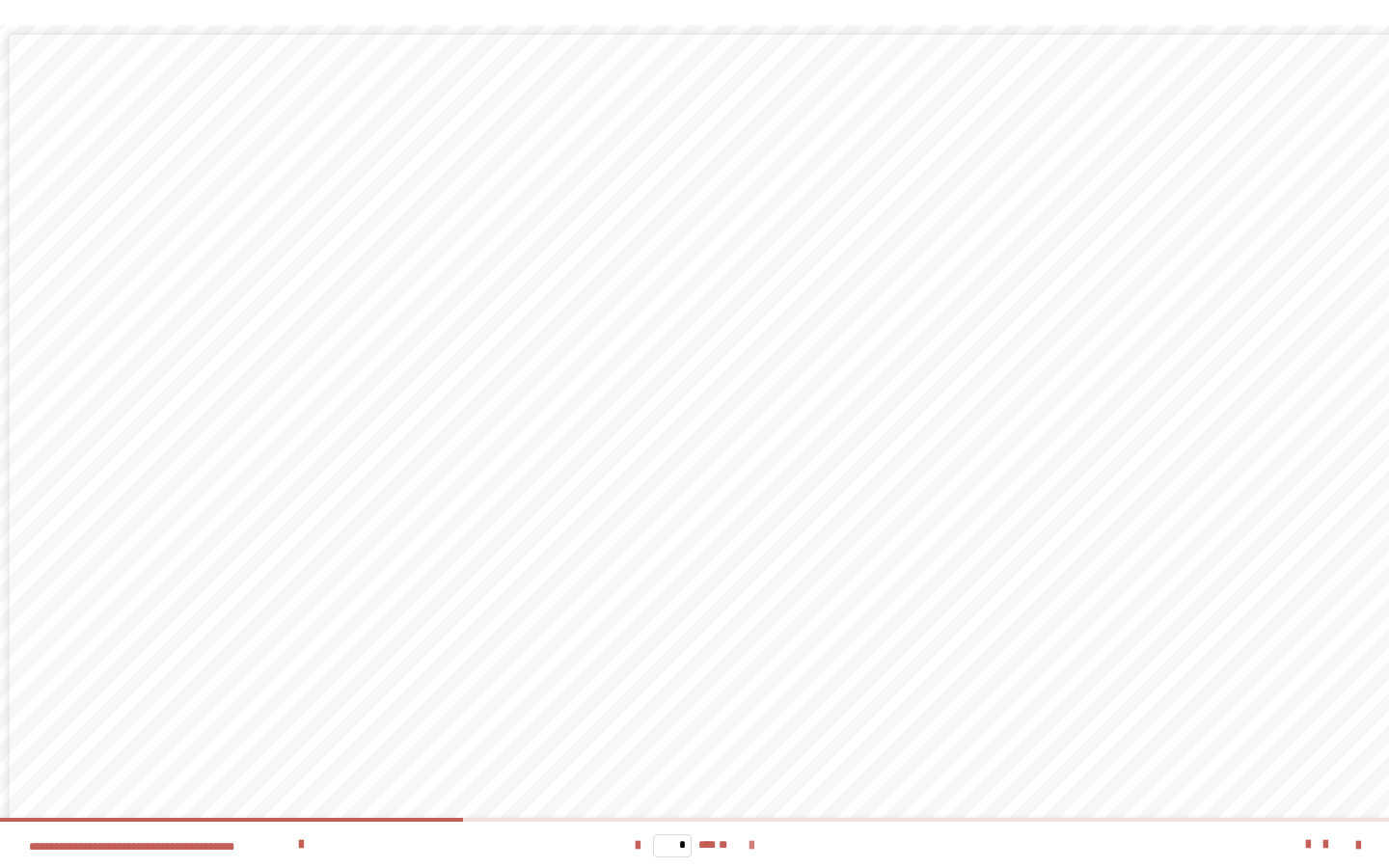 click at bounding box center [751, 846] 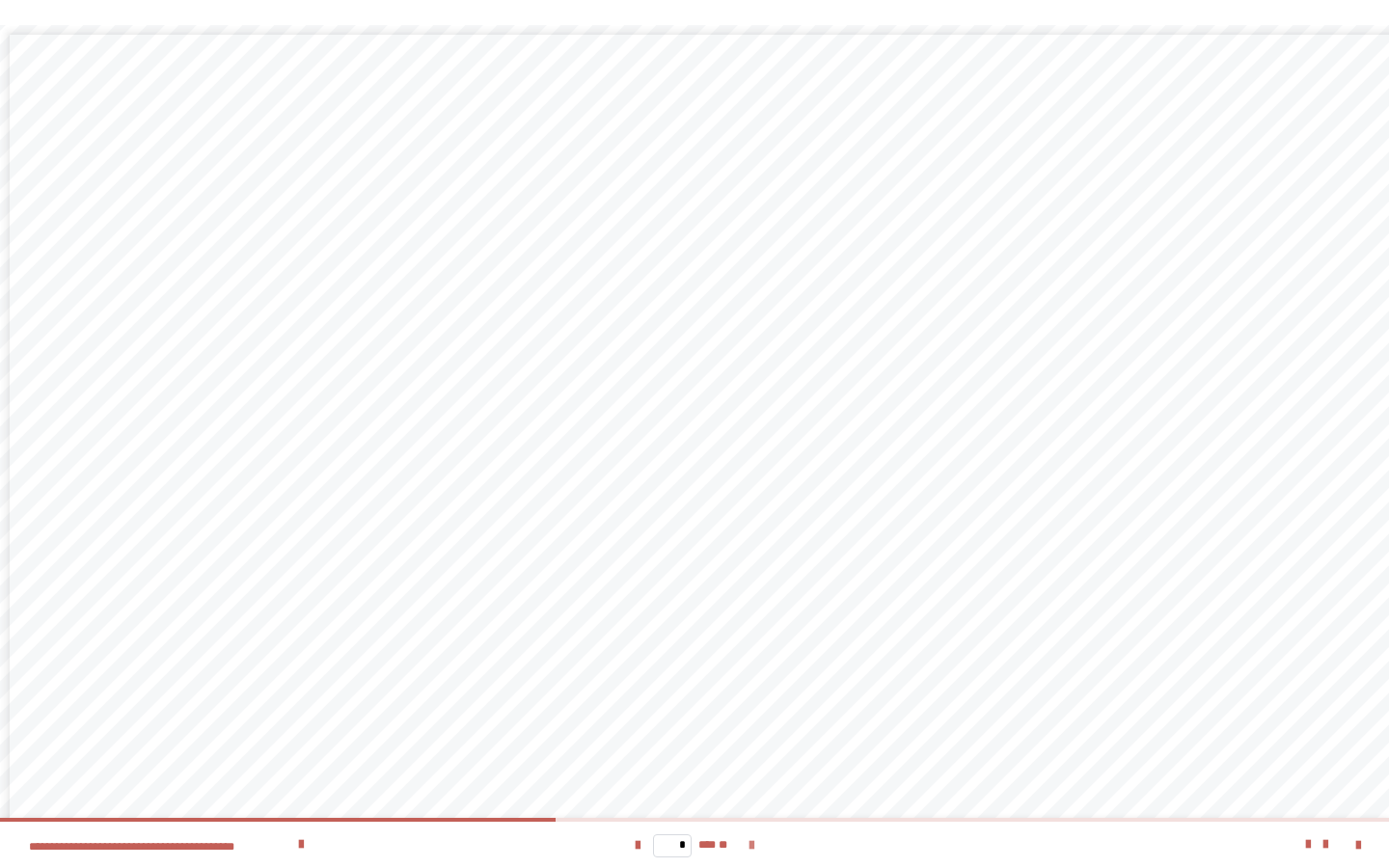 click at bounding box center (751, 846) 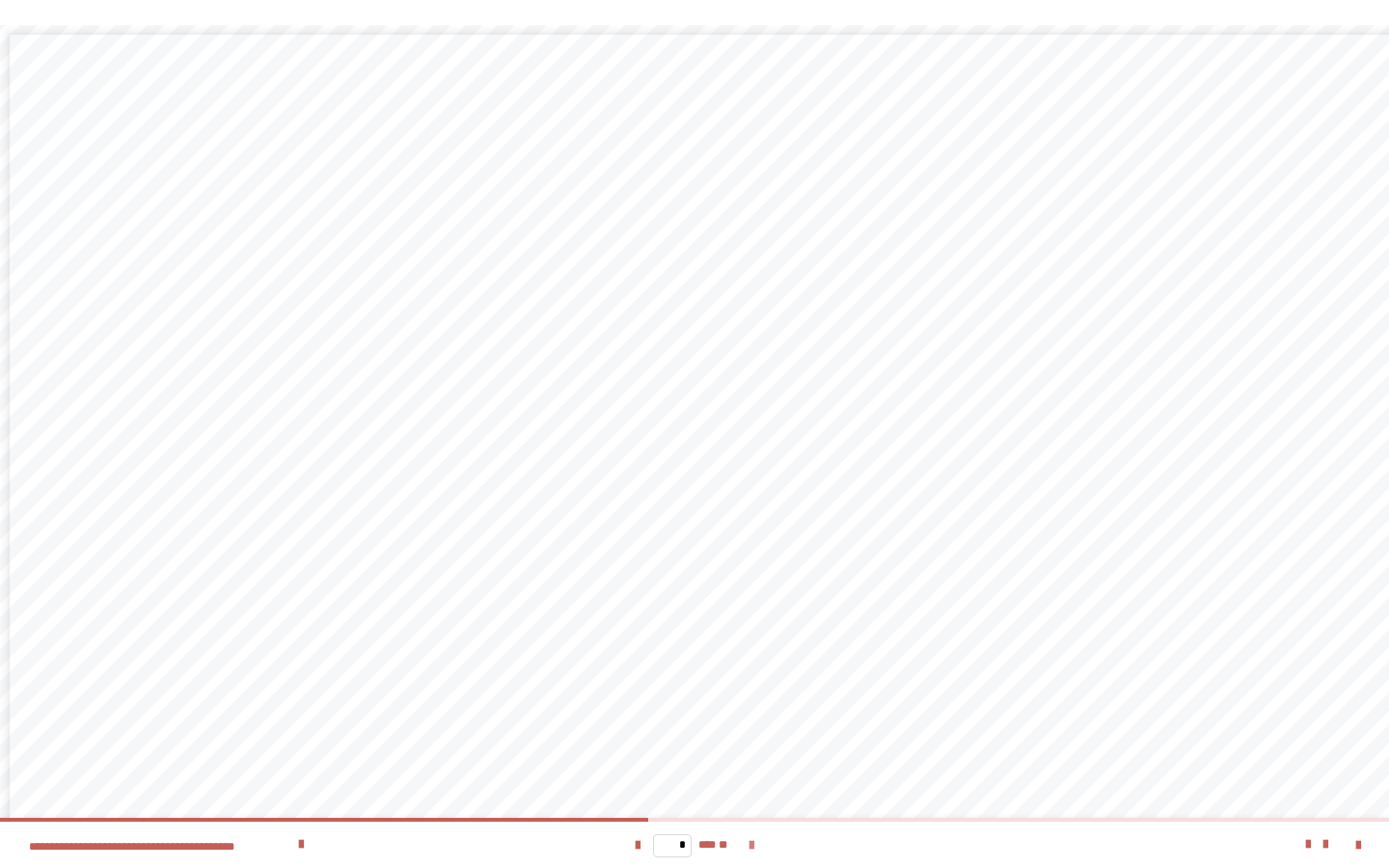 click at bounding box center (751, 846) 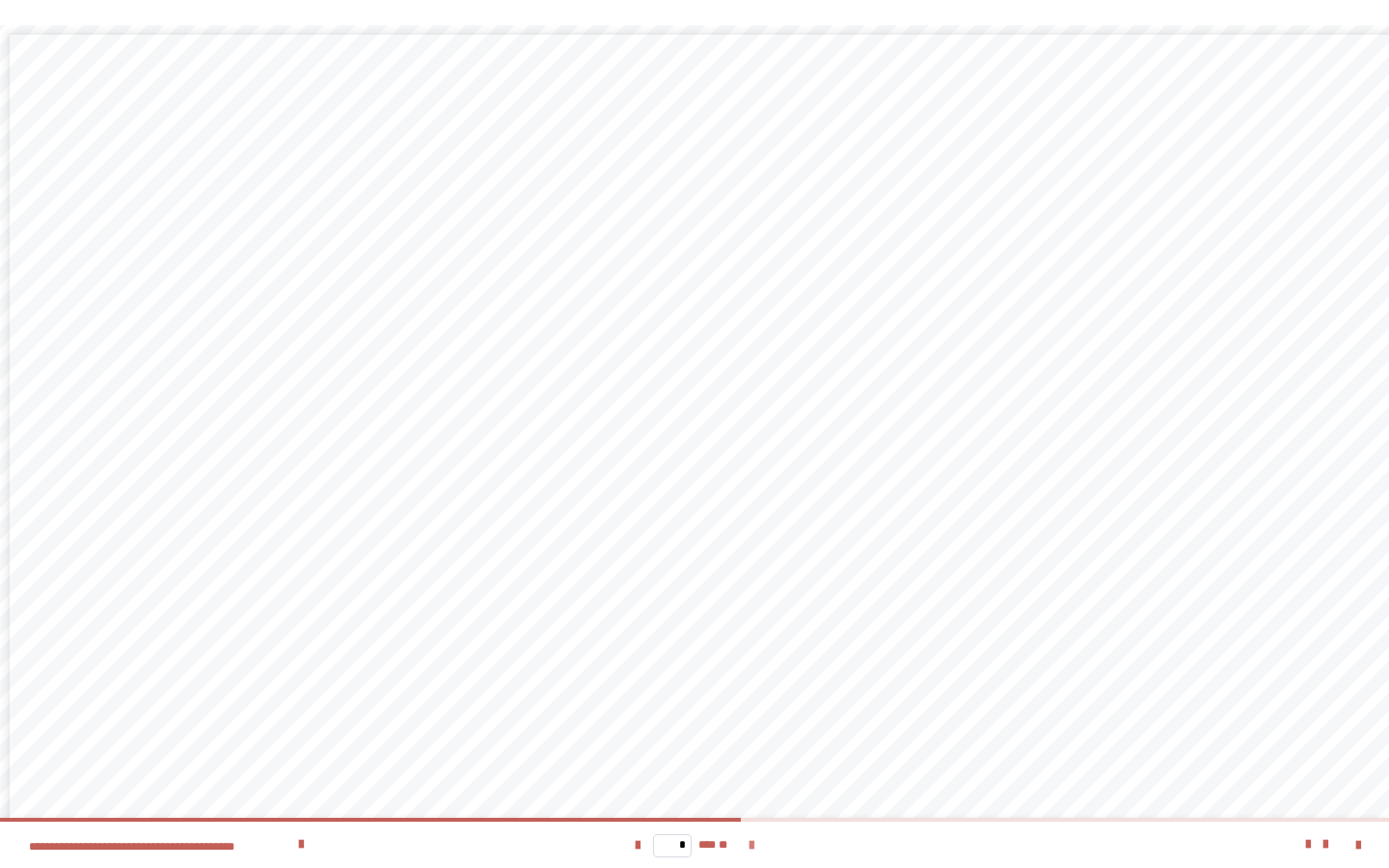 click at bounding box center [751, 846] 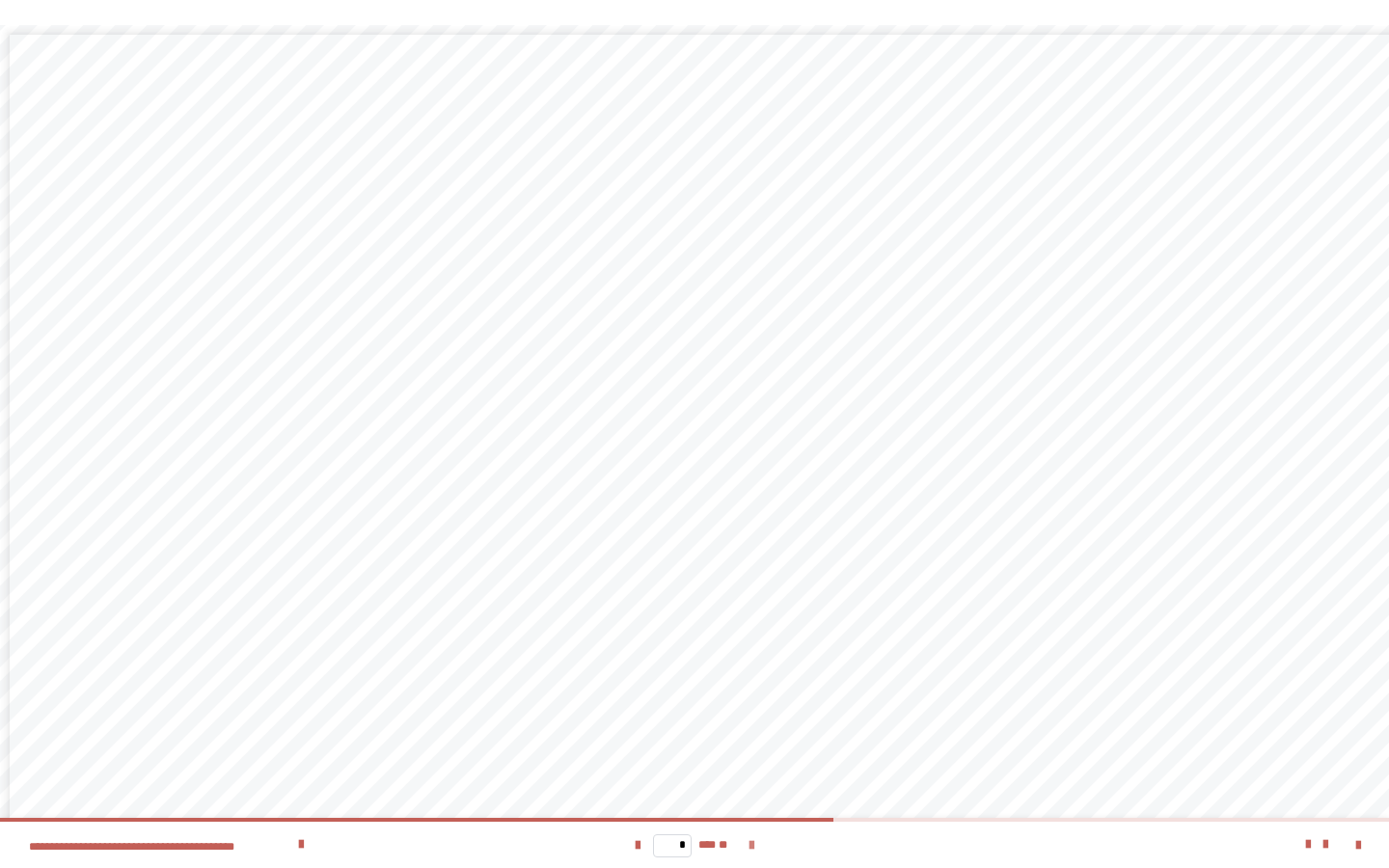 click at bounding box center [751, 846] 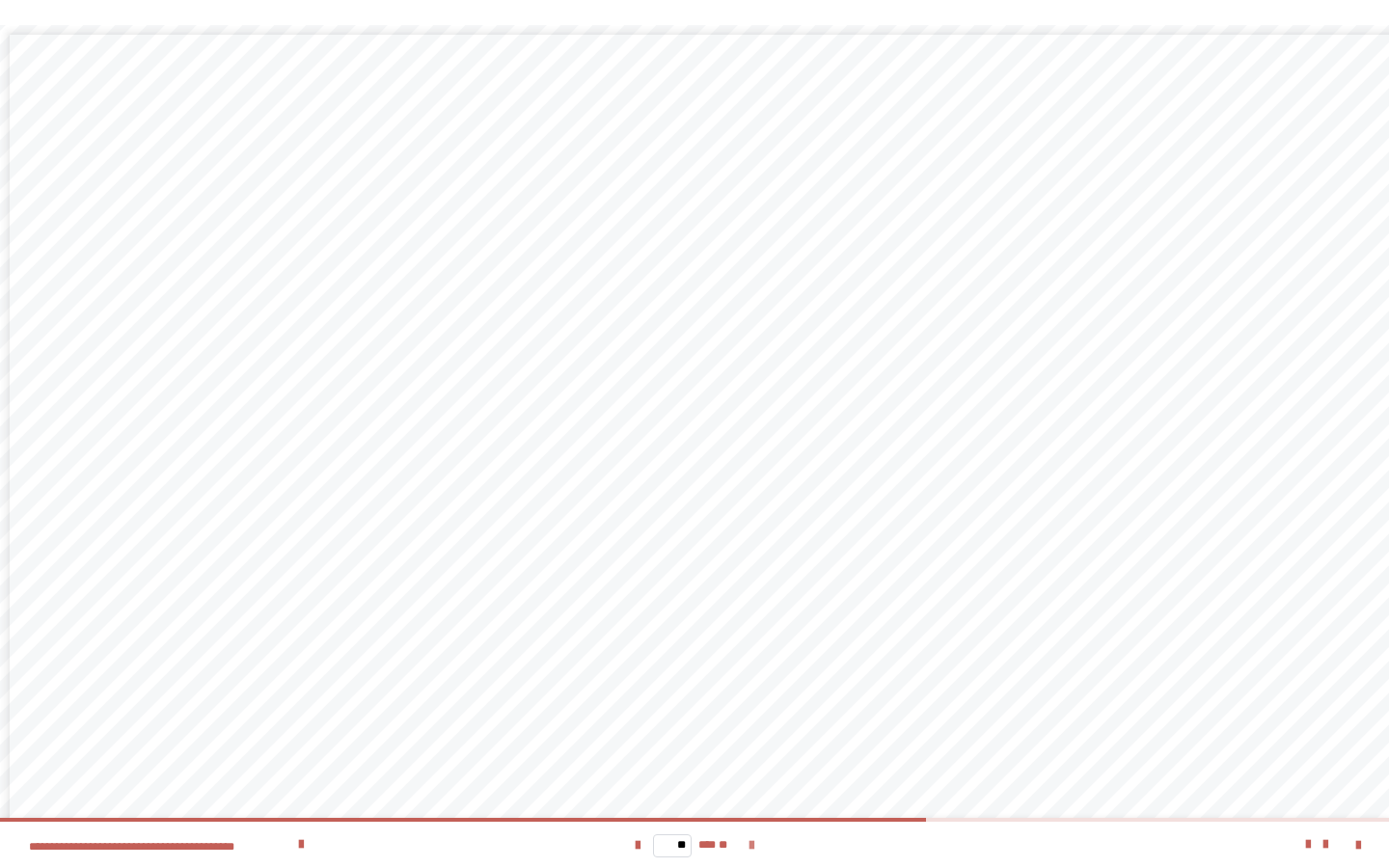 click at bounding box center [751, 846] 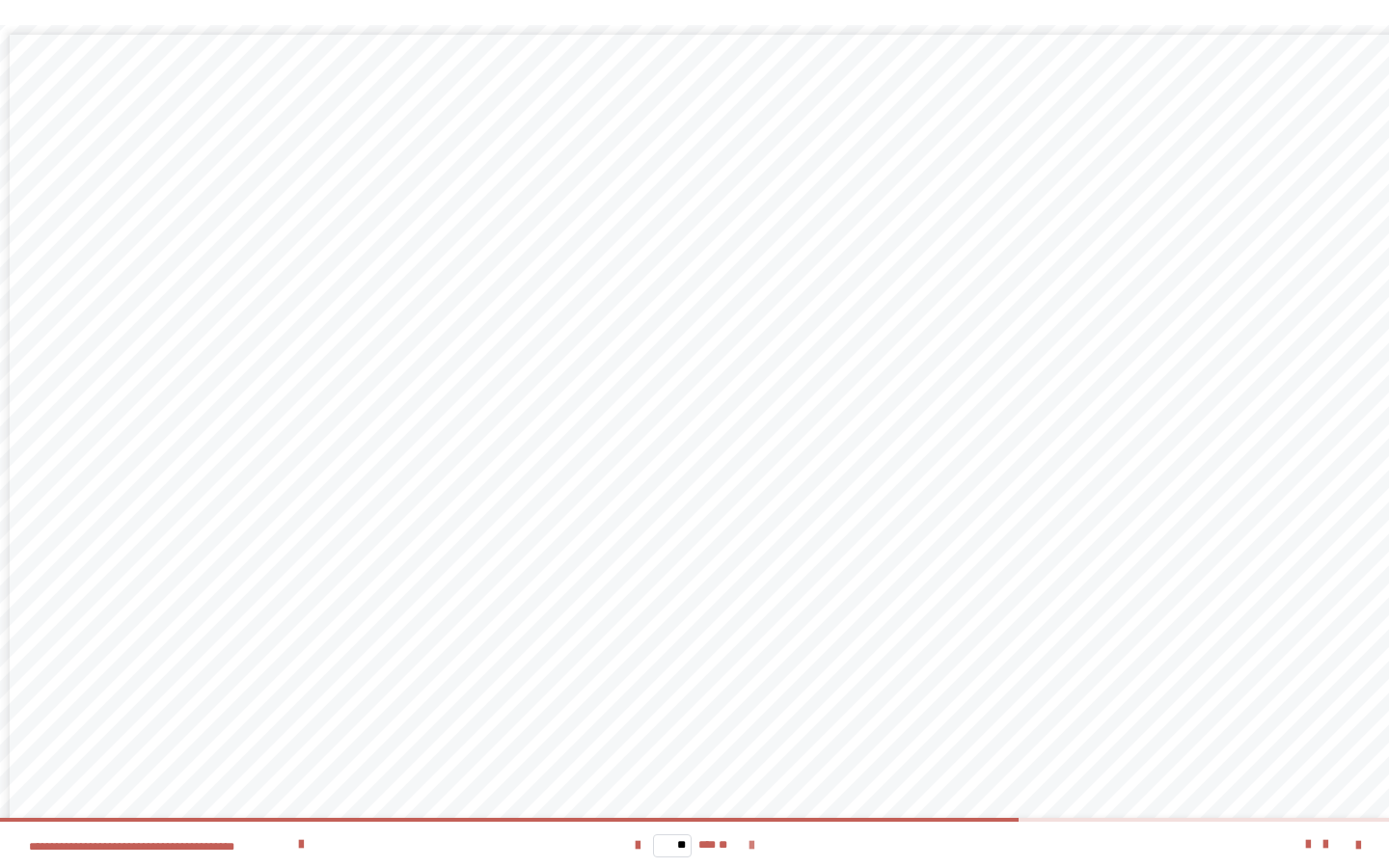 click at bounding box center [751, 846] 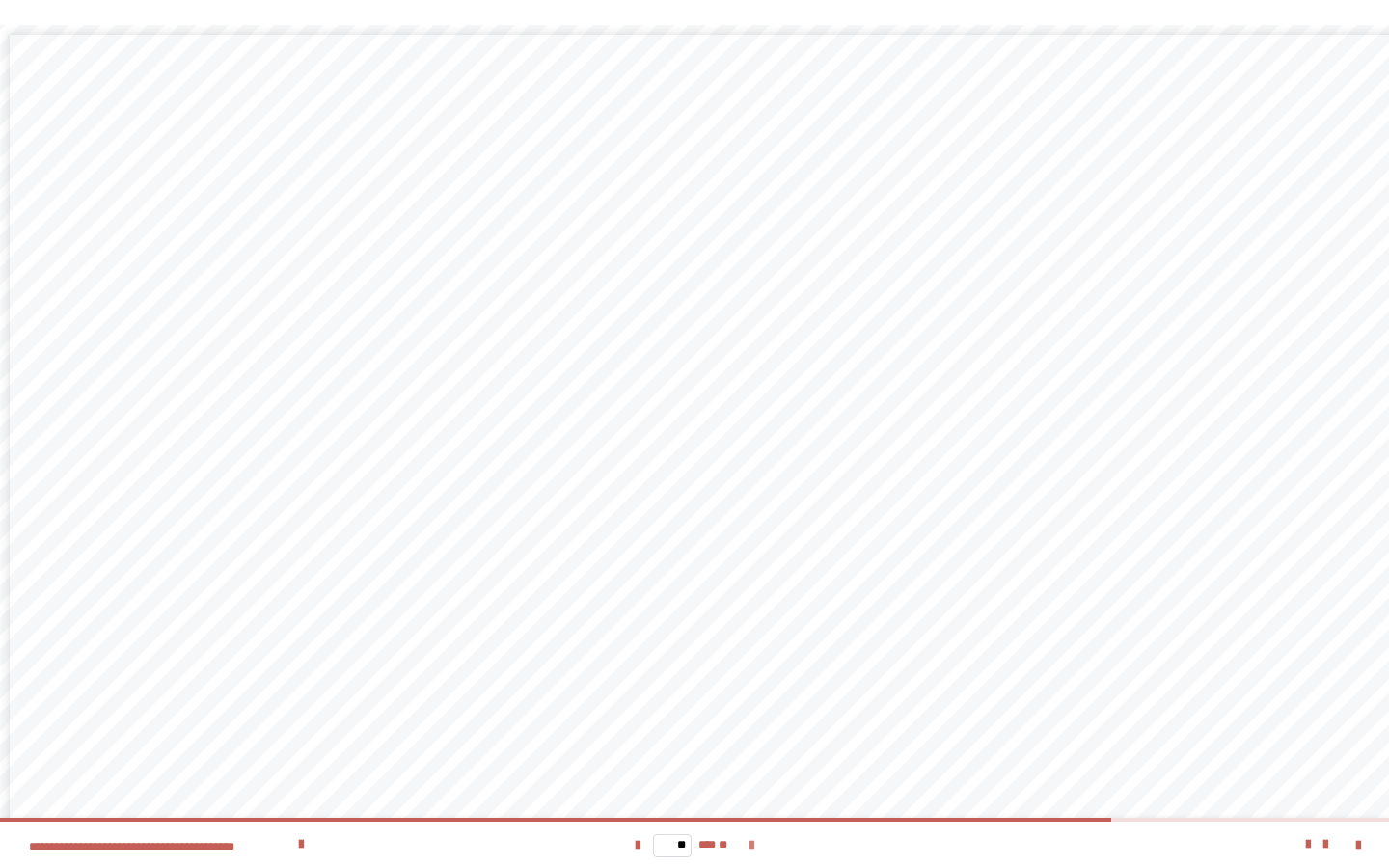 click at bounding box center [751, 846] 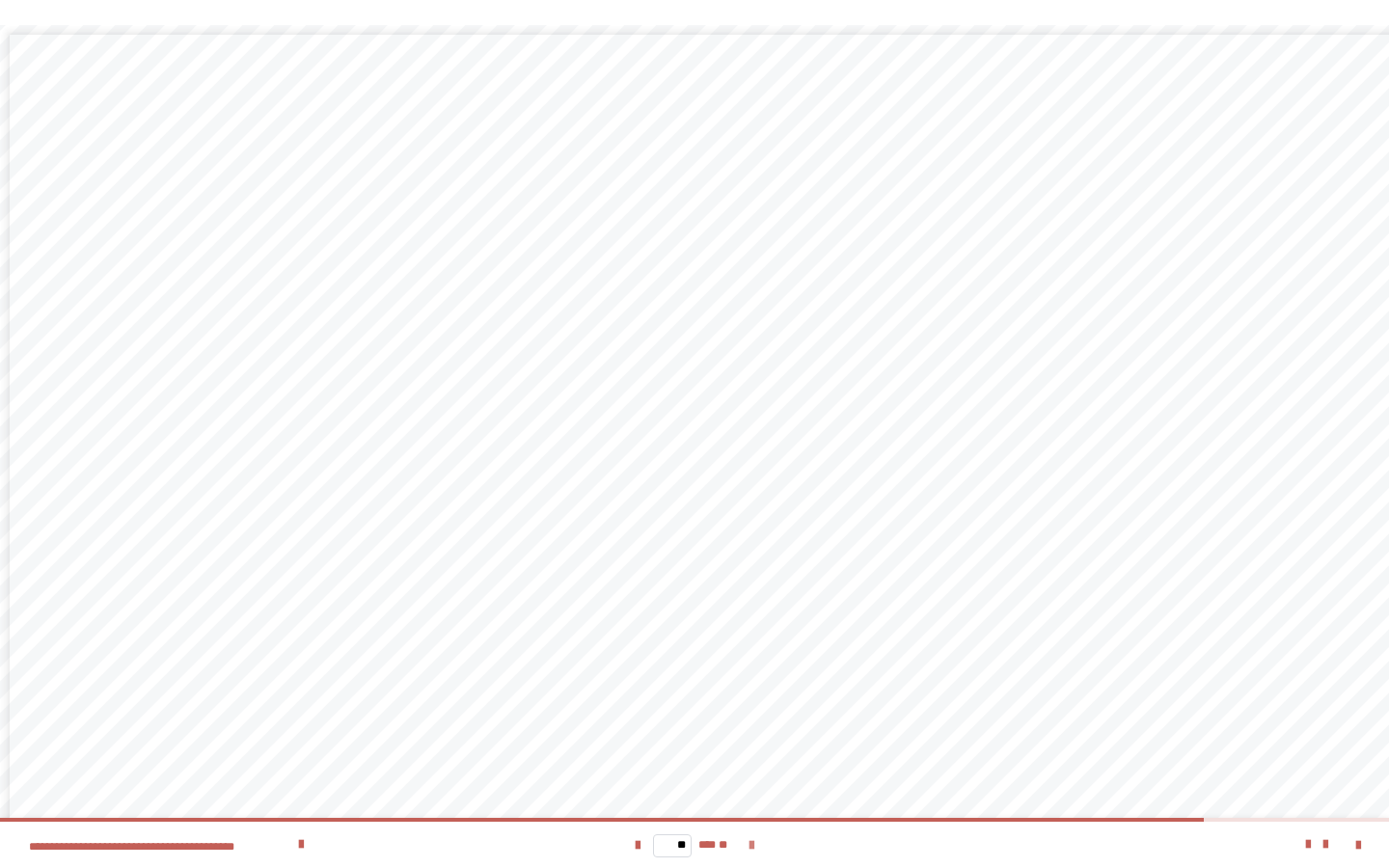click at bounding box center (751, 846) 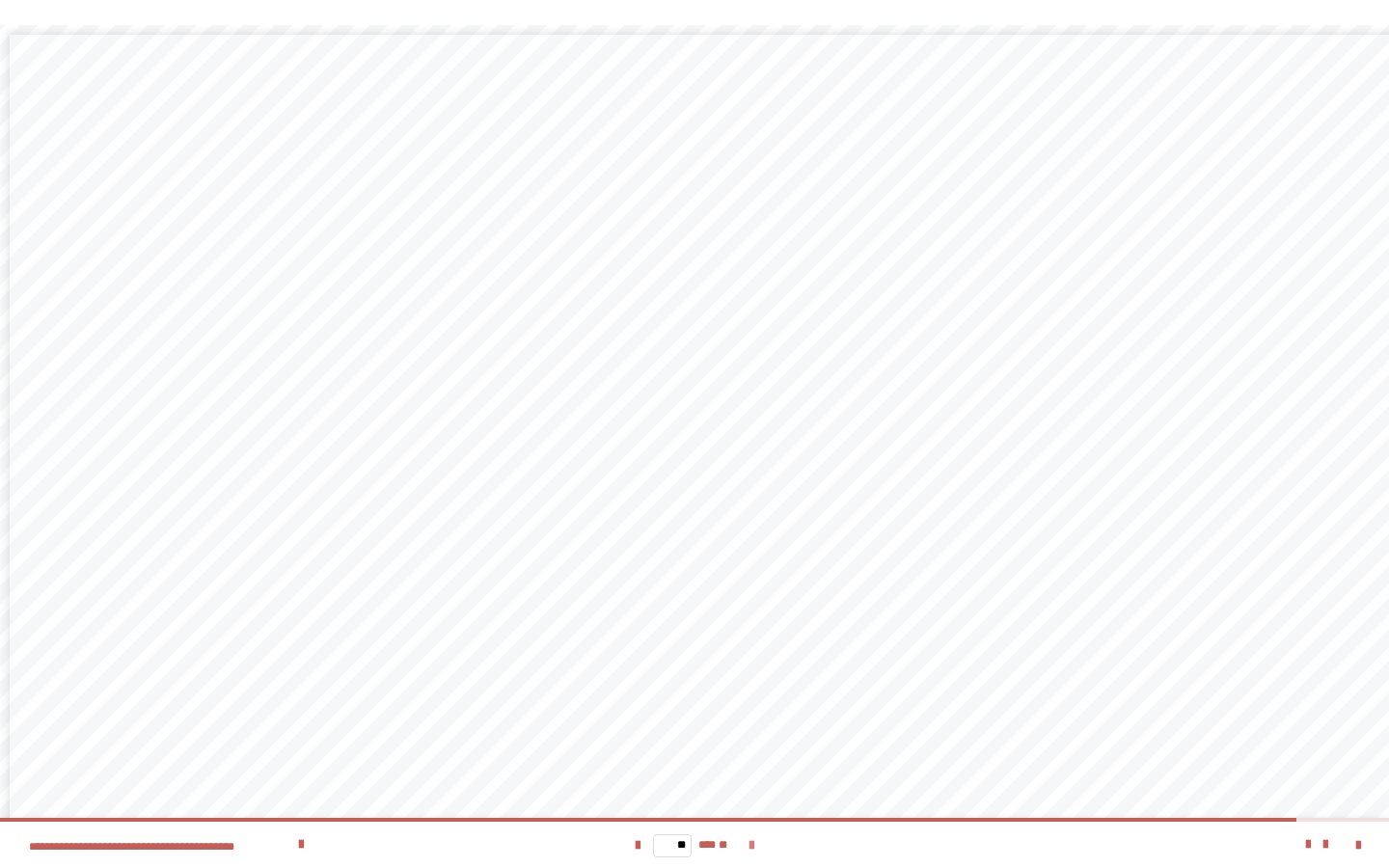 click at bounding box center [751, 846] 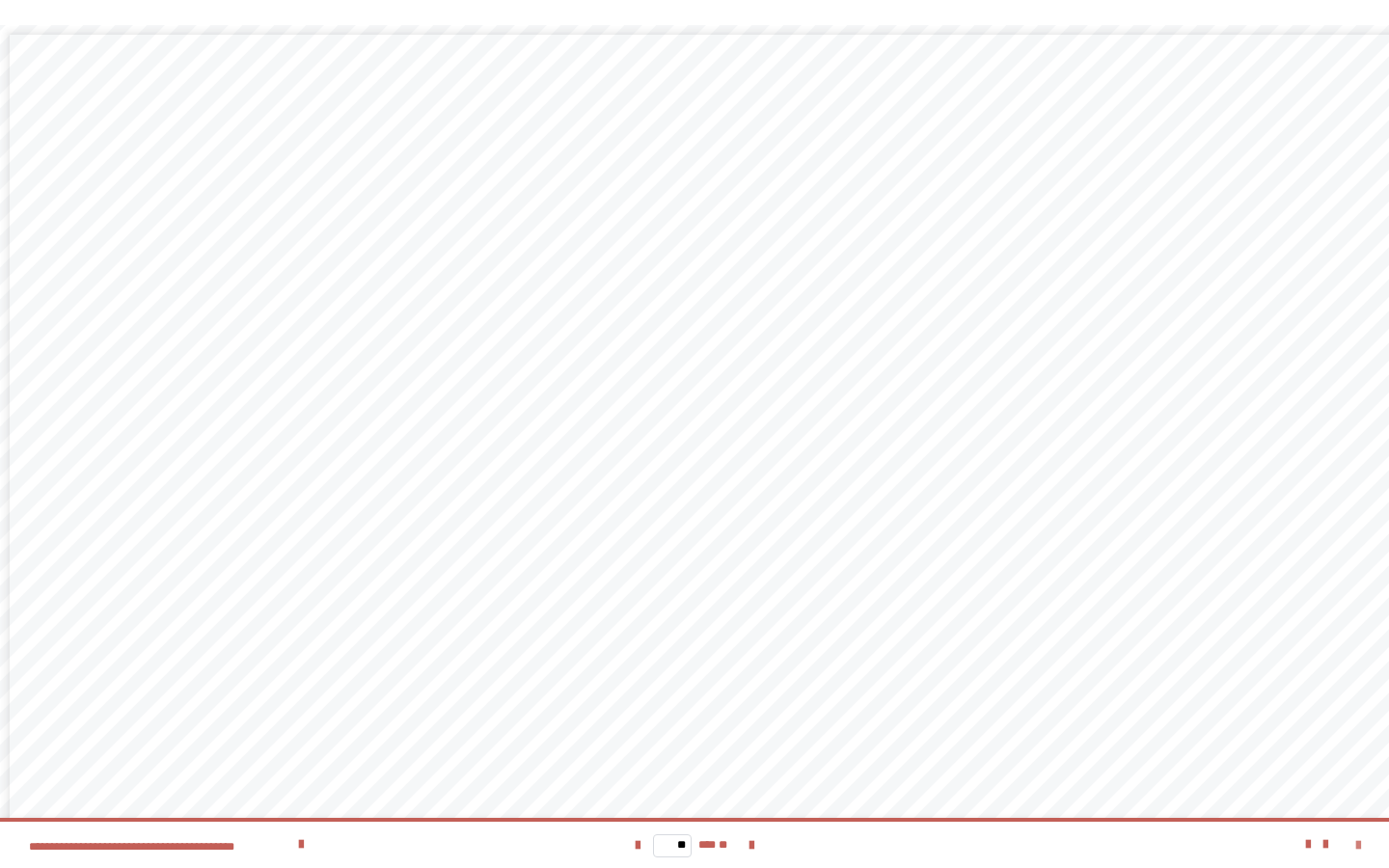 click at bounding box center (1358, 846) 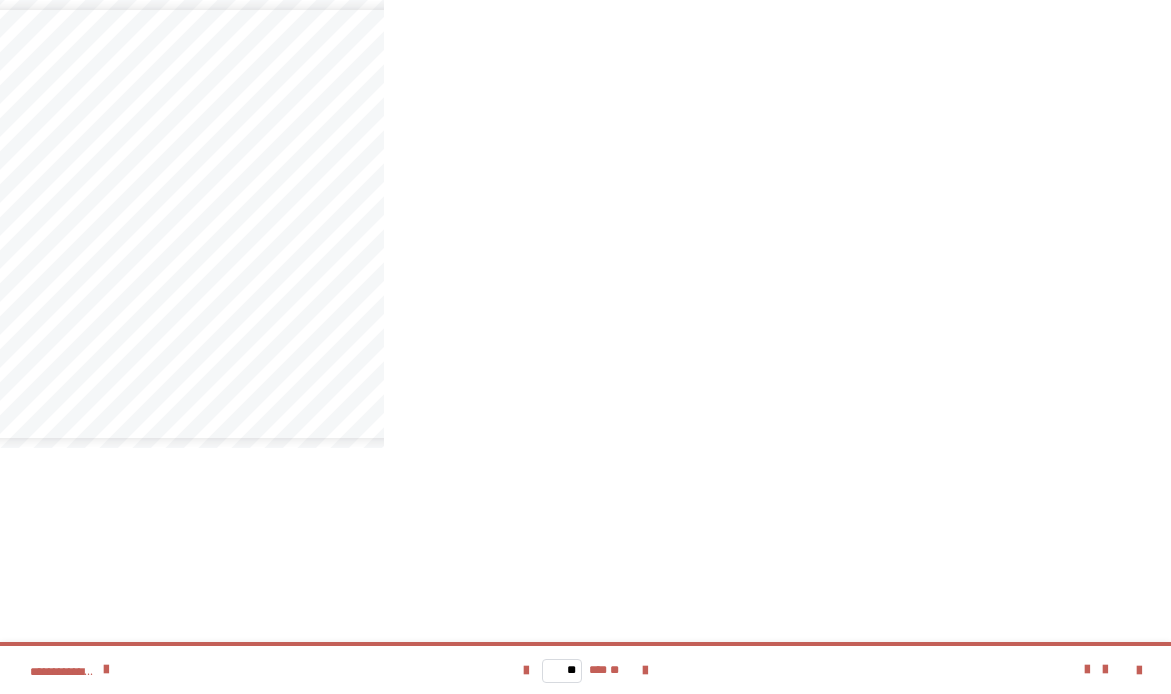 scroll, scrollTop: 2376, scrollLeft: 7, axis: both 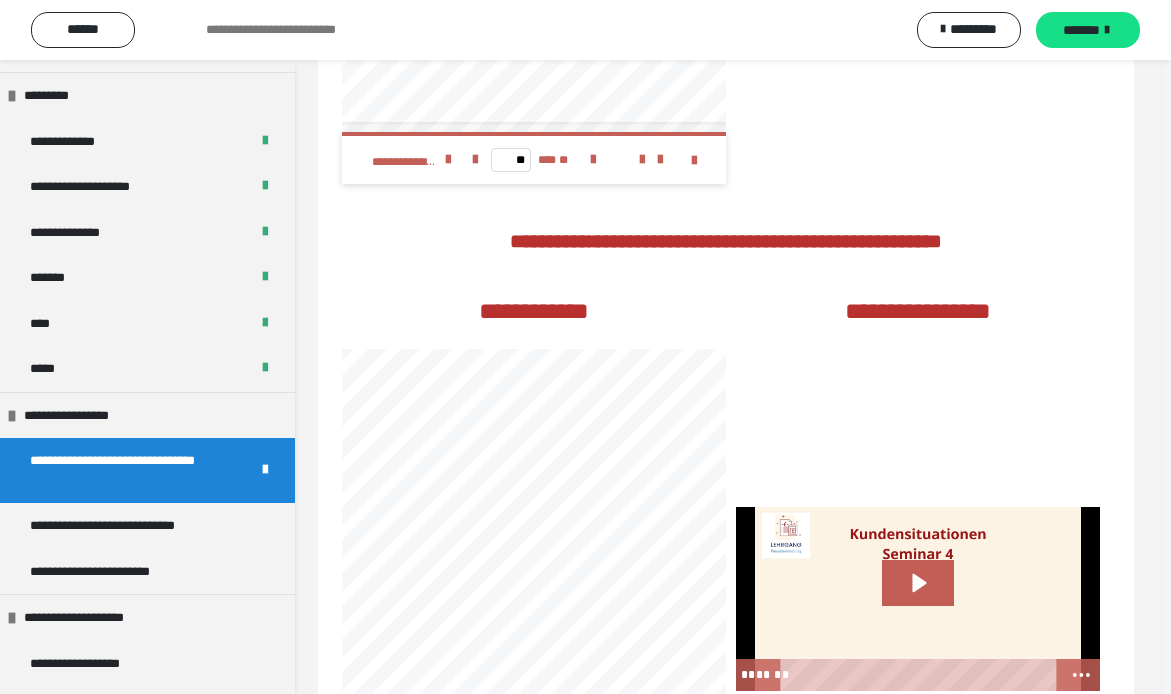 click on "**********" at bounding box center (416, 562) 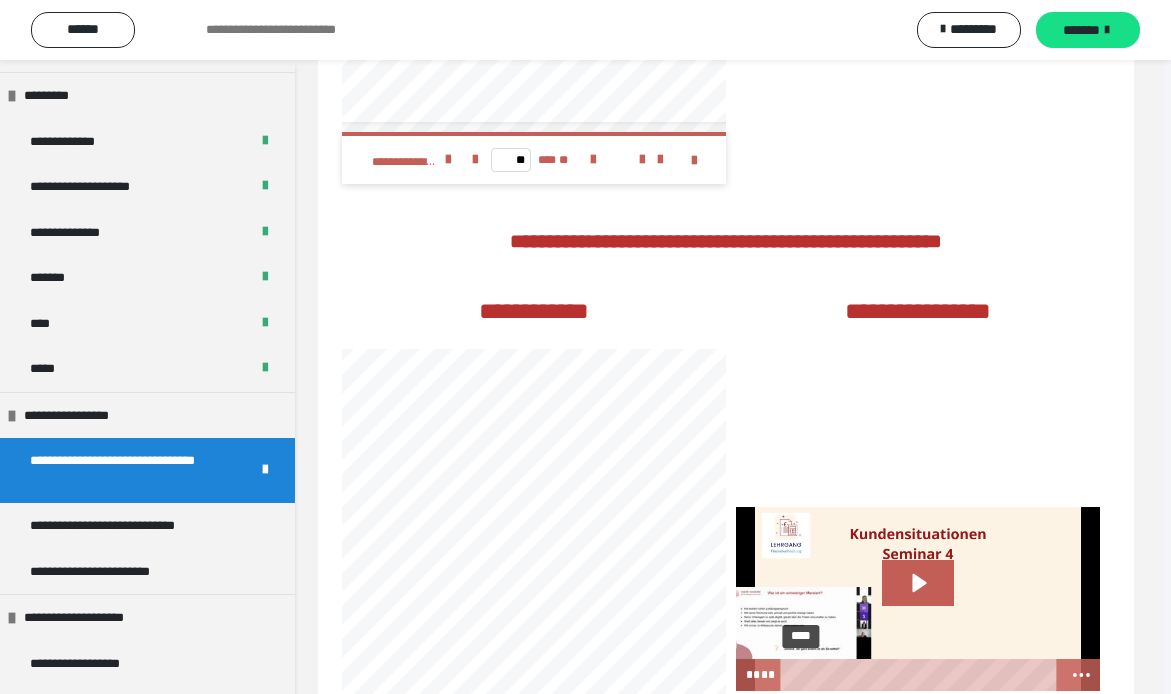 click on "****" at bounding box center (922, 675) 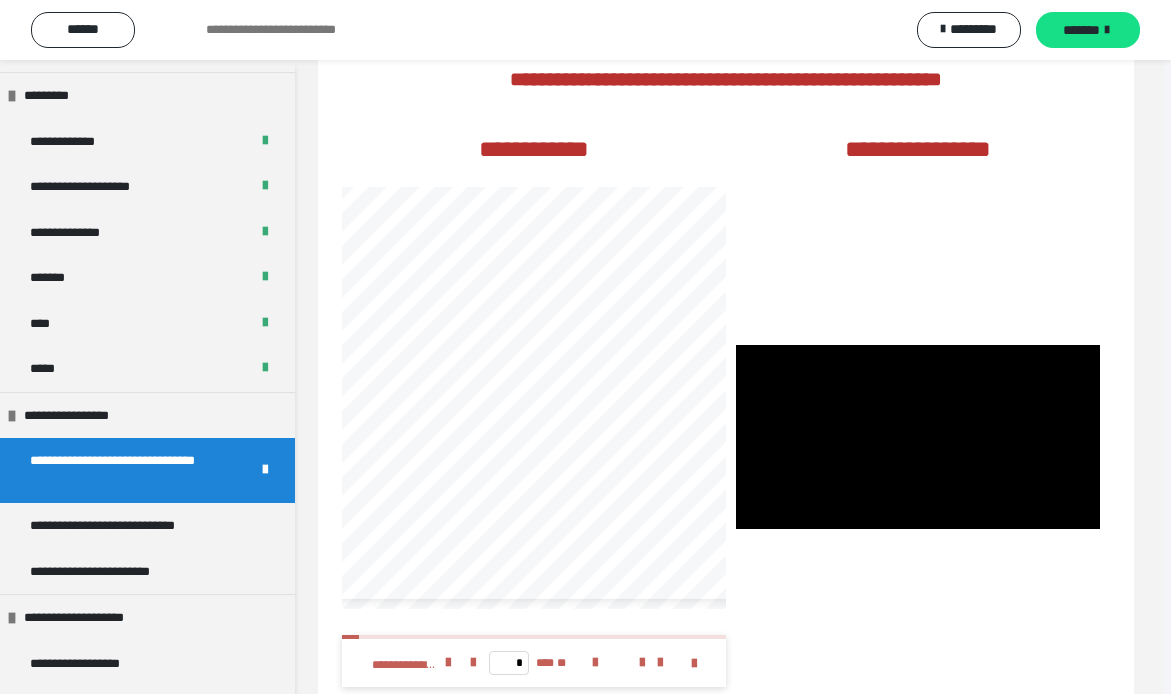 scroll, scrollTop: 2585, scrollLeft: 7, axis: both 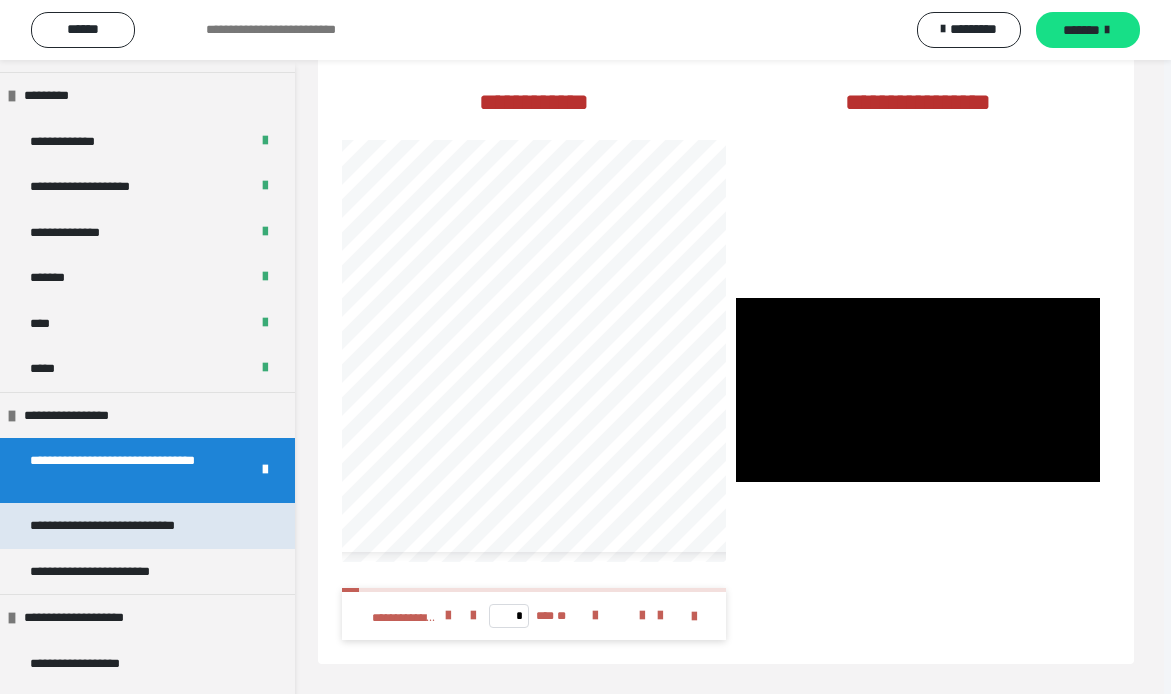 click on "**********" at bounding box center [131, 526] 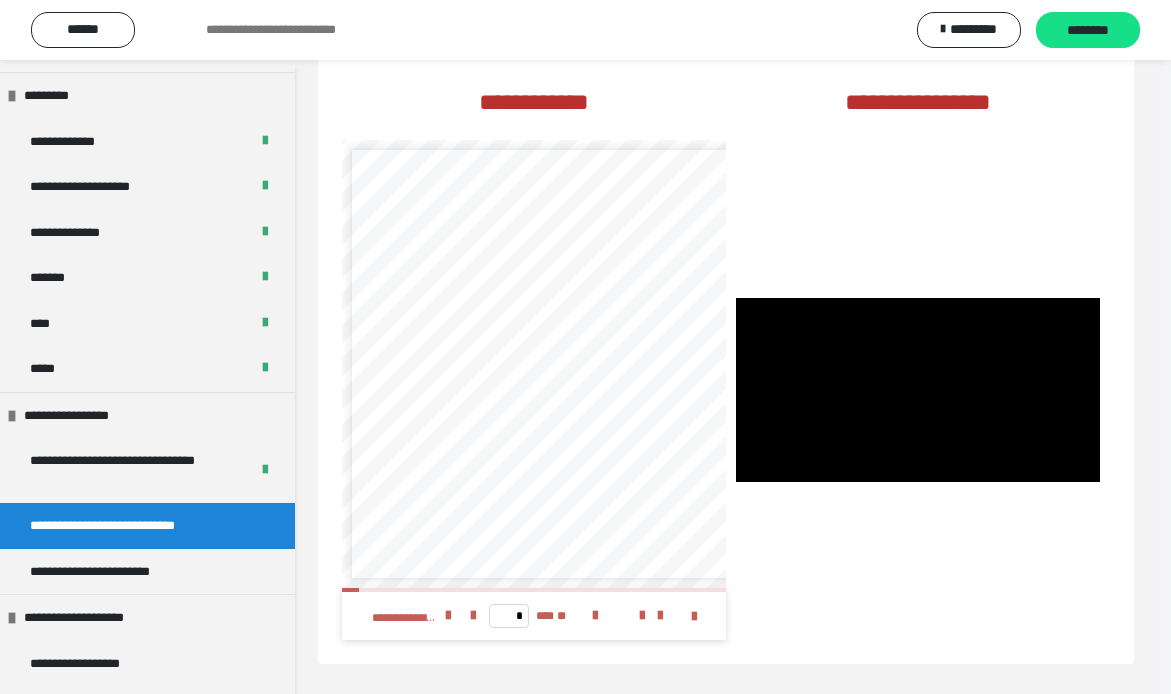 scroll, scrollTop: 0, scrollLeft: 0, axis: both 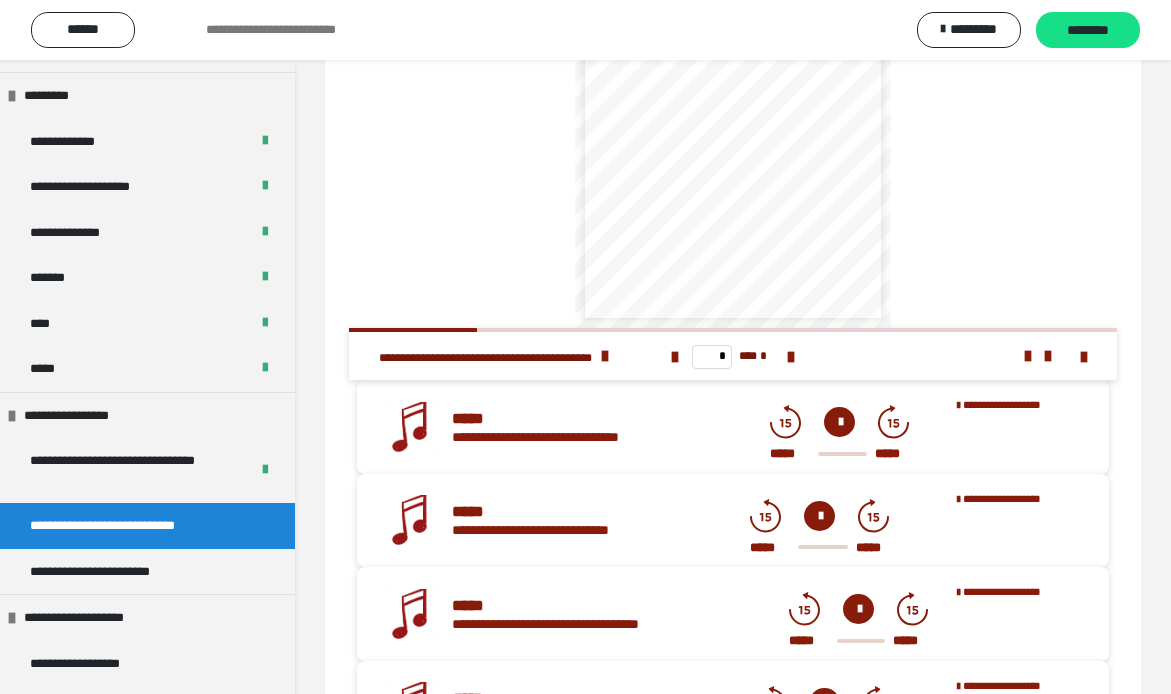 click at bounding box center (839, 422) 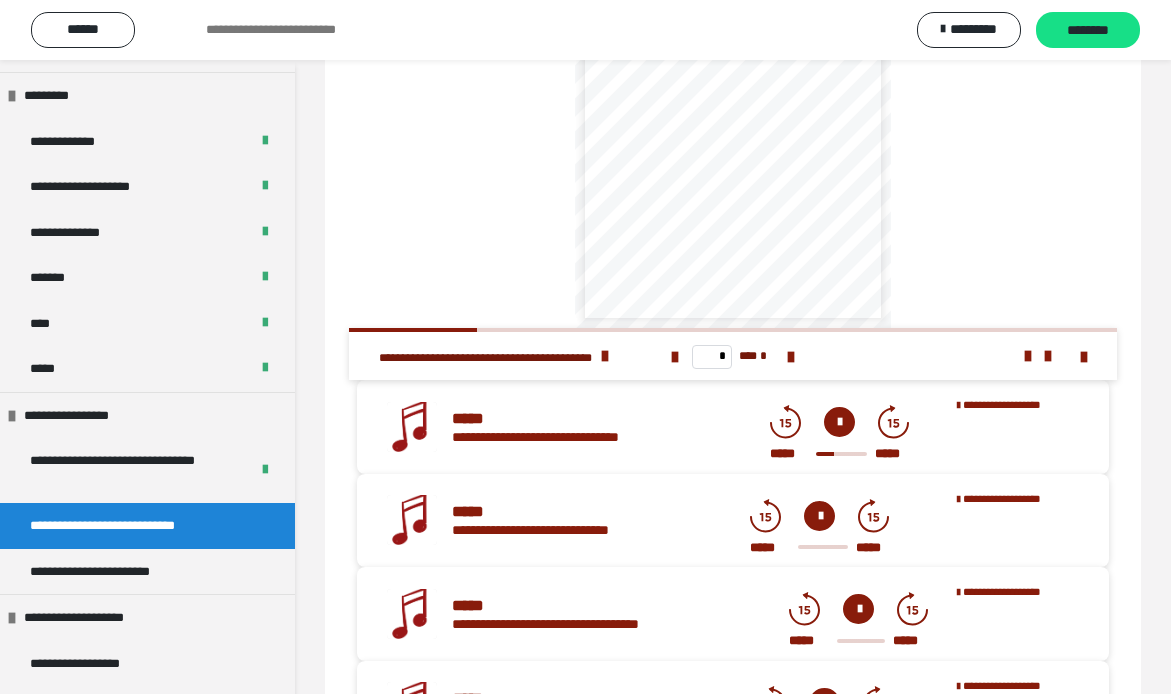 click at bounding box center [839, 422] 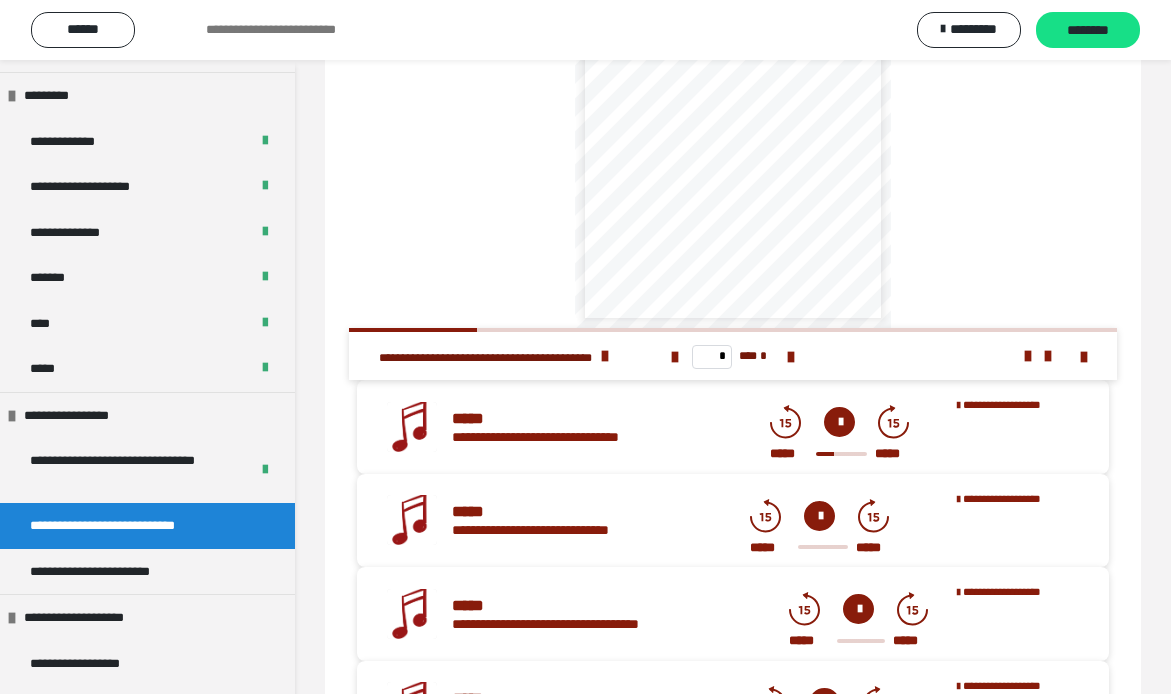 click at bounding box center (819, 516) 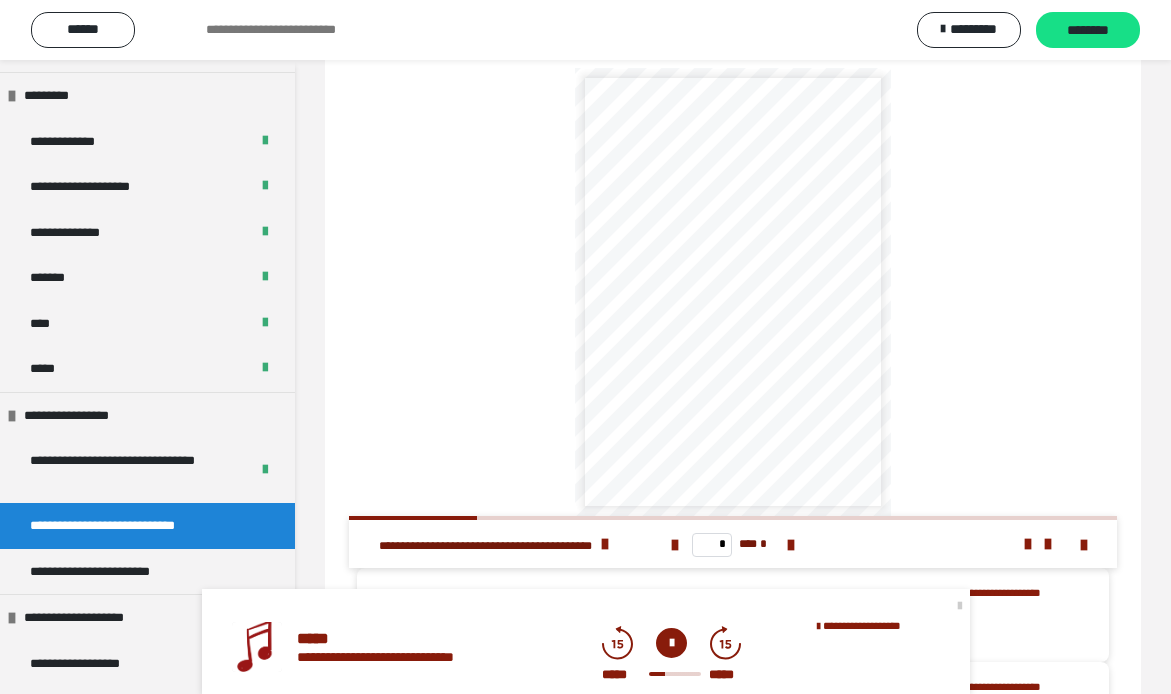 scroll, scrollTop: 88, scrollLeft: 0, axis: vertical 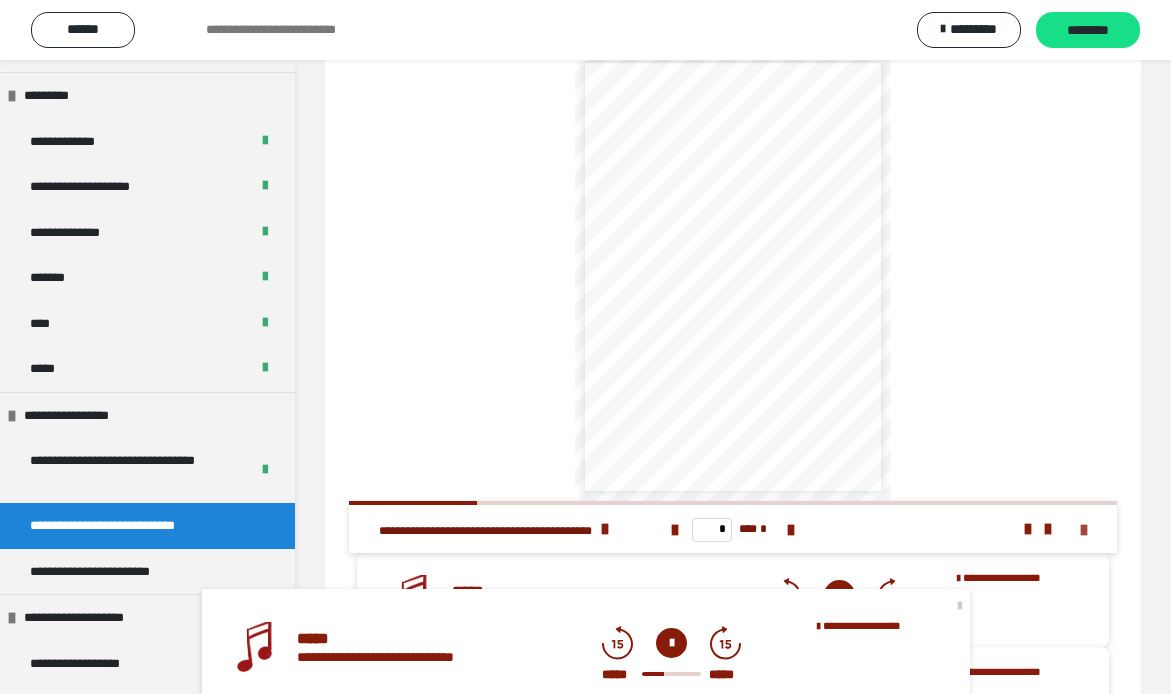 click at bounding box center [1084, 530] 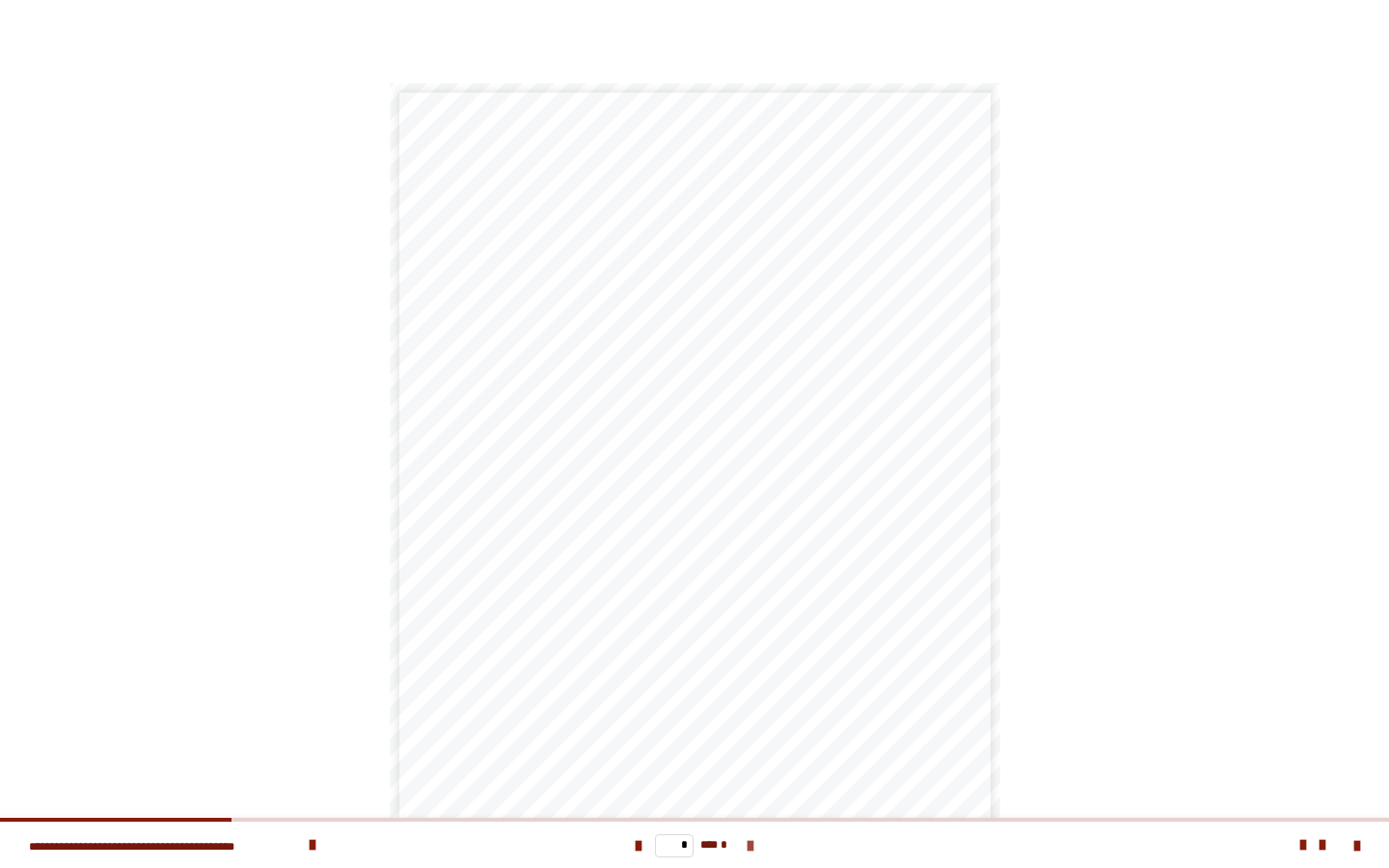 click at bounding box center (750, 846) 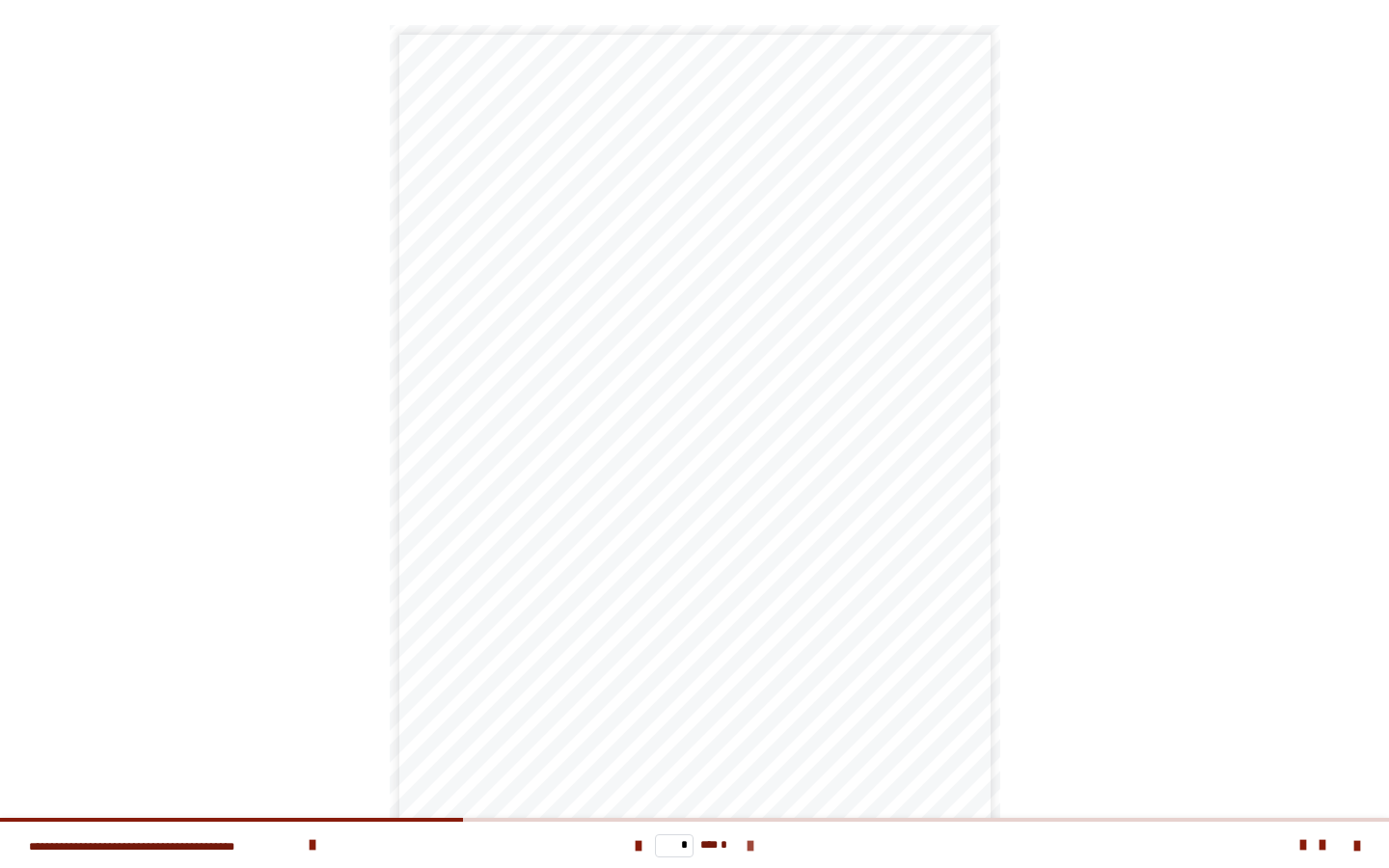 click at bounding box center [750, 846] 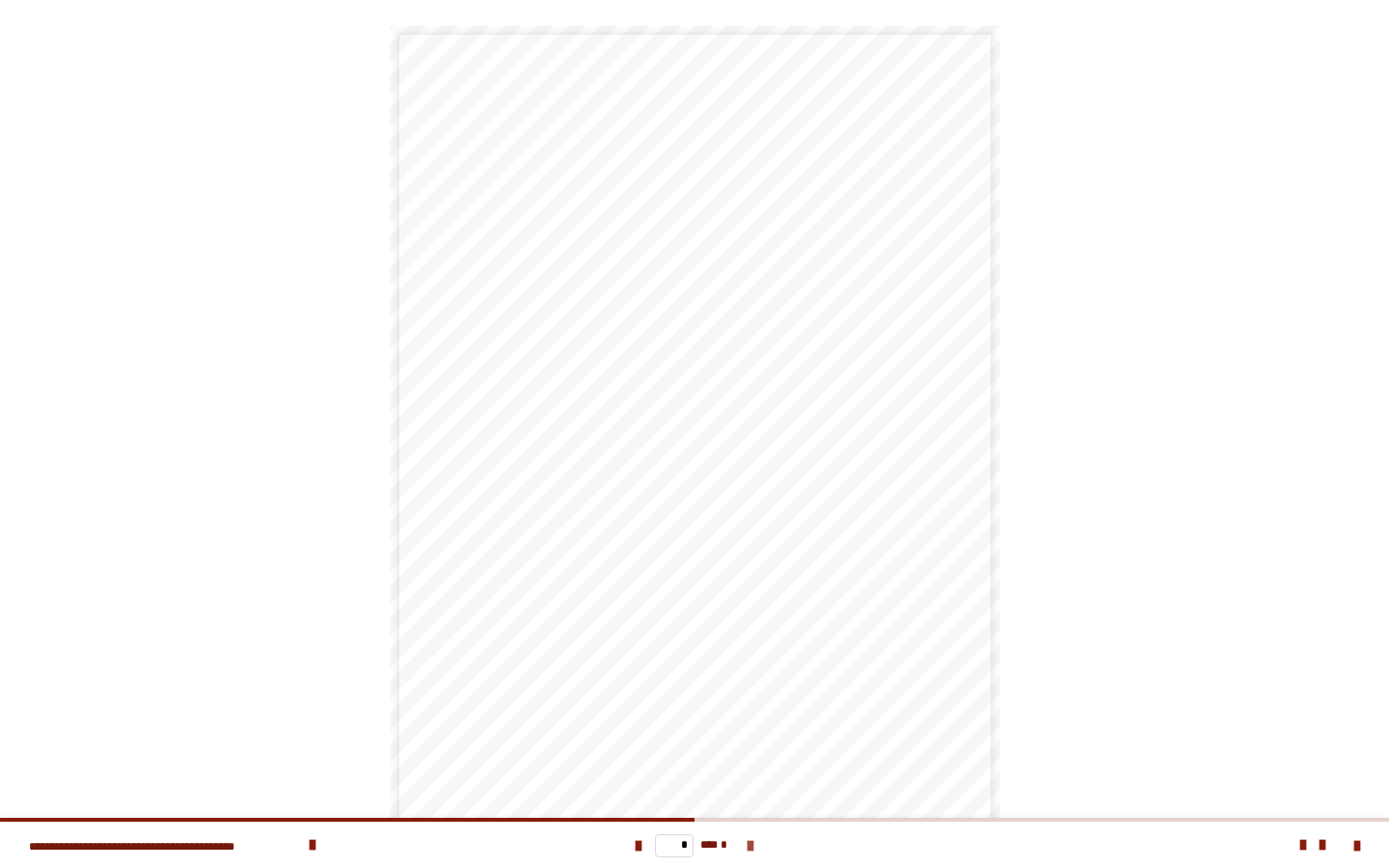 click at bounding box center [750, 846] 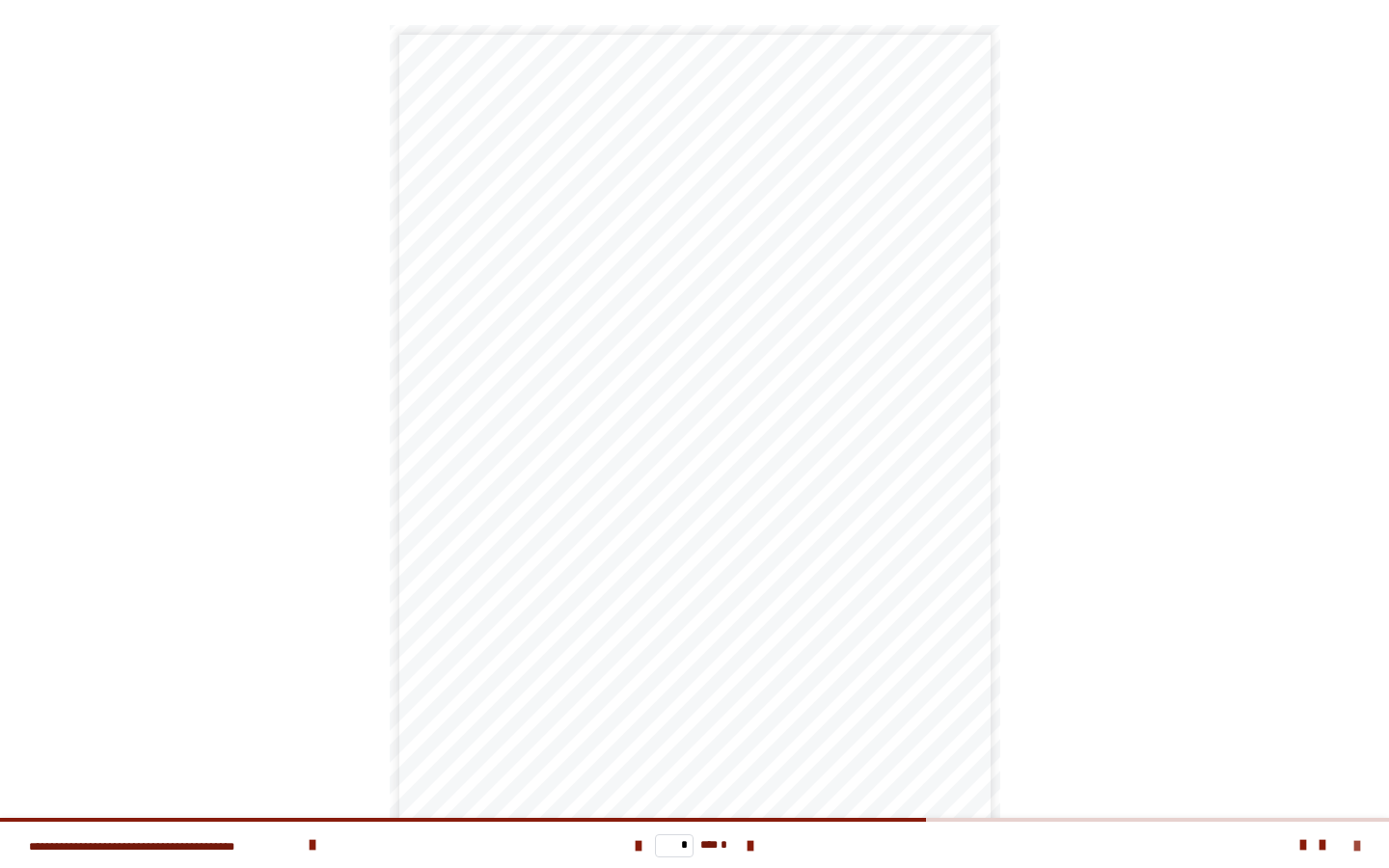 click at bounding box center [1357, 846] 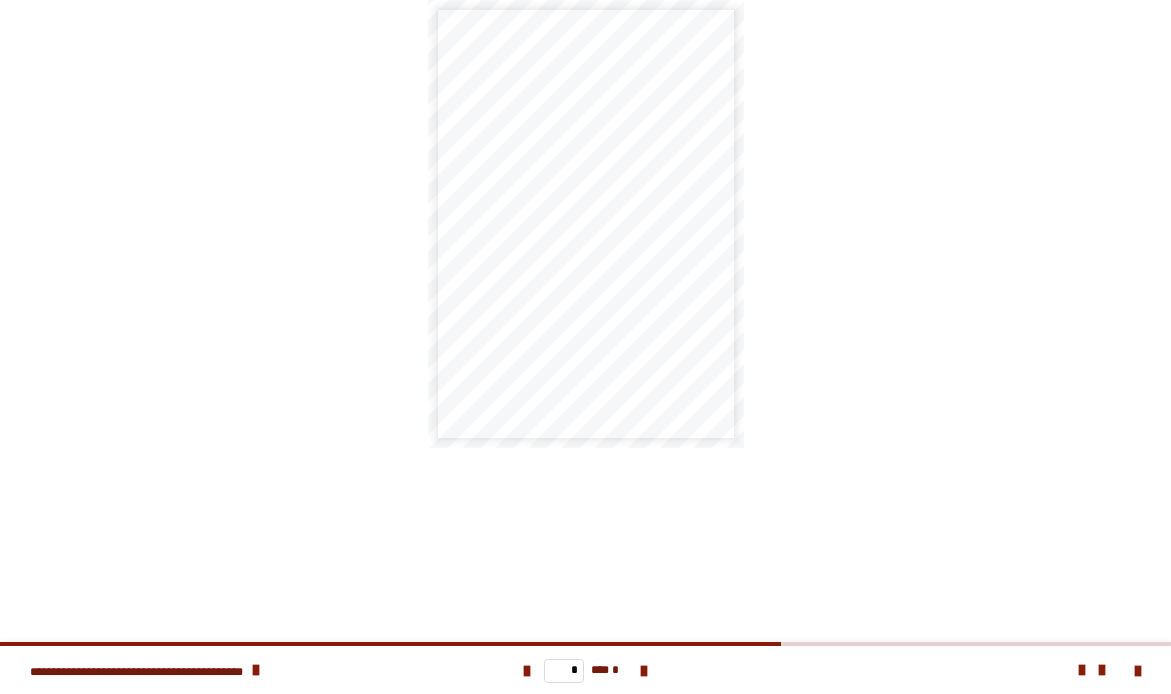 scroll, scrollTop: 3670, scrollLeft: 0, axis: vertical 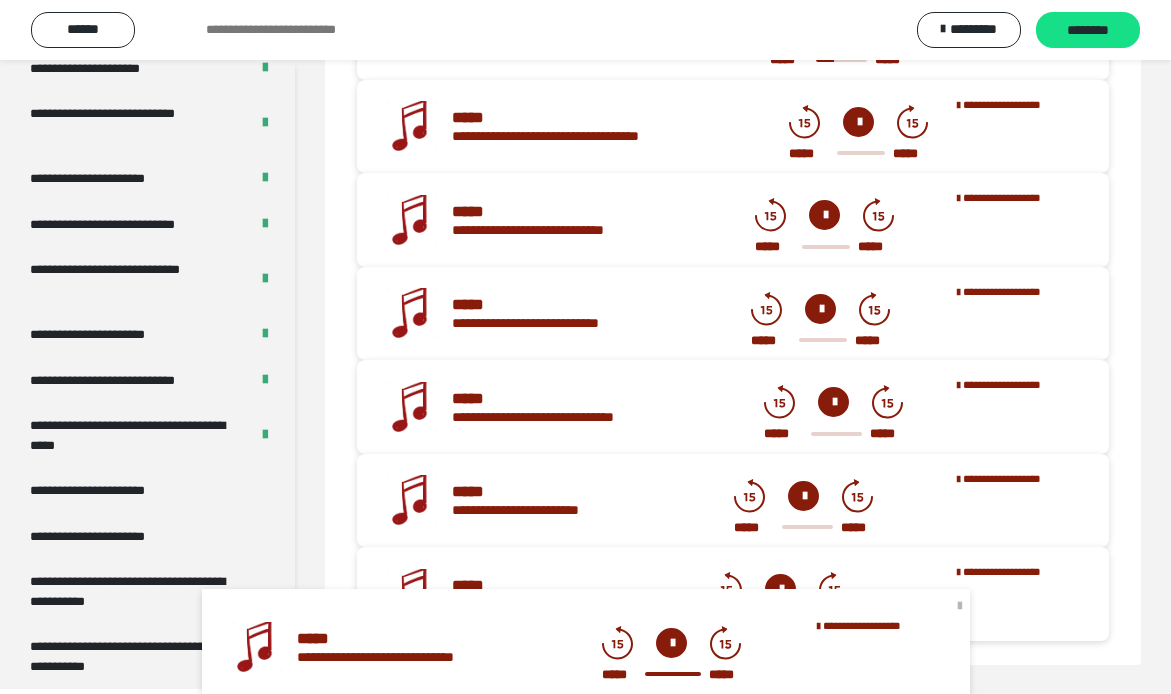 click at bounding box center [960, 605] 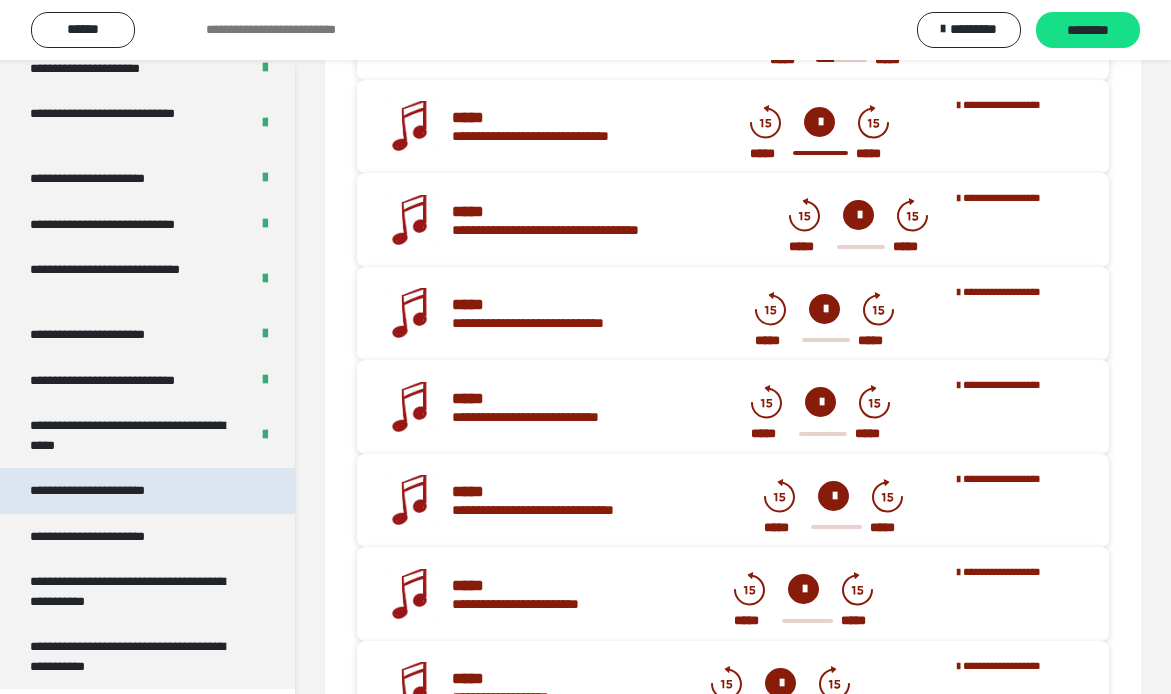 click on "**********" at bounding box center (147, 491) 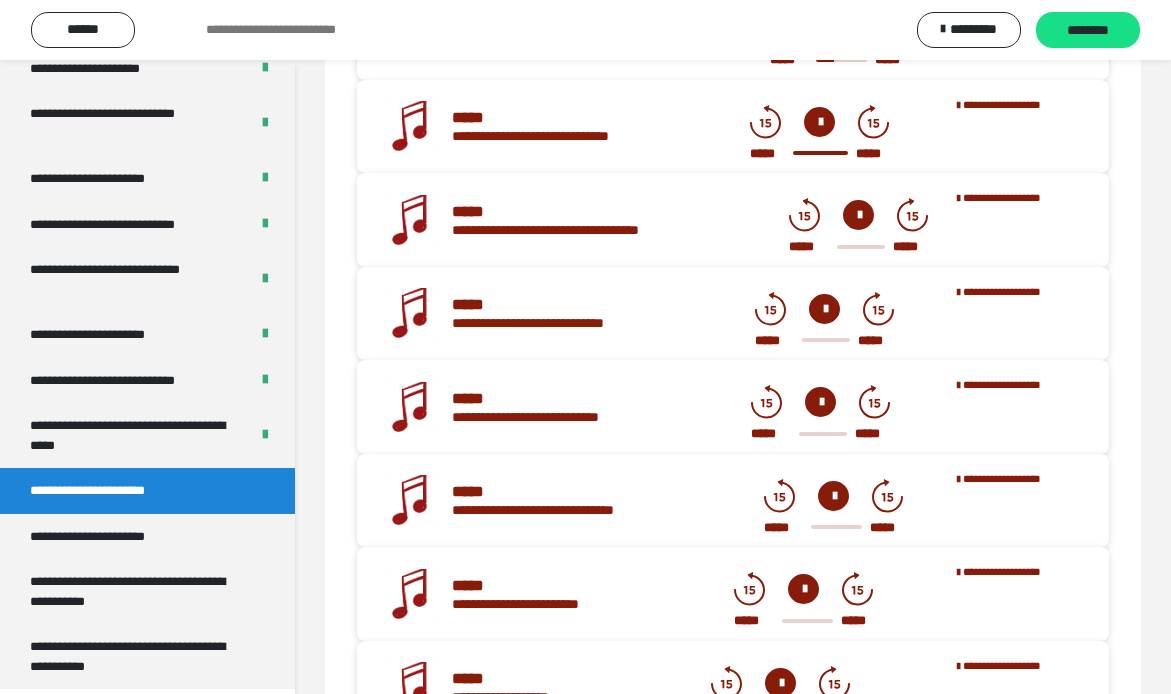 scroll, scrollTop: 60, scrollLeft: 0, axis: vertical 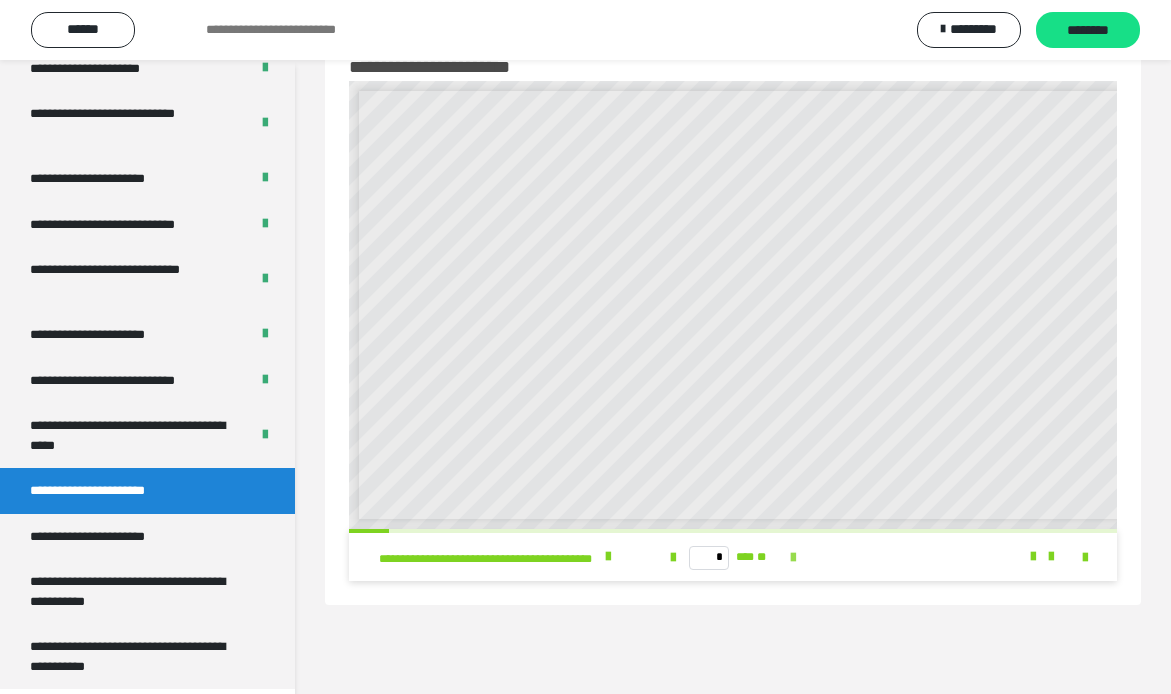 click at bounding box center [793, 558] 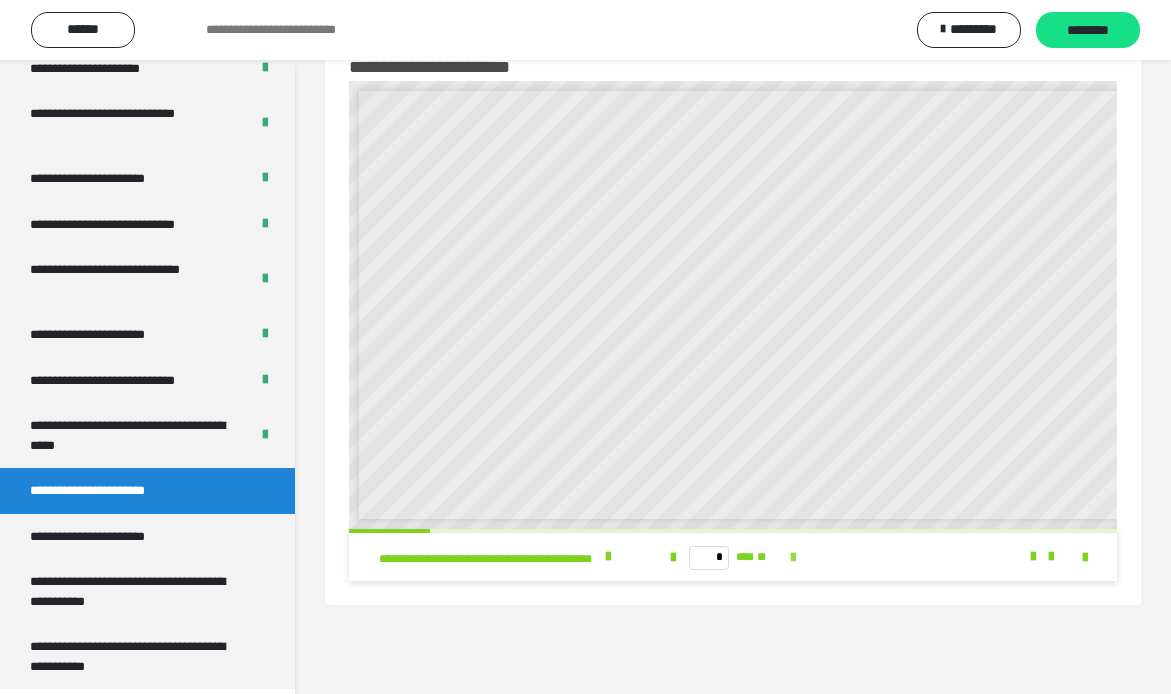 click at bounding box center [793, 558] 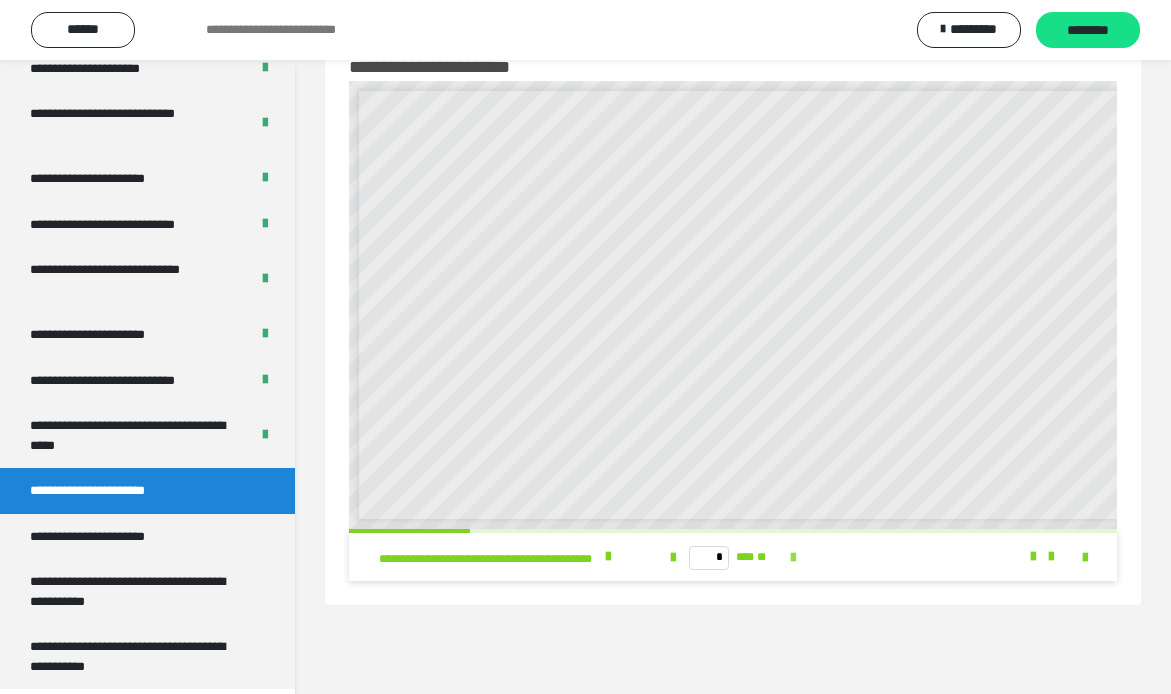 click at bounding box center (793, 558) 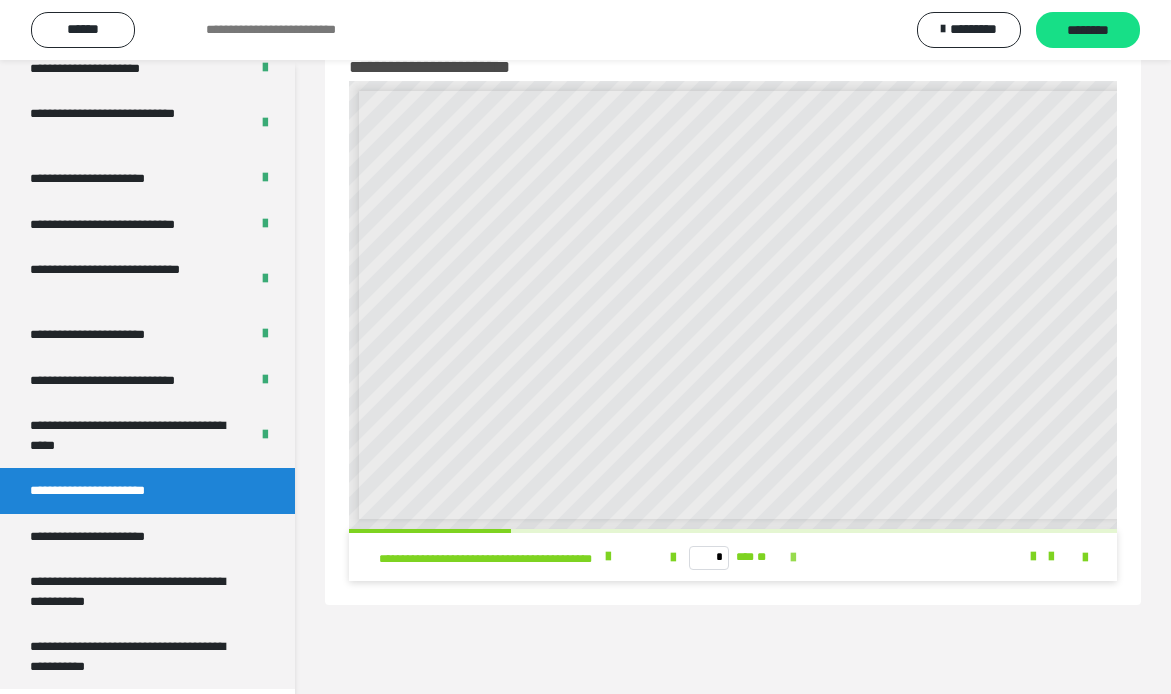 click at bounding box center [793, 558] 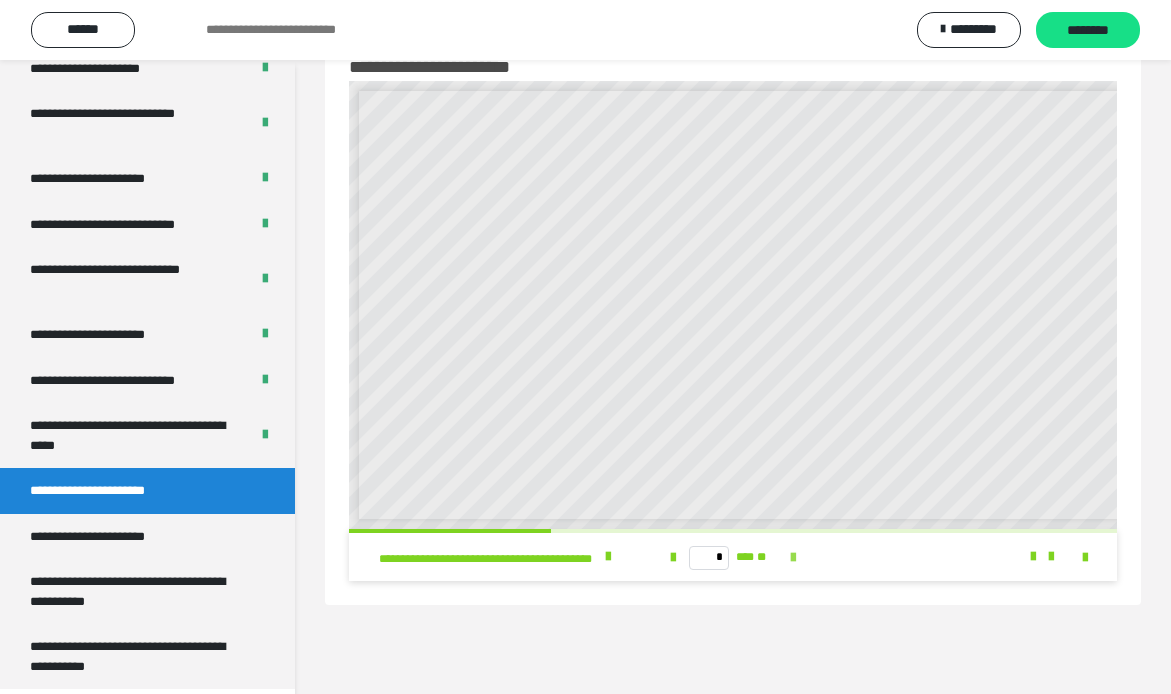 click at bounding box center [793, 558] 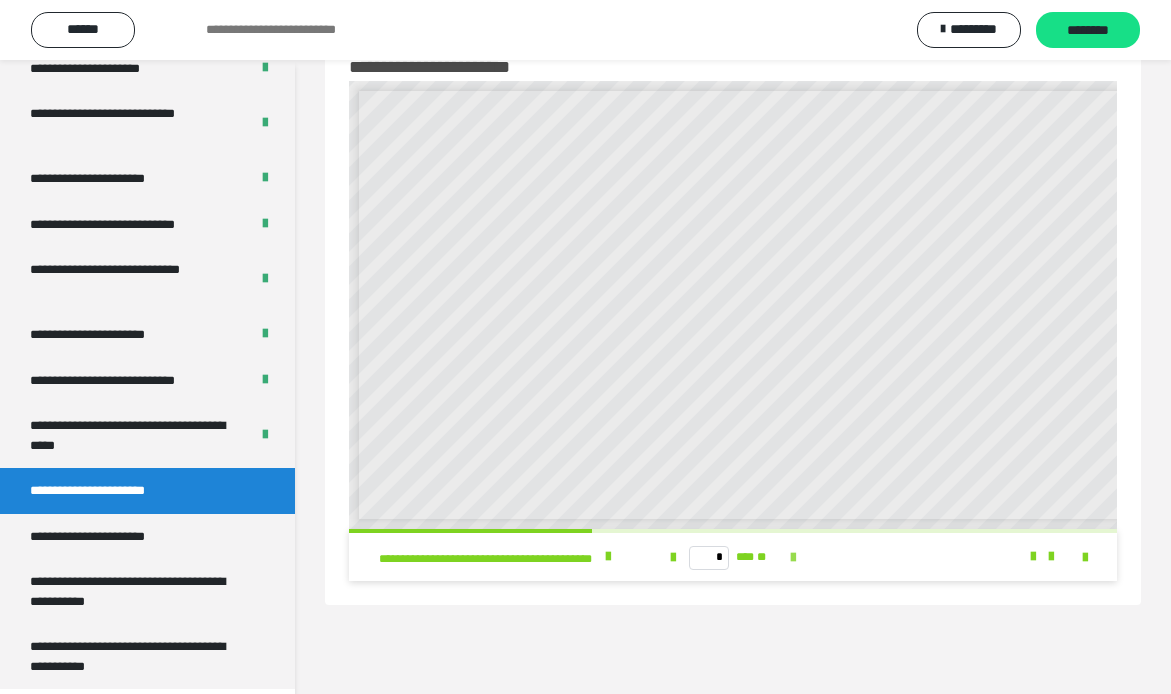 click at bounding box center [793, 558] 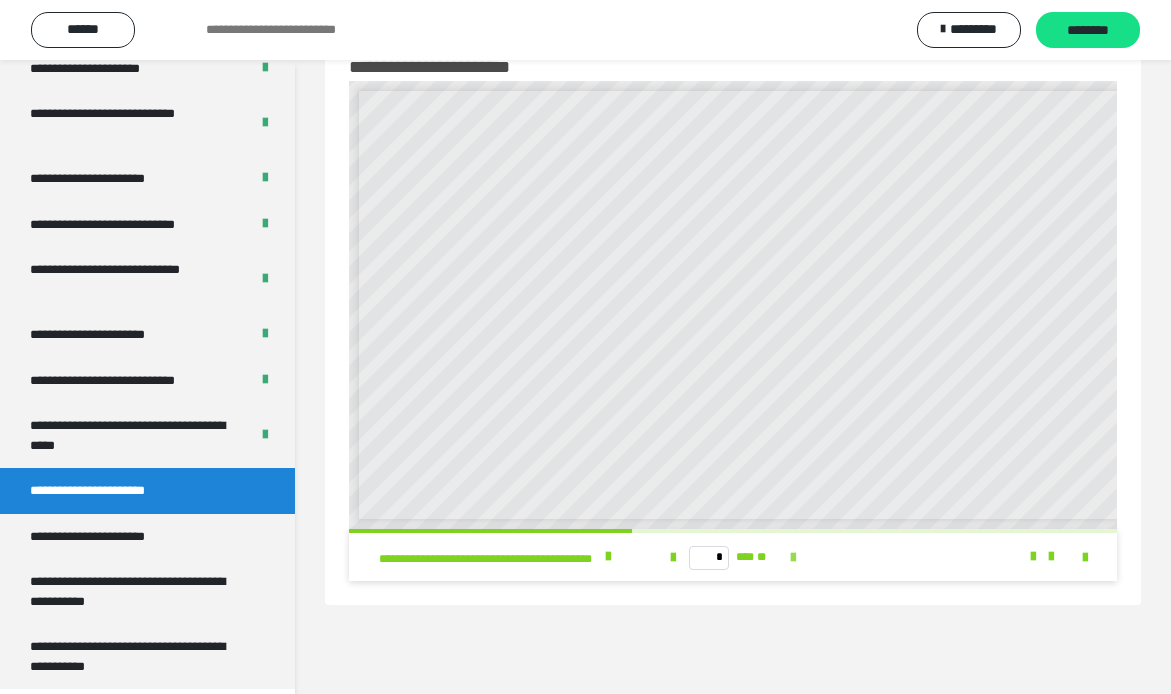 click at bounding box center (793, 558) 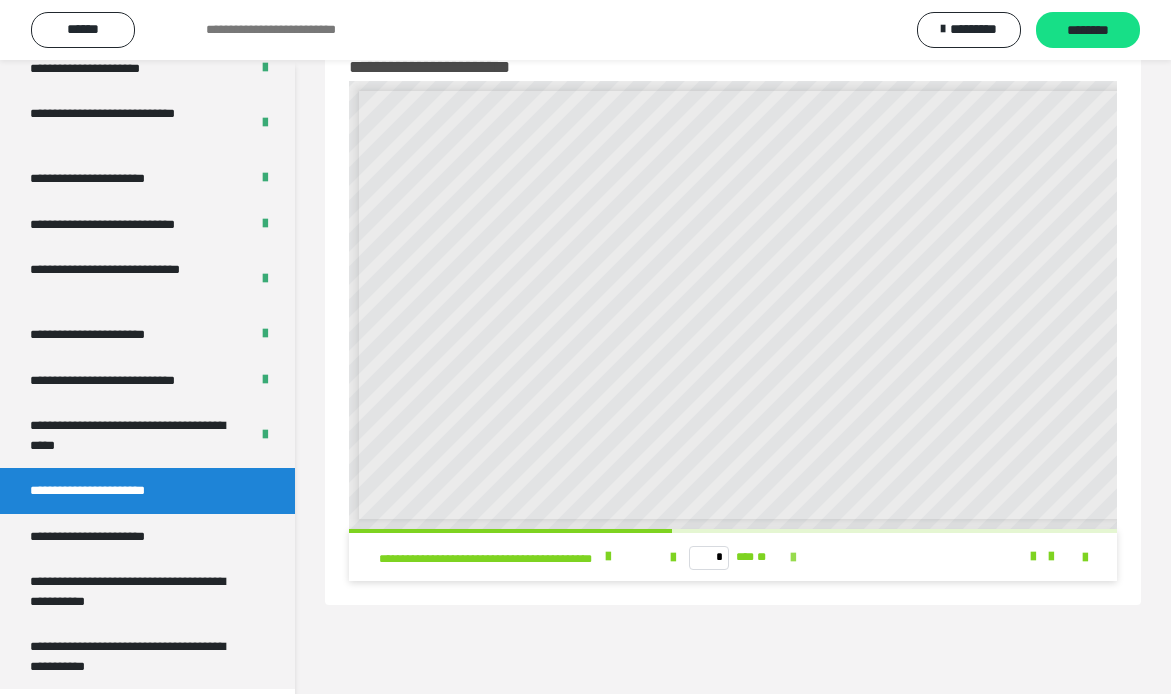 click at bounding box center (793, 558) 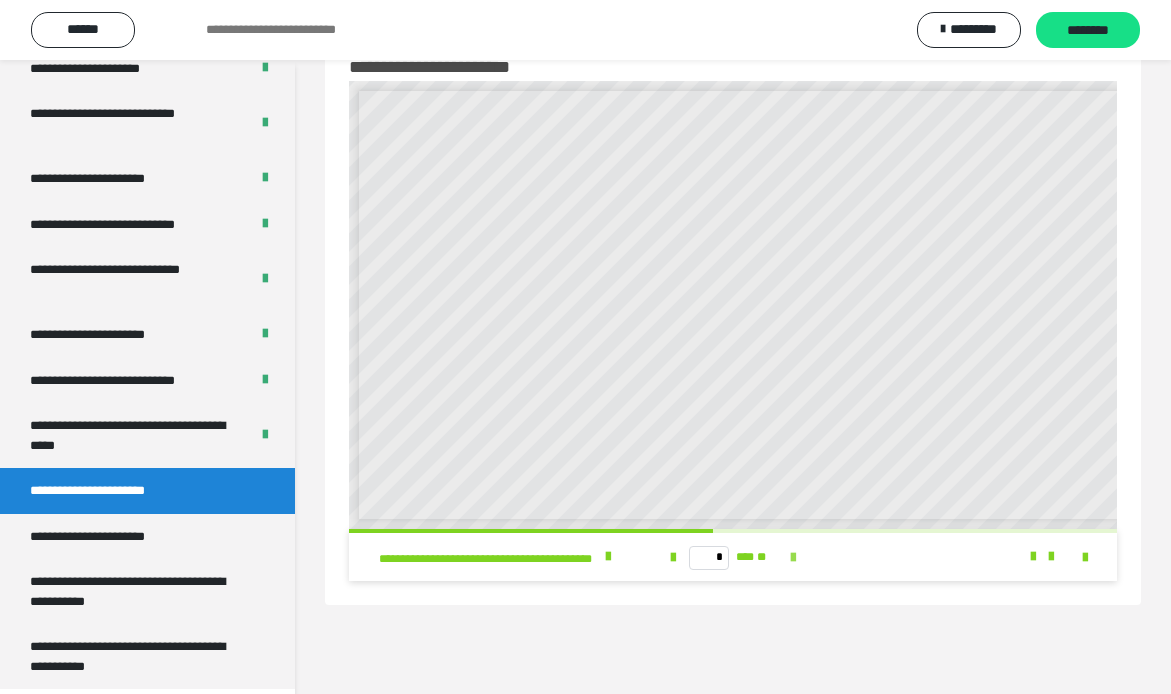 click at bounding box center [793, 558] 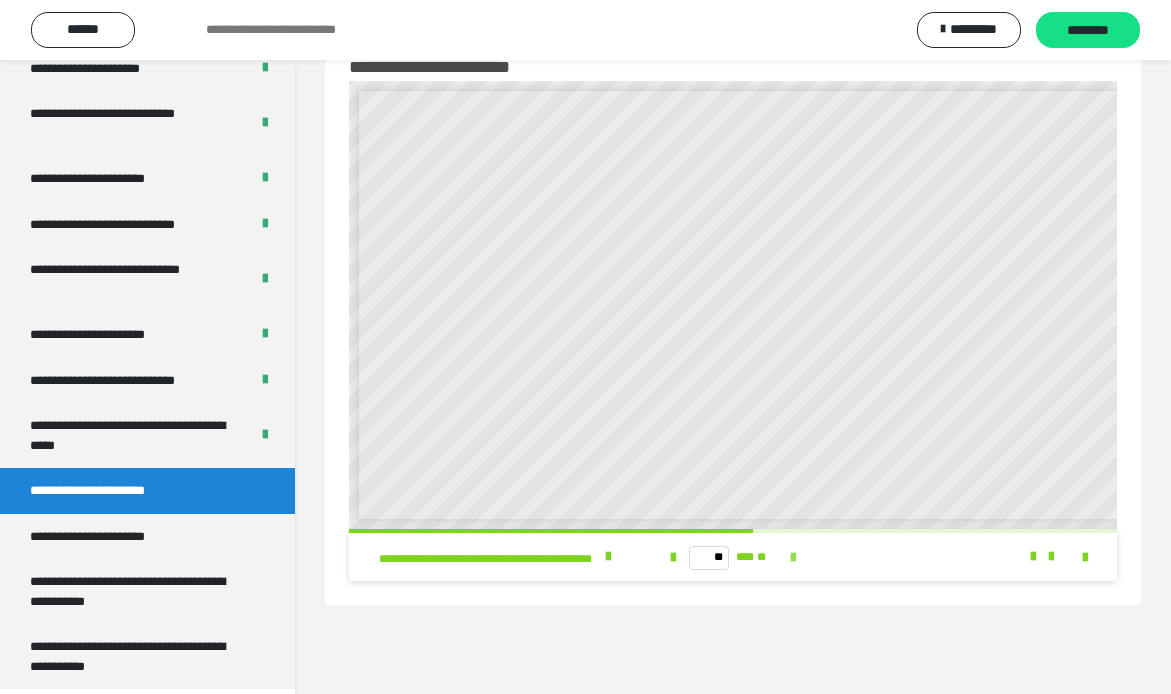 click at bounding box center (793, 558) 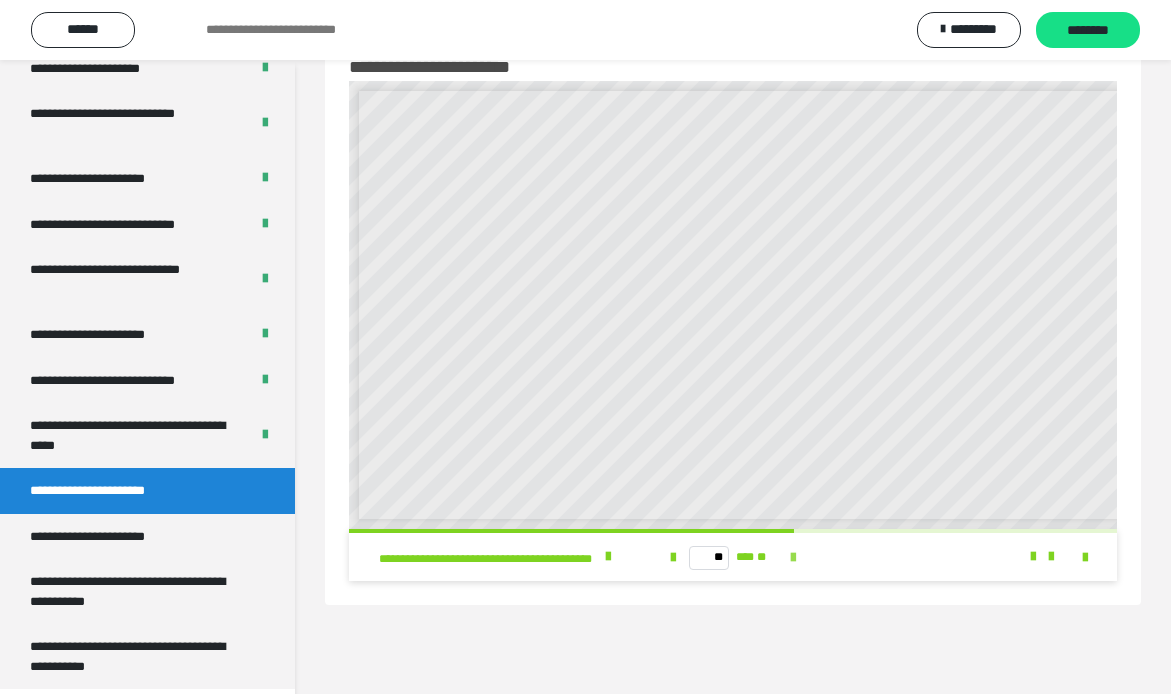 click at bounding box center (793, 558) 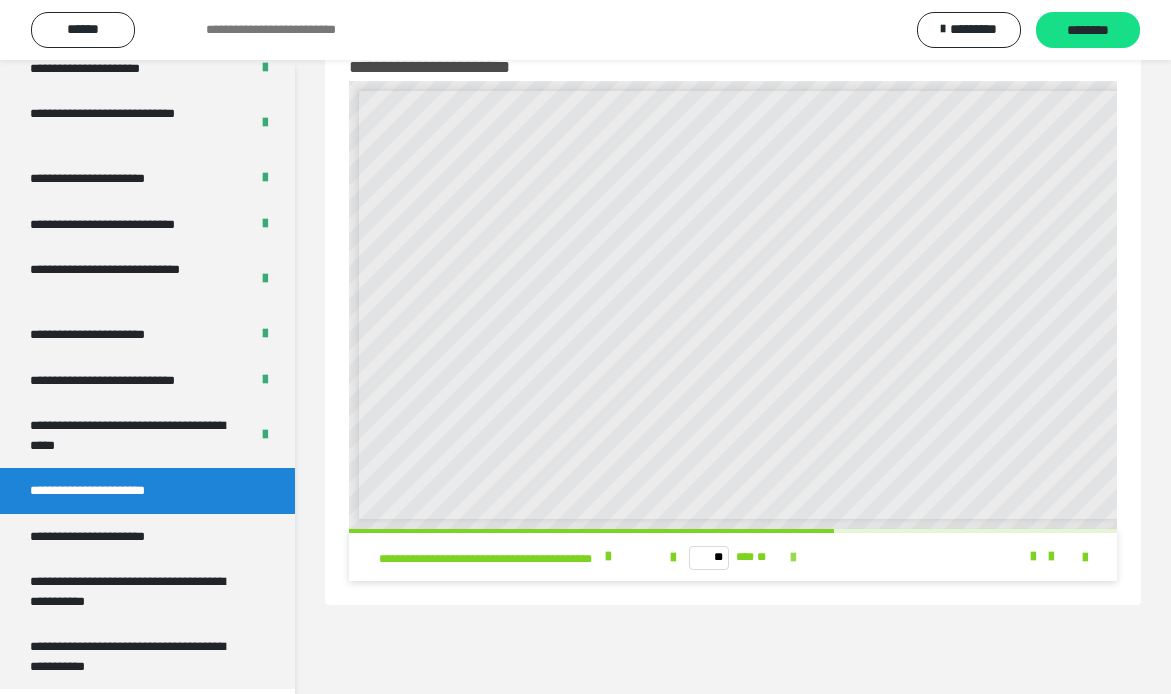 click at bounding box center (793, 558) 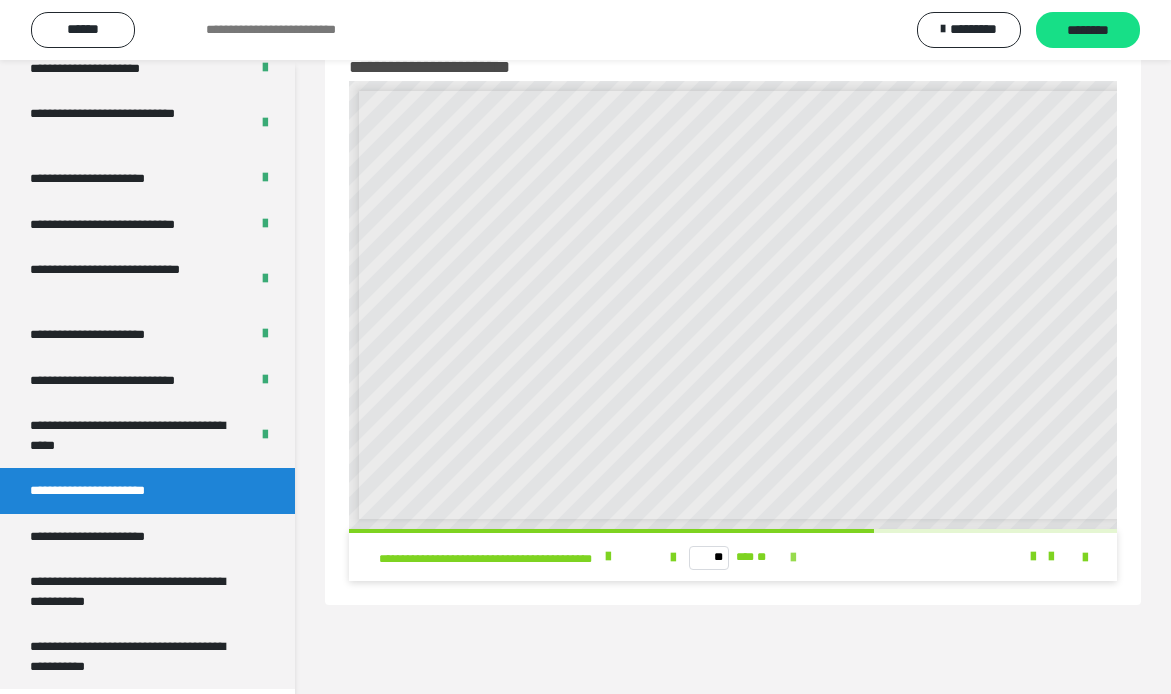click at bounding box center (793, 558) 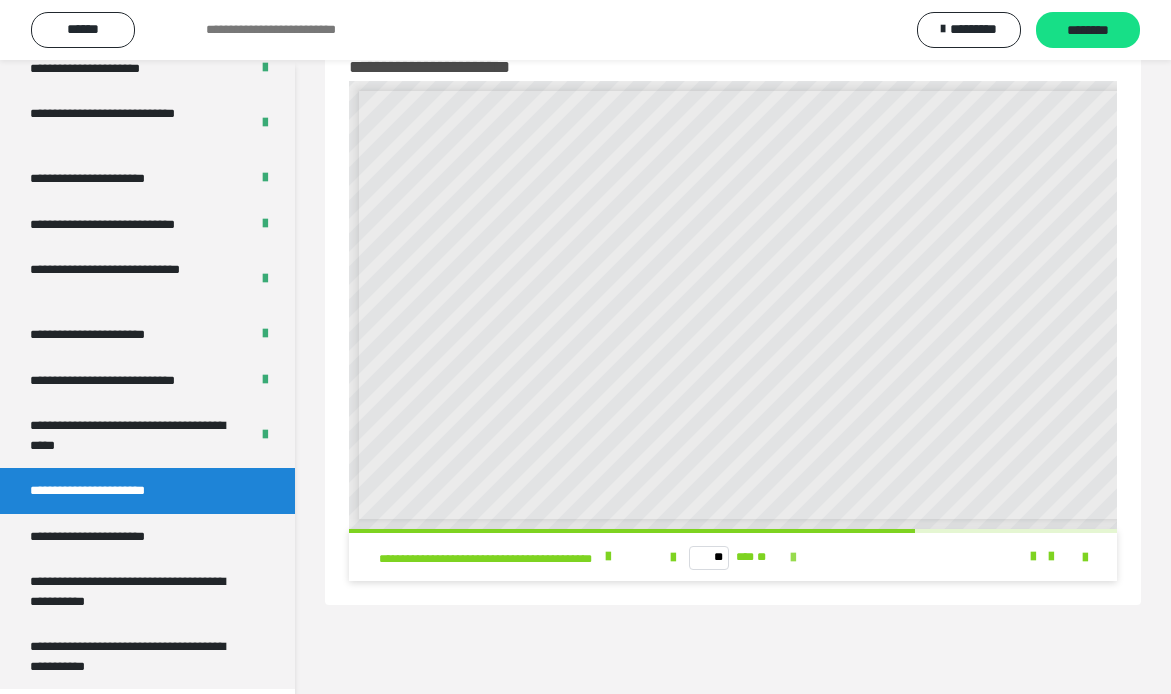 click at bounding box center (793, 558) 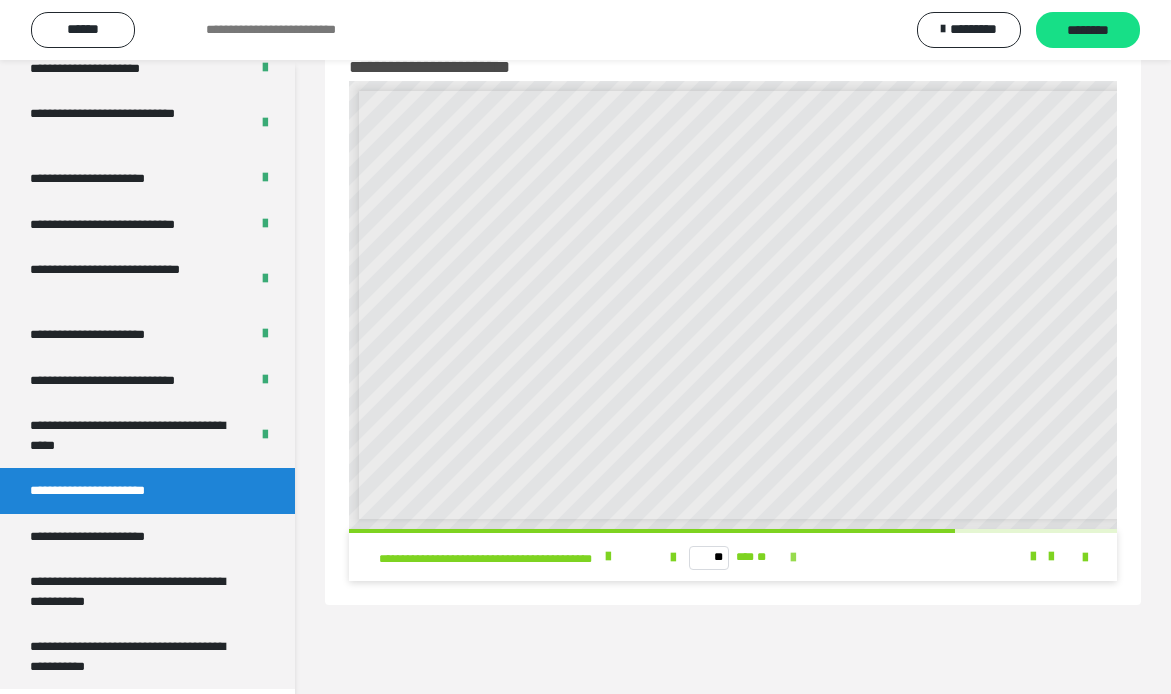 click at bounding box center (793, 558) 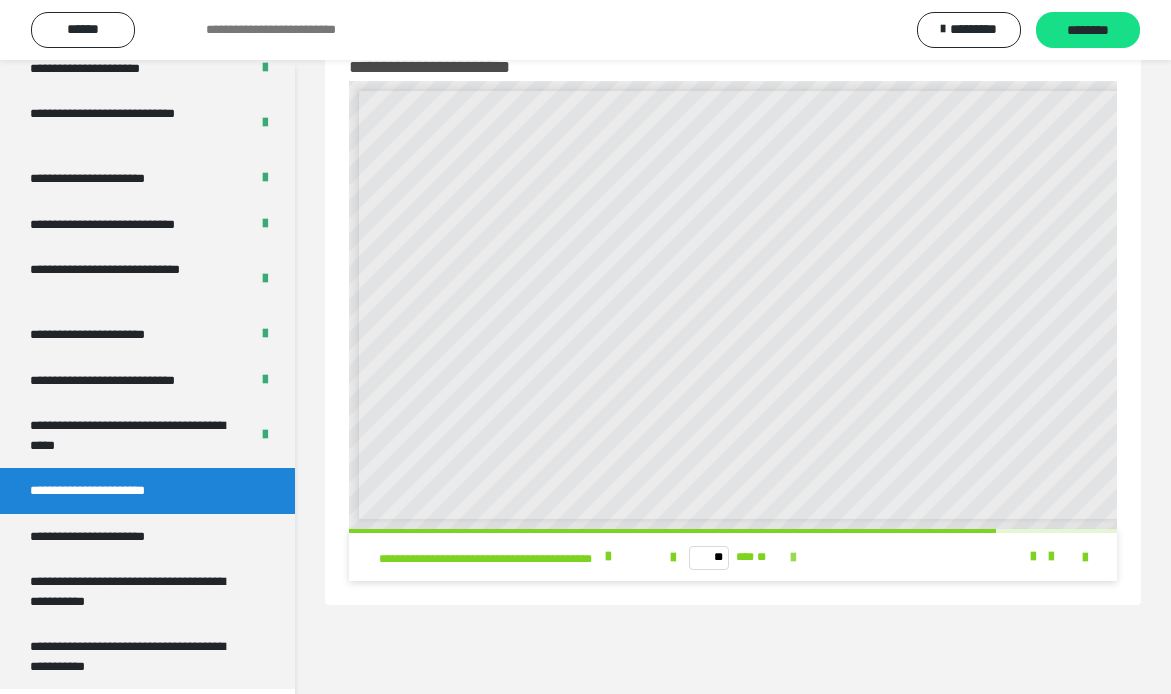 click at bounding box center [793, 558] 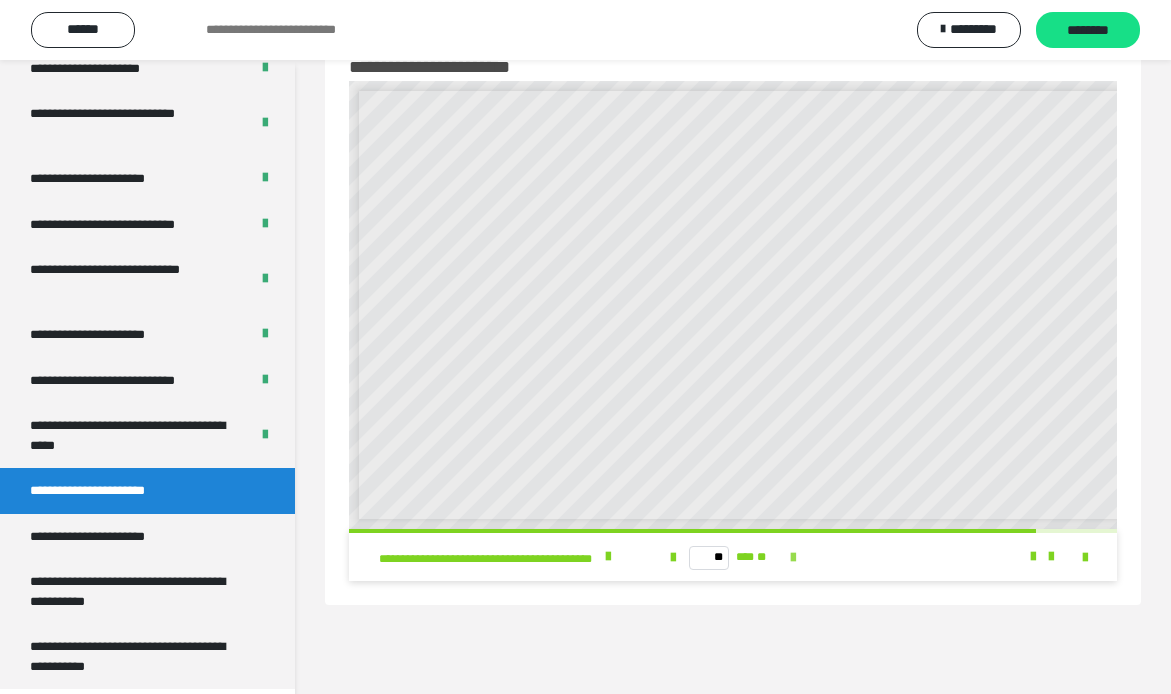 click at bounding box center (793, 558) 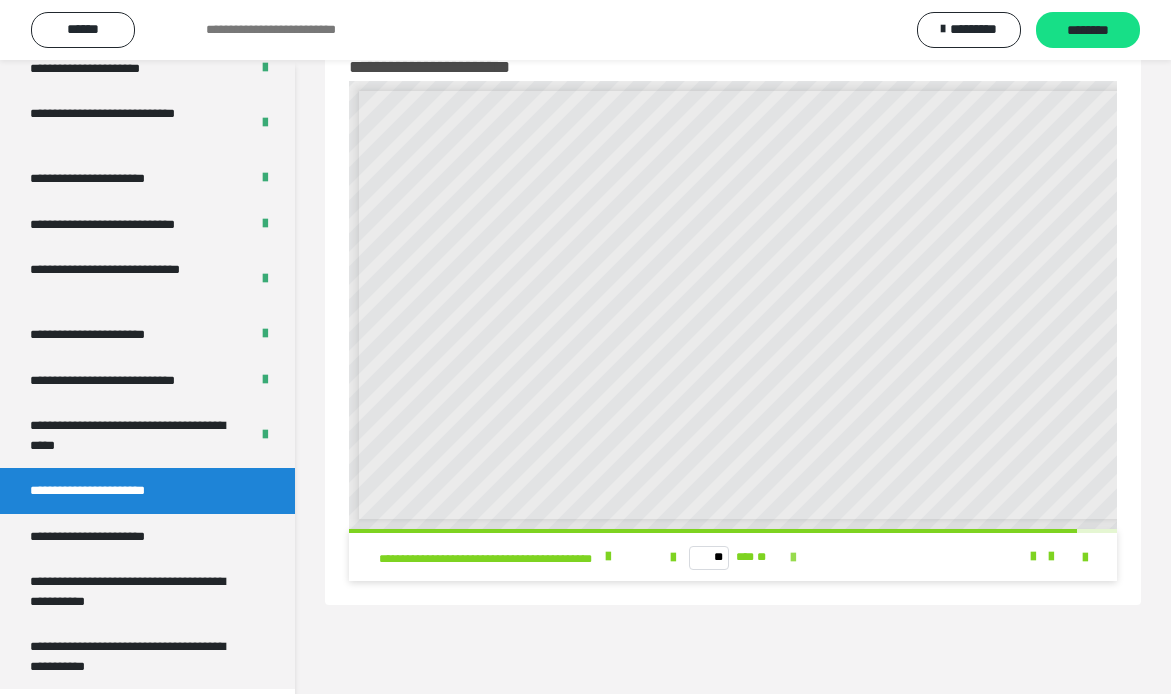 click at bounding box center [793, 558] 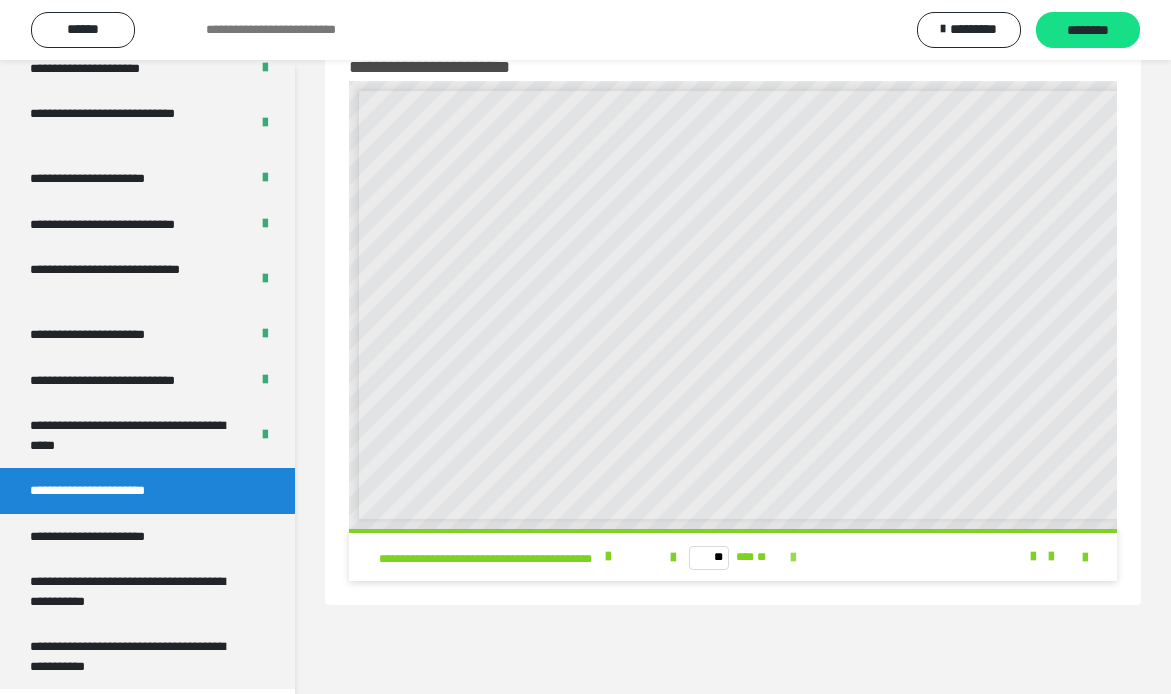 click on "** *** **" at bounding box center [732, 557] 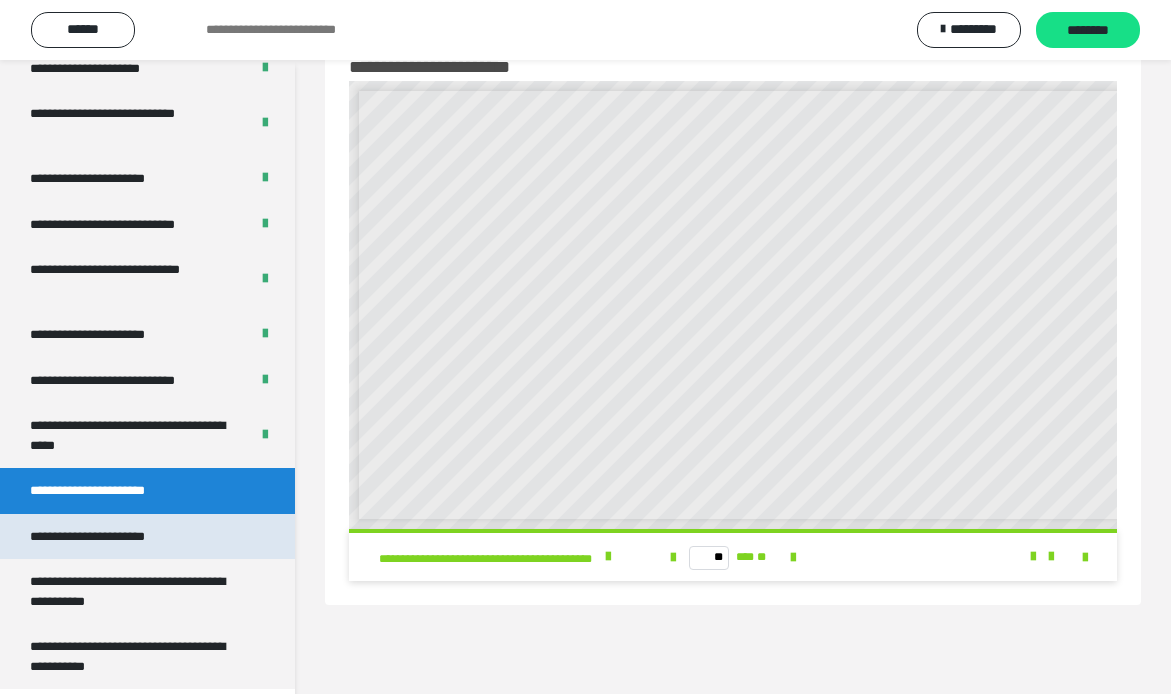click on "**********" at bounding box center [111, 537] 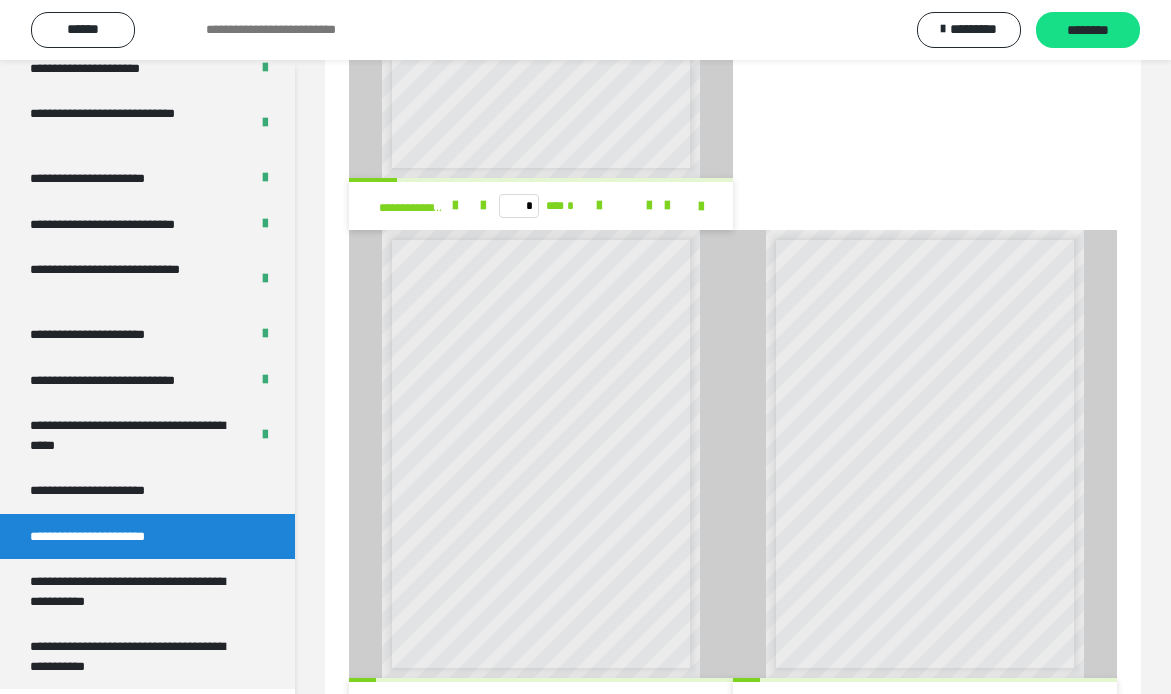 scroll, scrollTop: 2175, scrollLeft: 0, axis: vertical 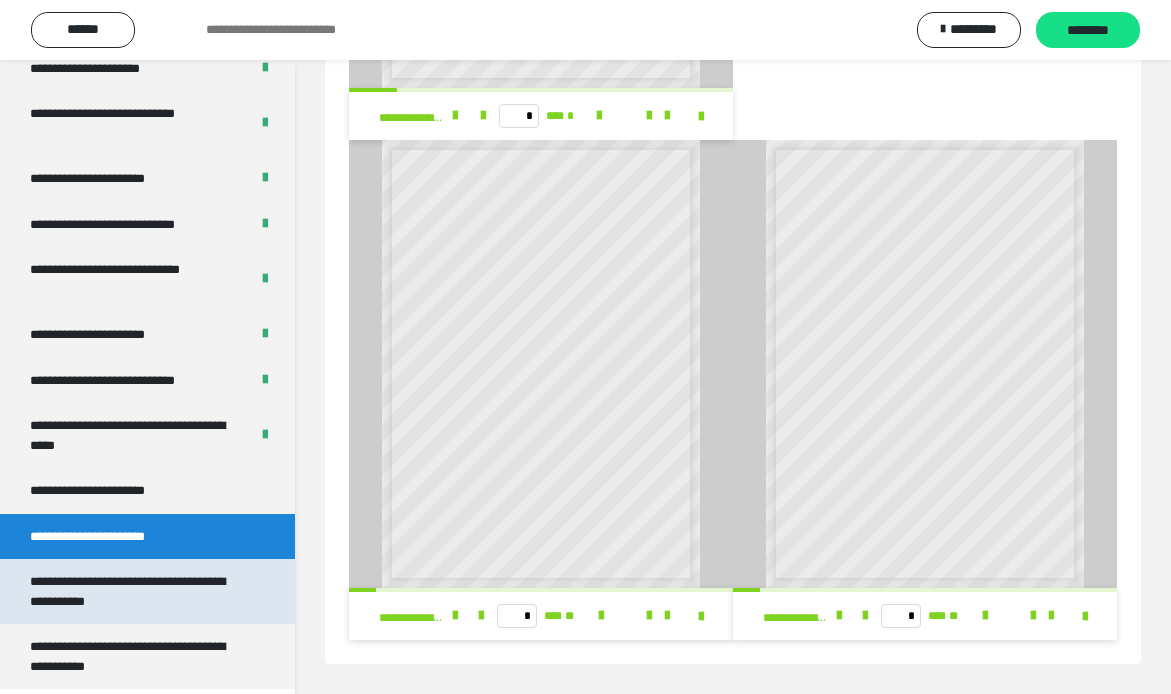 click on "**********" at bounding box center [139, 591] 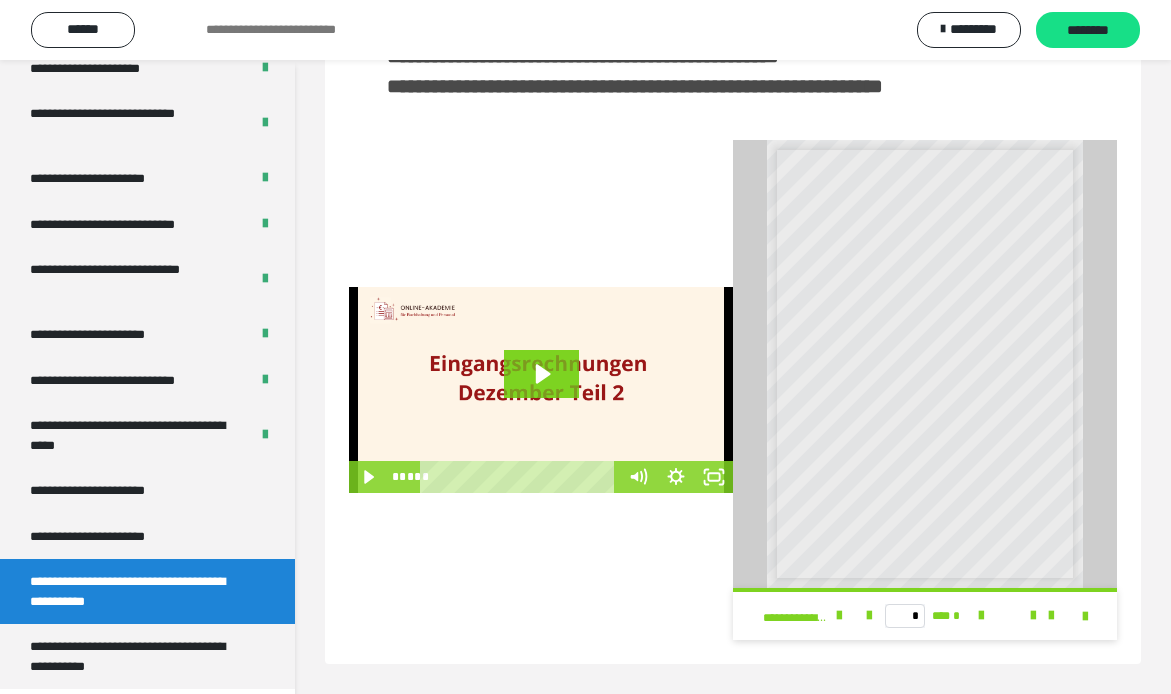 scroll, scrollTop: 358, scrollLeft: 0, axis: vertical 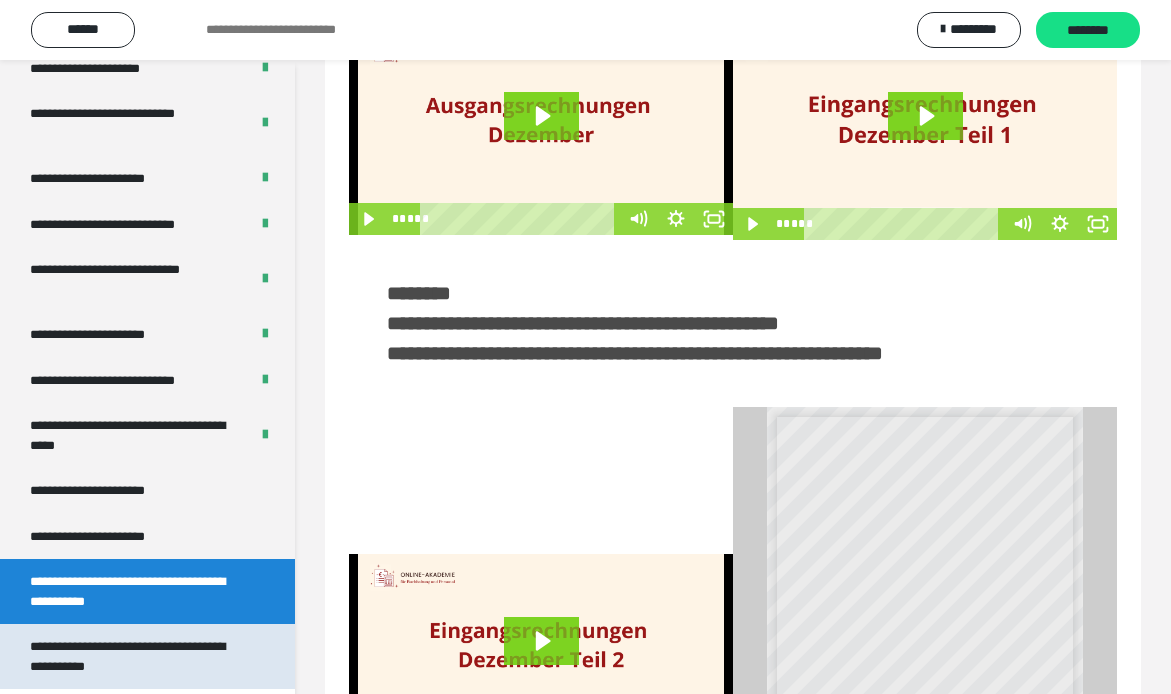 click on "**********" at bounding box center (139, 656) 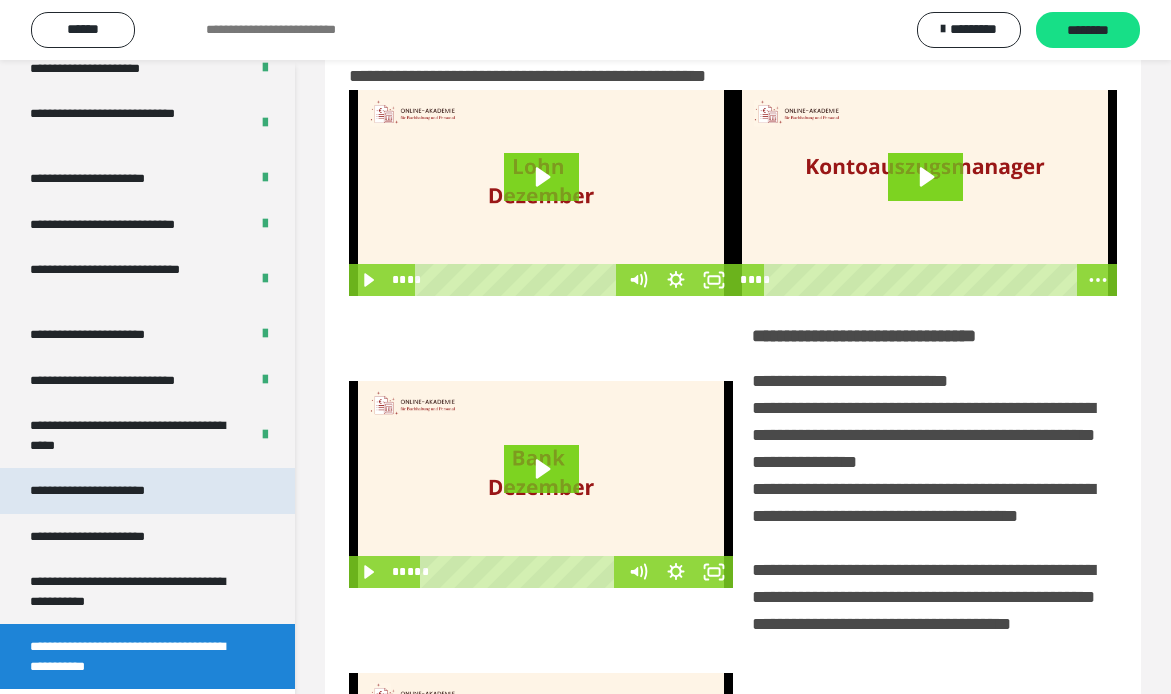 scroll, scrollTop: 67, scrollLeft: 0, axis: vertical 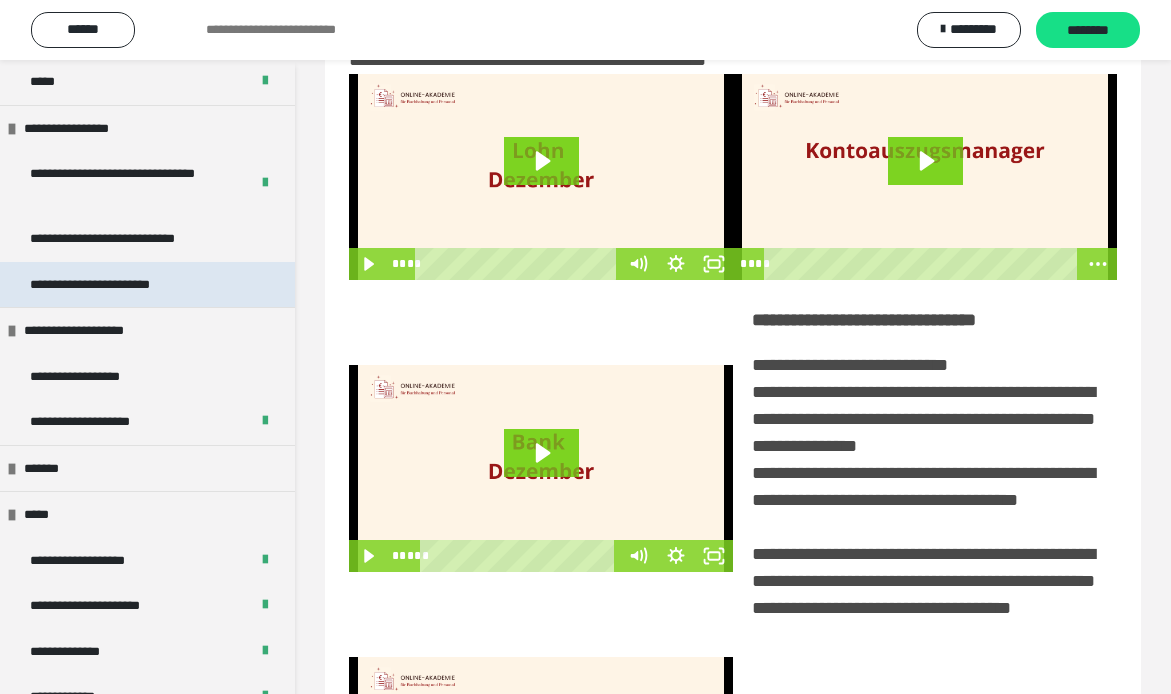 click on "**********" at bounding box center [117, 285] 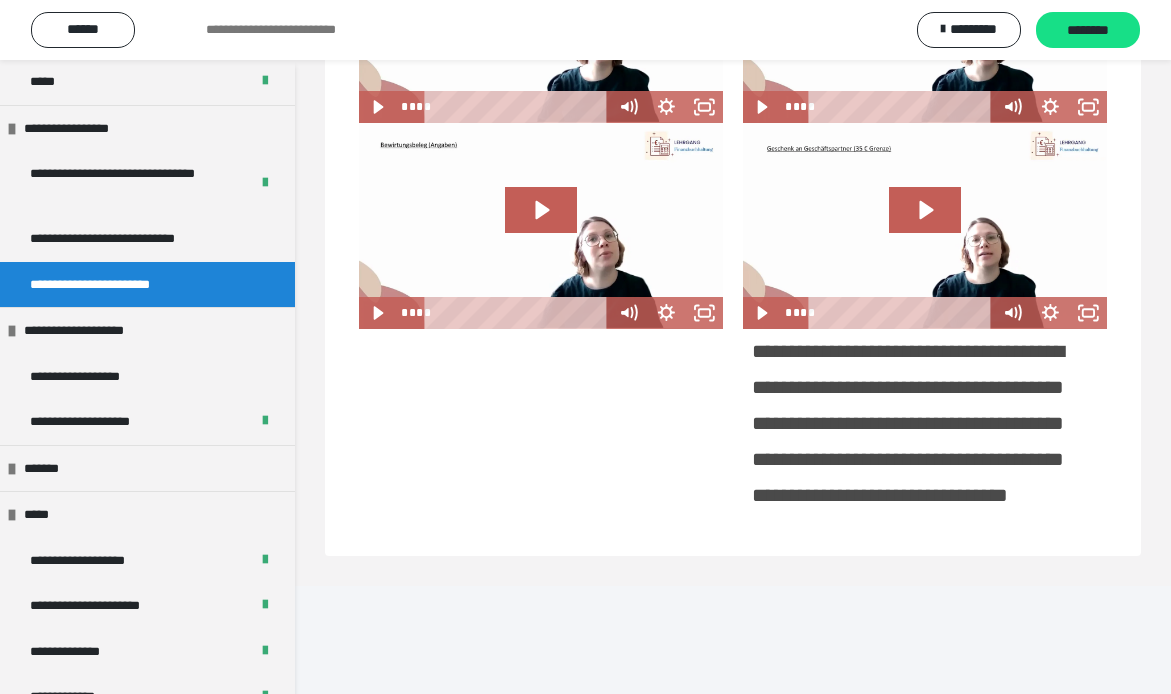 scroll, scrollTop: 427, scrollLeft: 0, axis: vertical 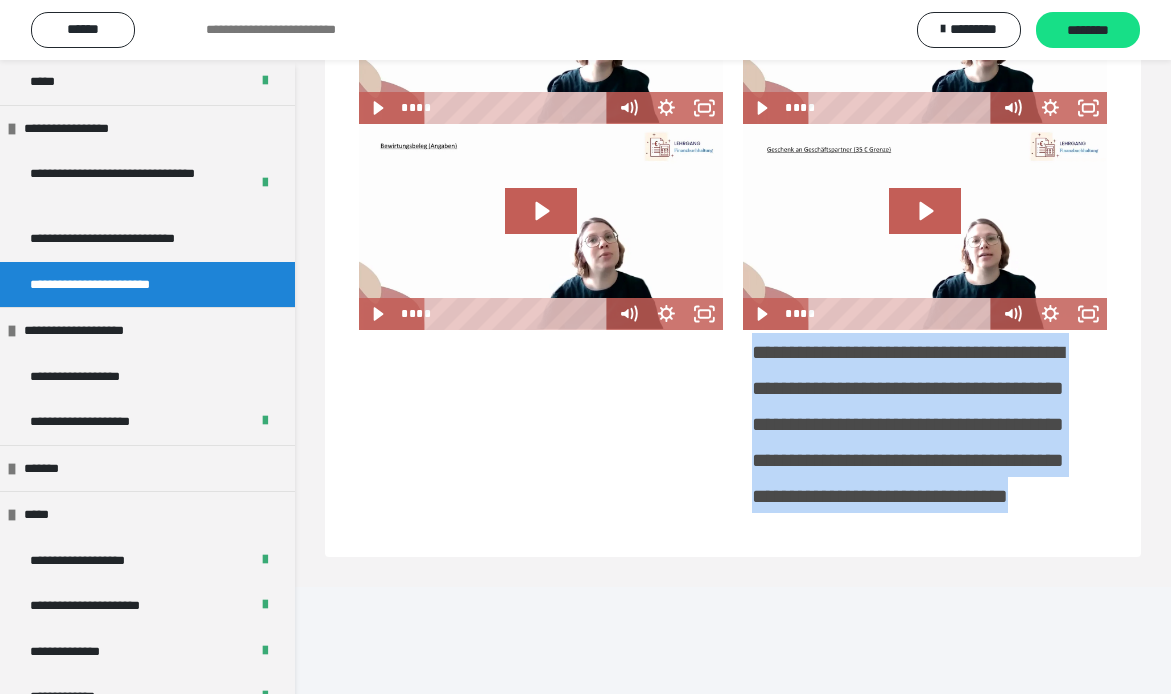 drag, startPoint x: 754, startPoint y: 352, endPoint x: 846, endPoint y: 627, distance: 289.98105 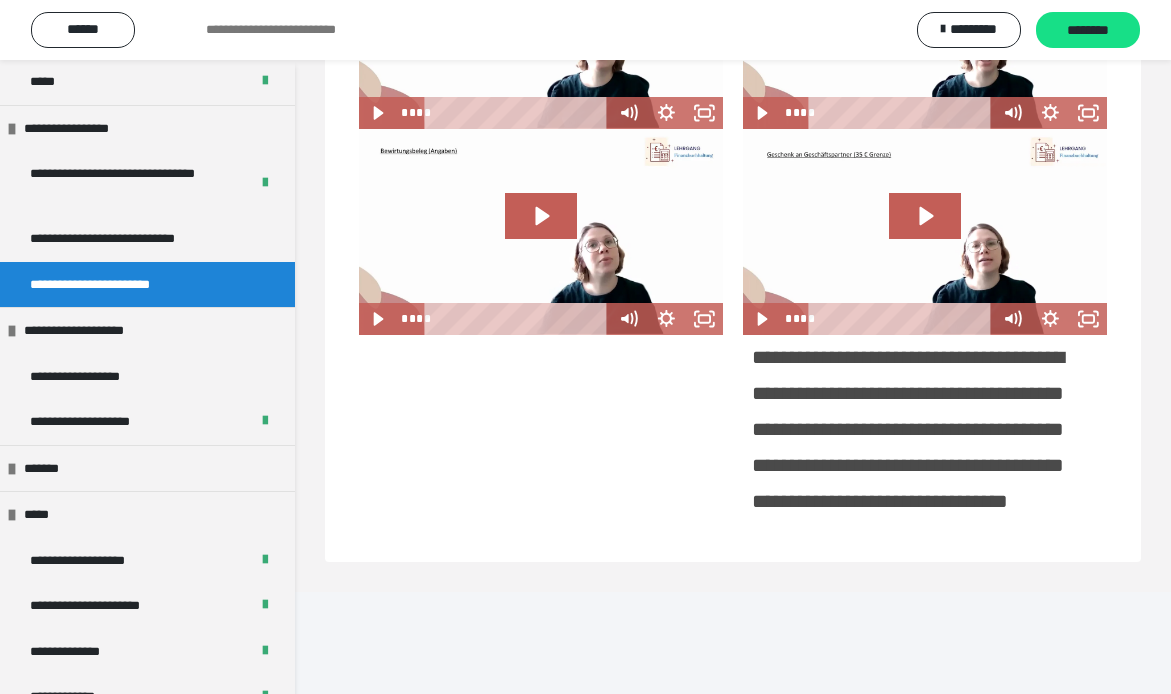 click at bounding box center [541, 437] 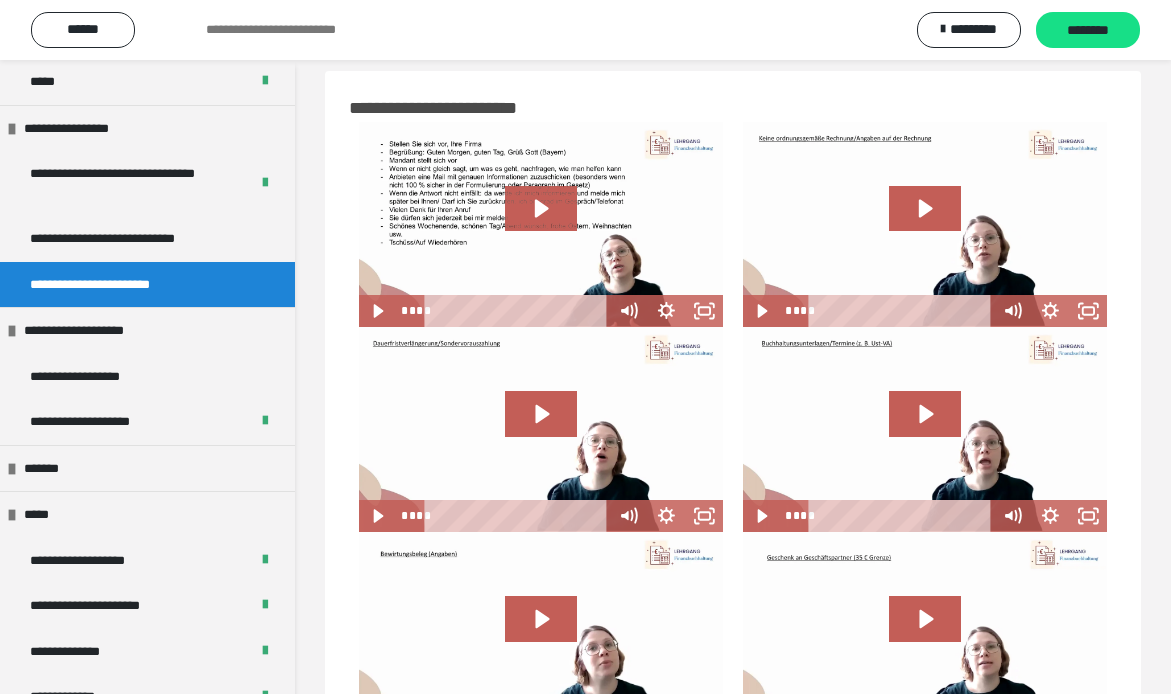 scroll, scrollTop: 0, scrollLeft: 0, axis: both 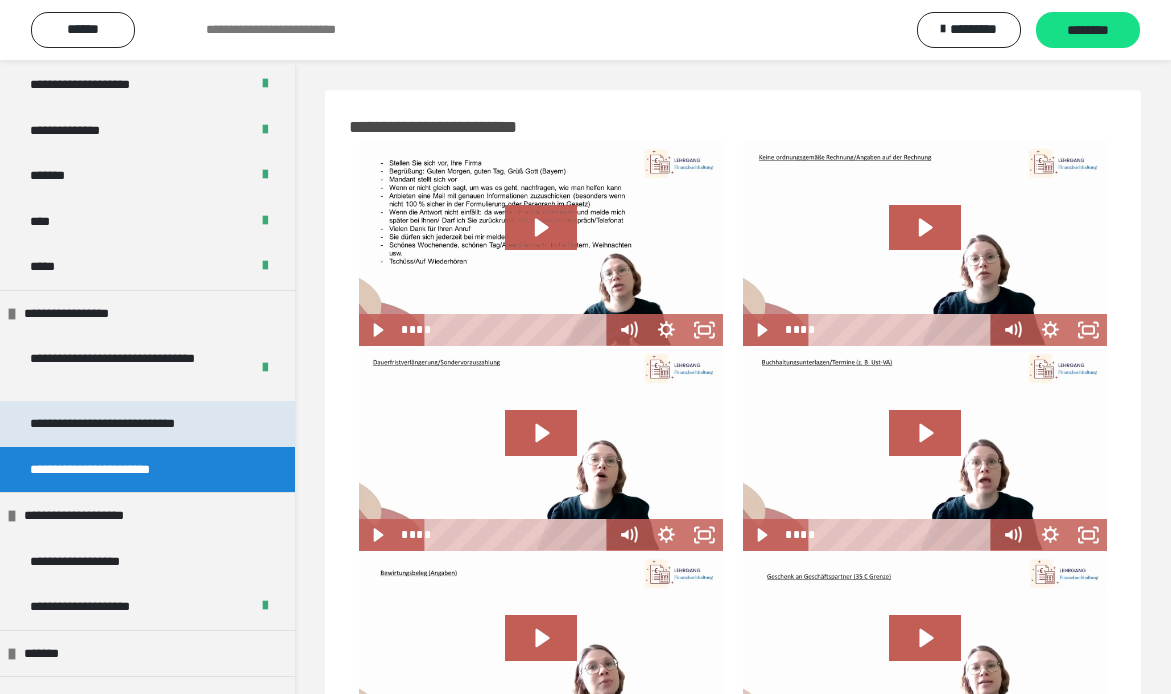 click on "**********" at bounding box center [131, 424] 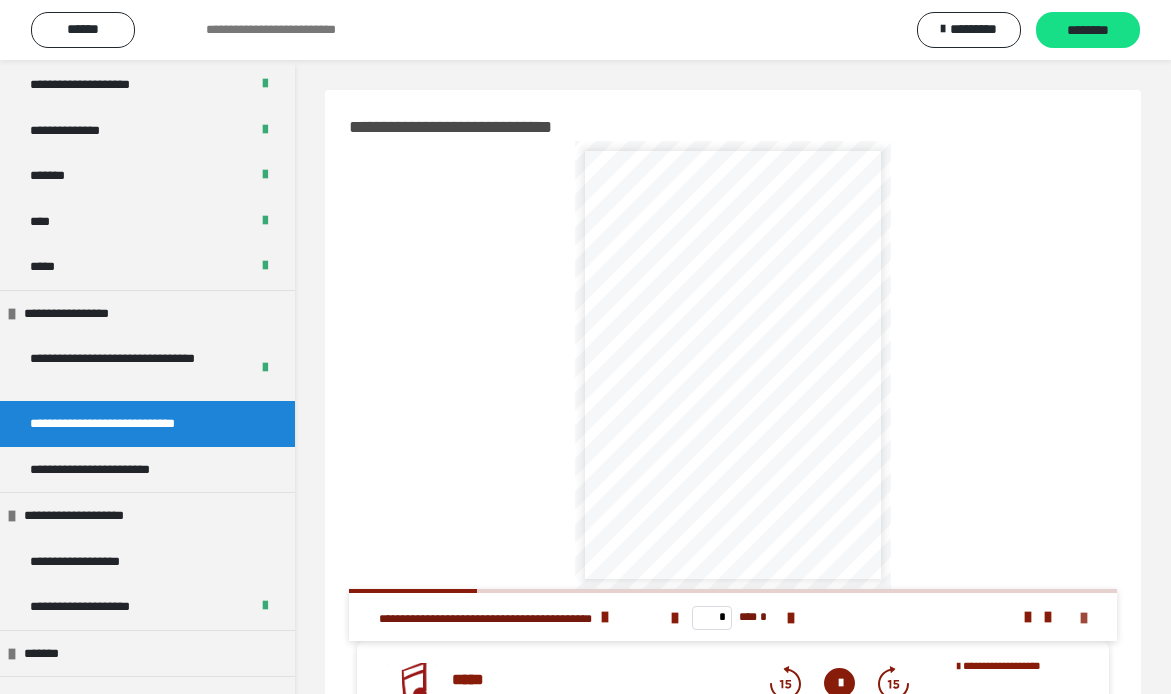 click at bounding box center (1084, 618) 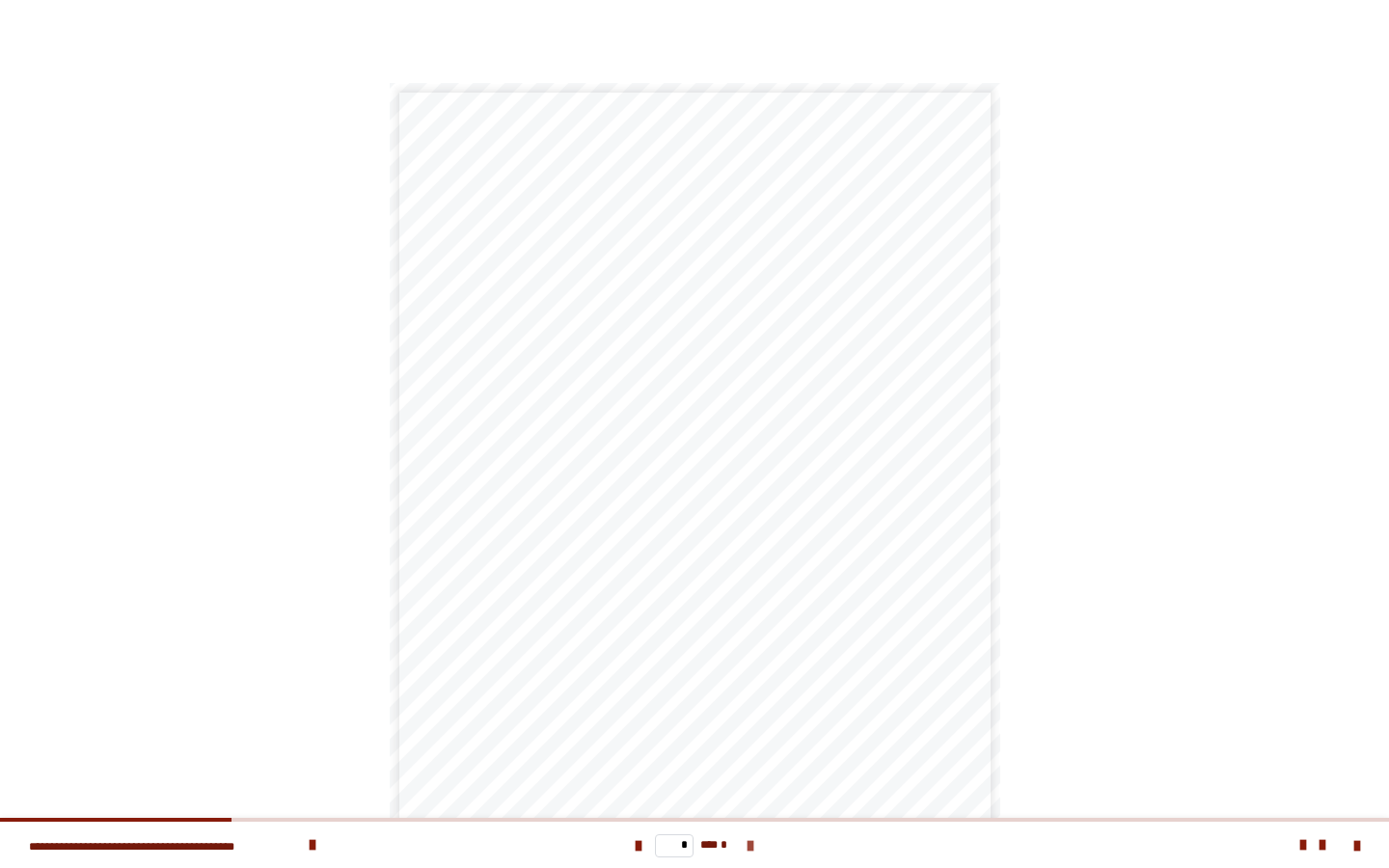 click at bounding box center [750, 846] 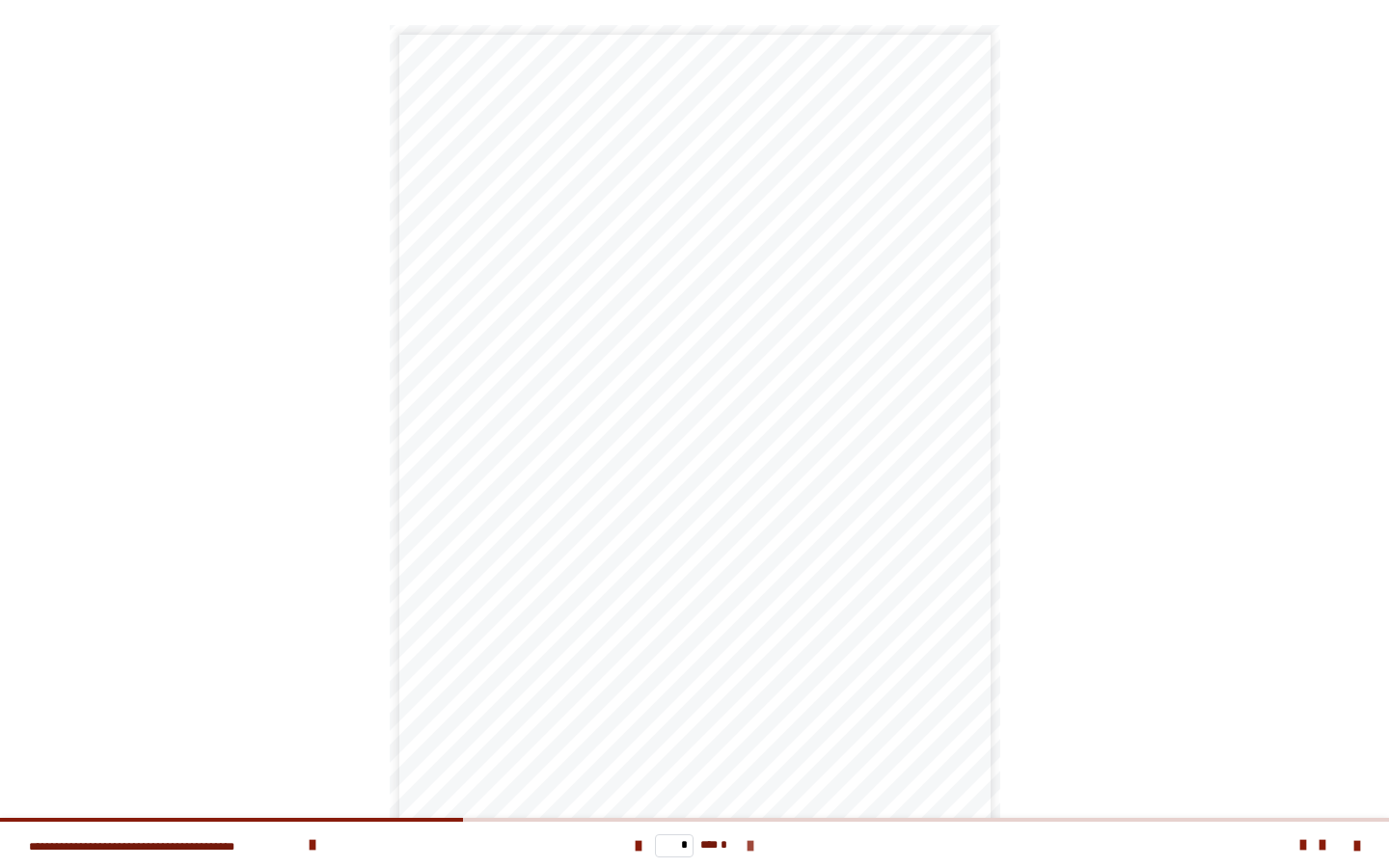 click at bounding box center (750, 846) 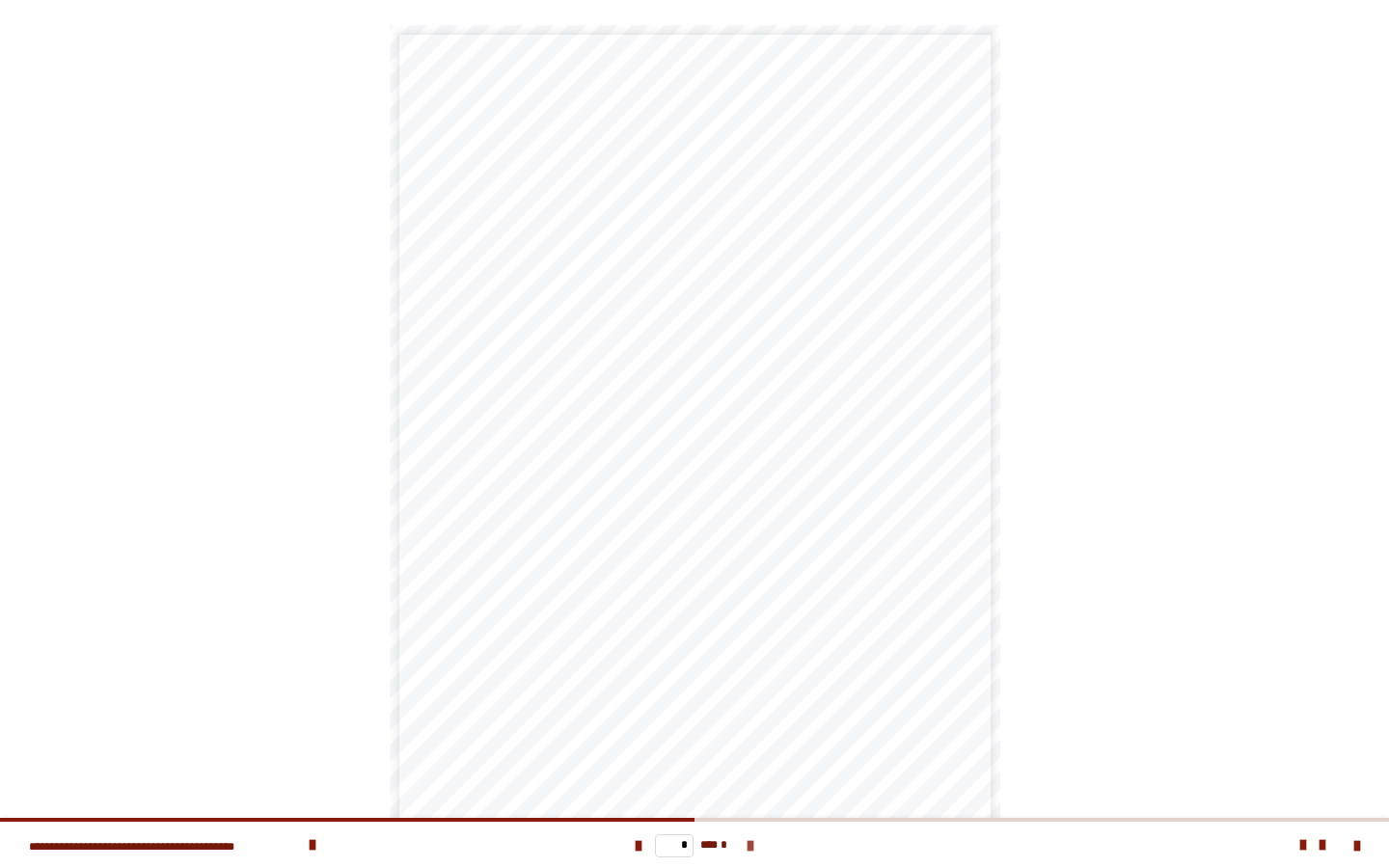 click at bounding box center [750, 846] 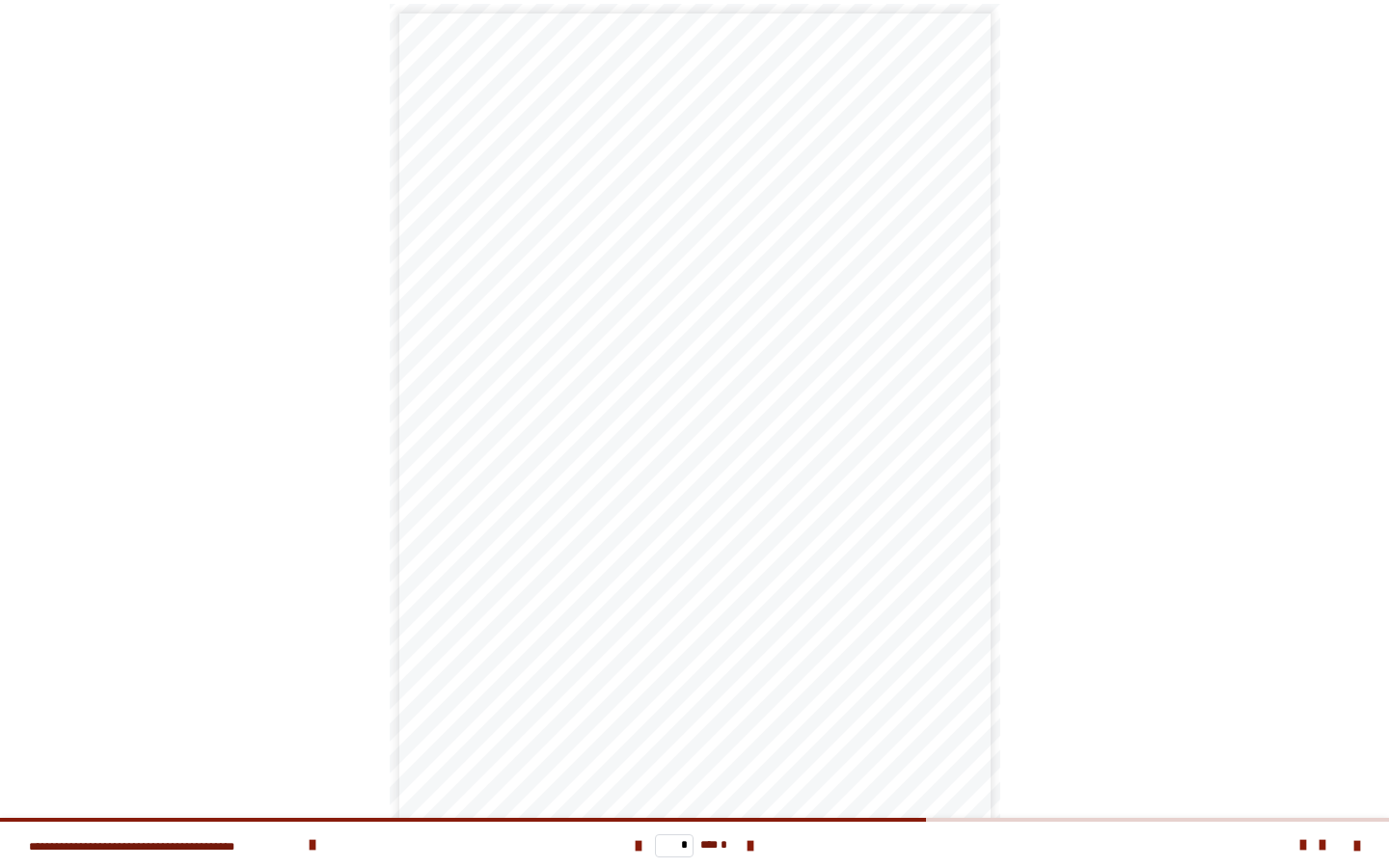 scroll, scrollTop: 18, scrollLeft: 0, axis: vertical 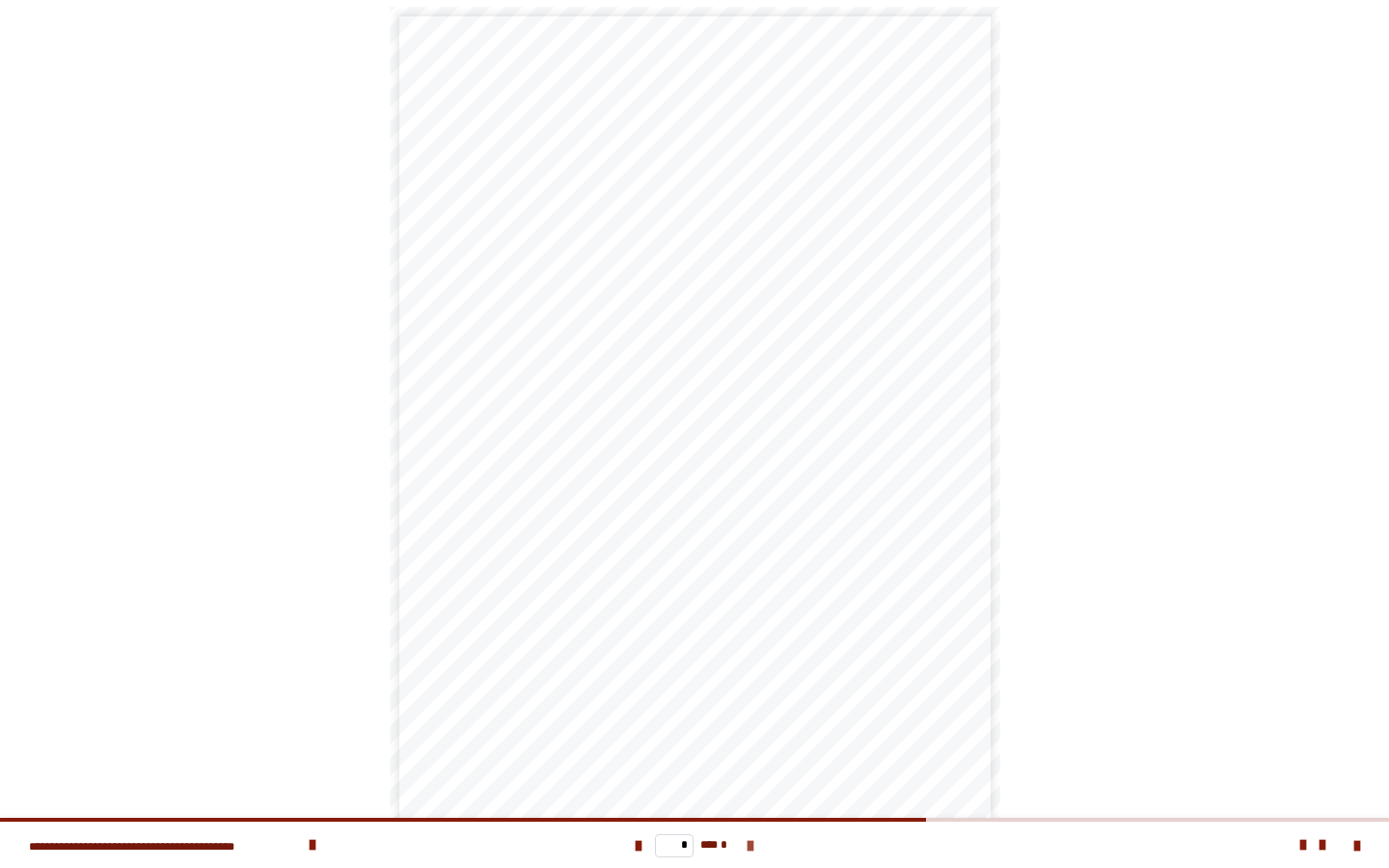 click at bounding box center (750, 846) 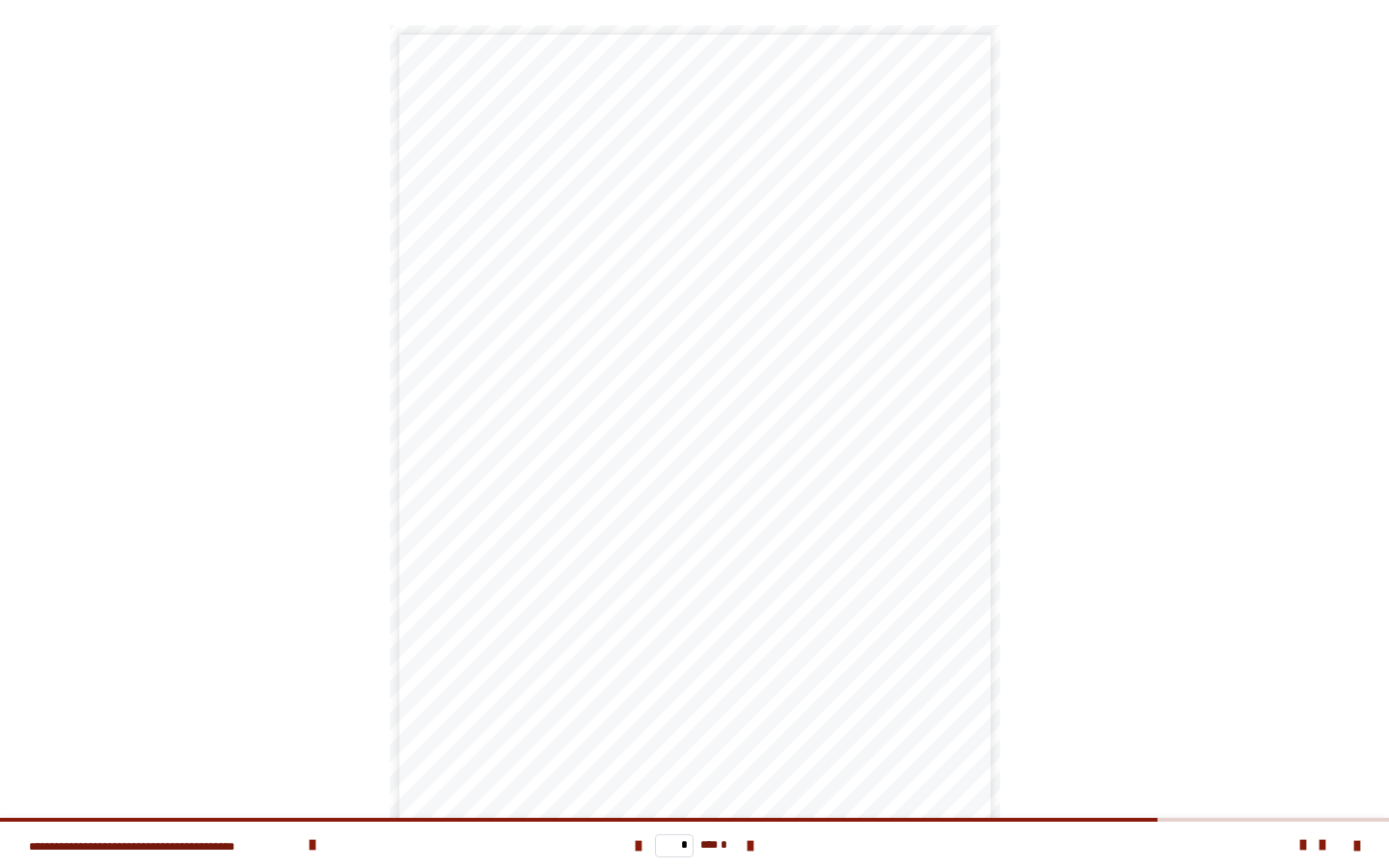 scroll, scrollTop: 21, scrollLeft: 0, axis: vertical 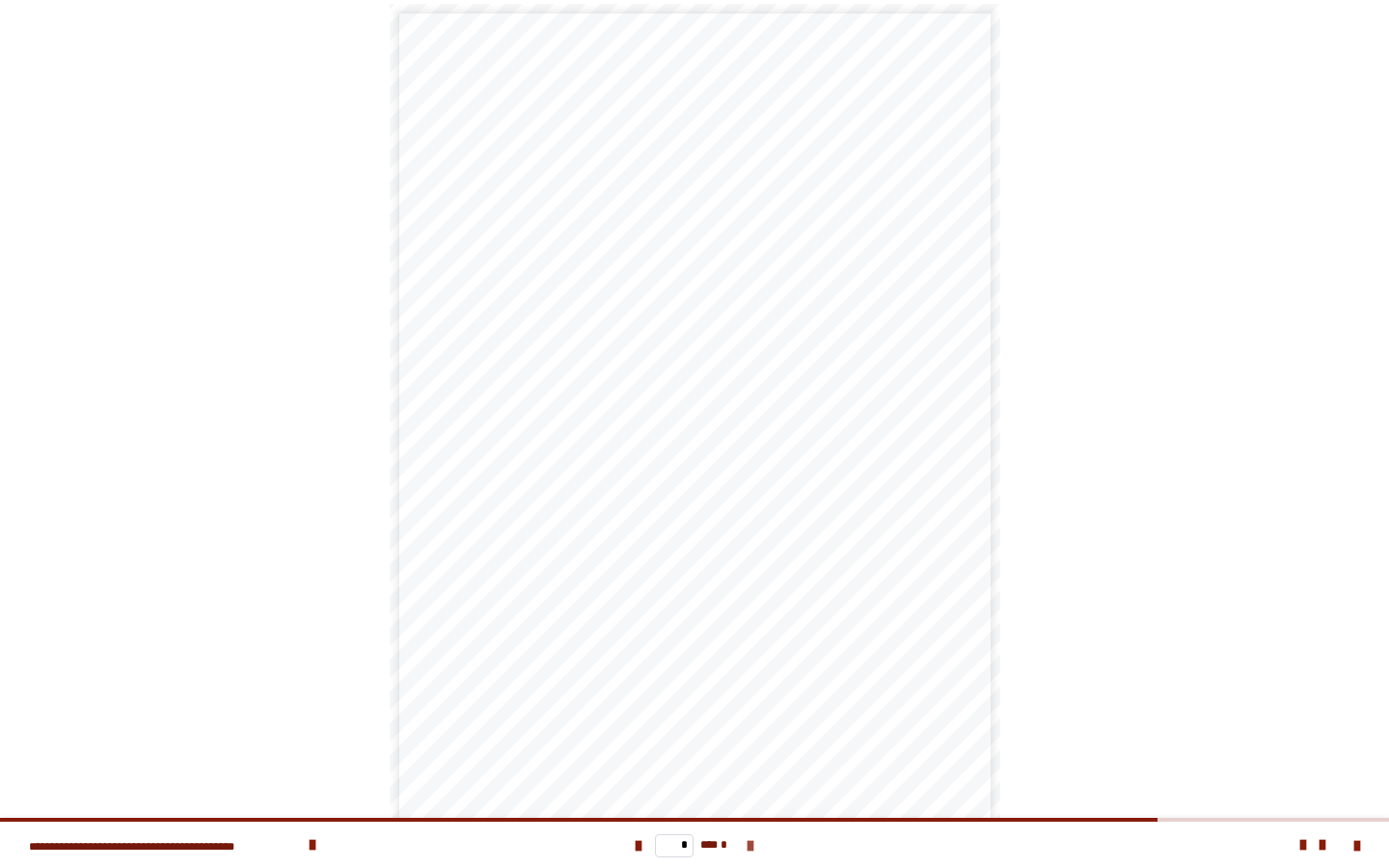 click at bounding box center [750, 846] 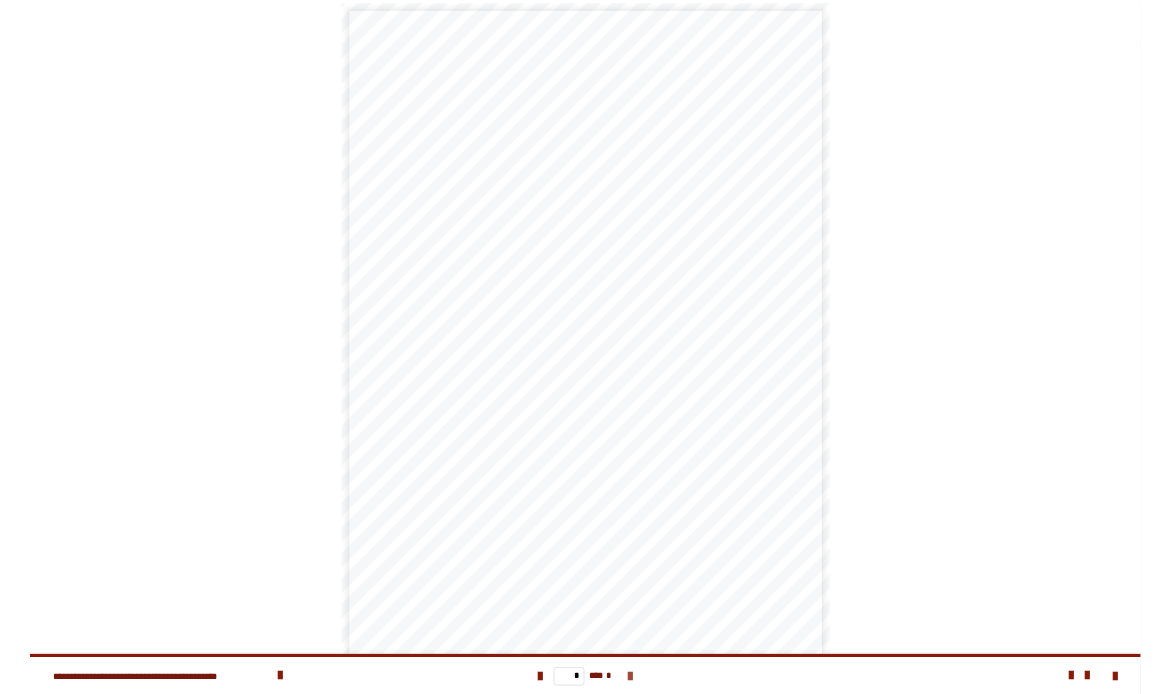 scroll, scrollTop: 0, scrollLeft: 0, axis: both 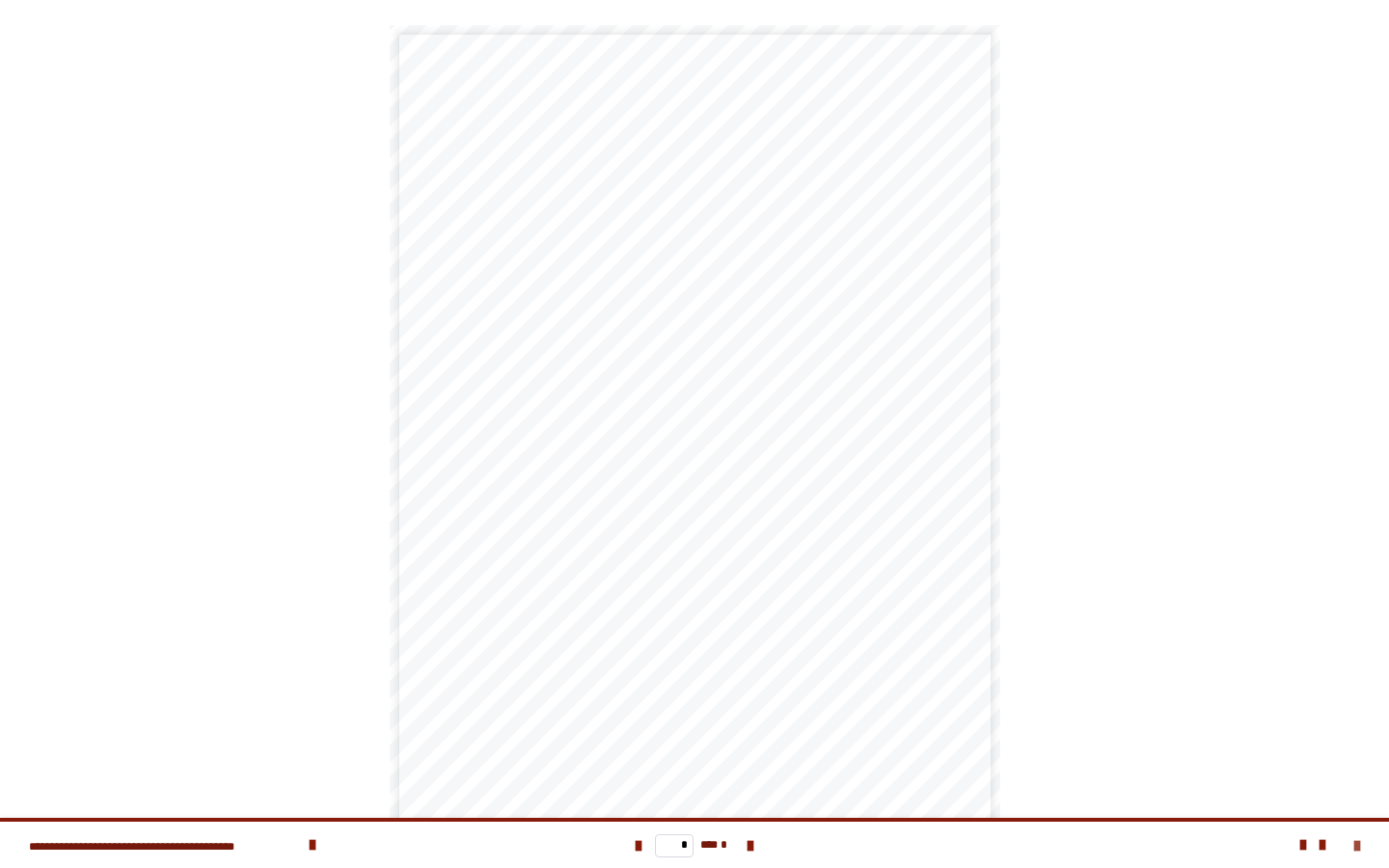 click at bounding box center (1357, 846) 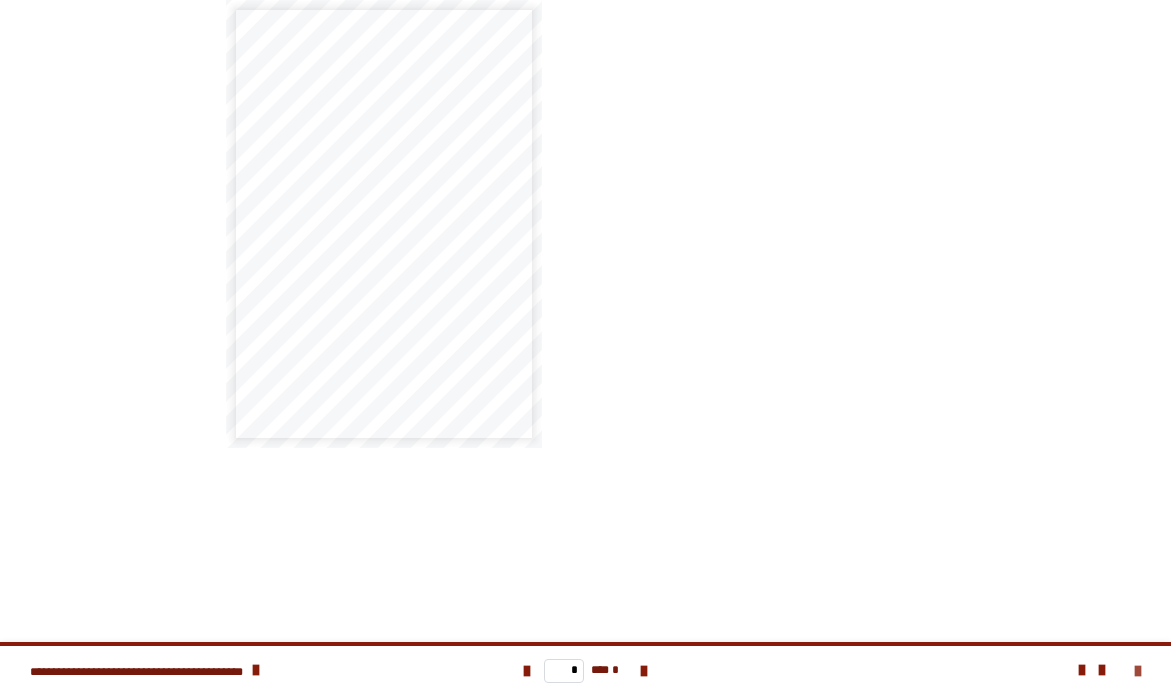 scroll, scrollTop: 749, scrollLeft: 0, axis: vertical 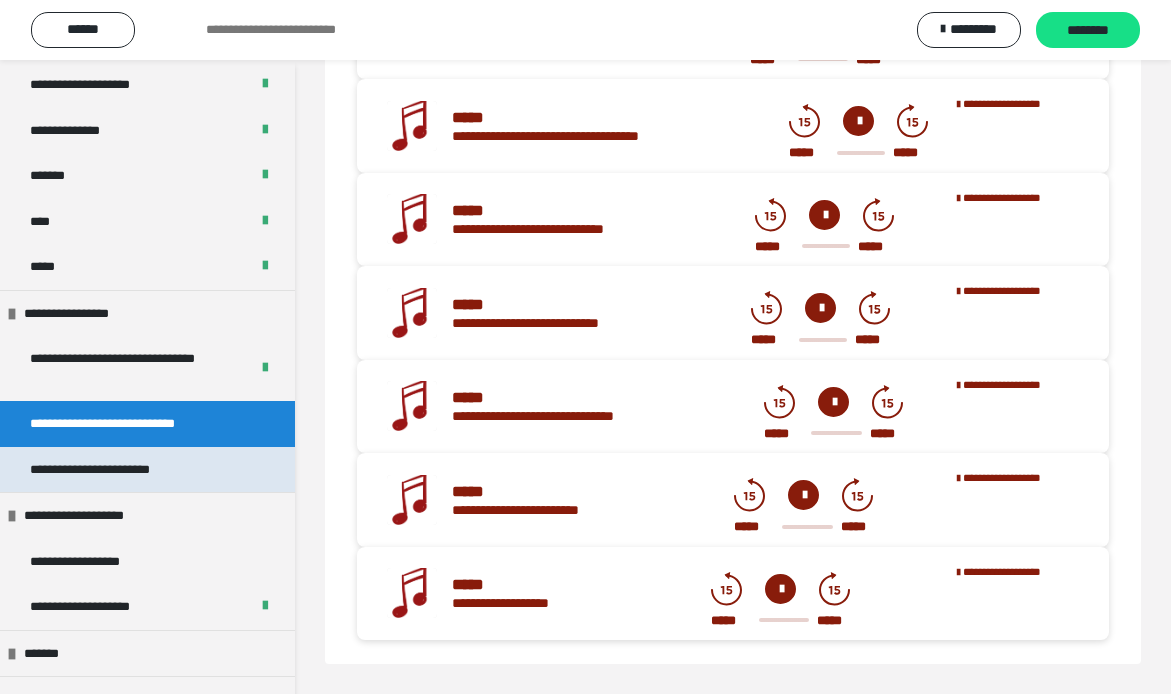 click on "**********" at bounding box center [117, 470] 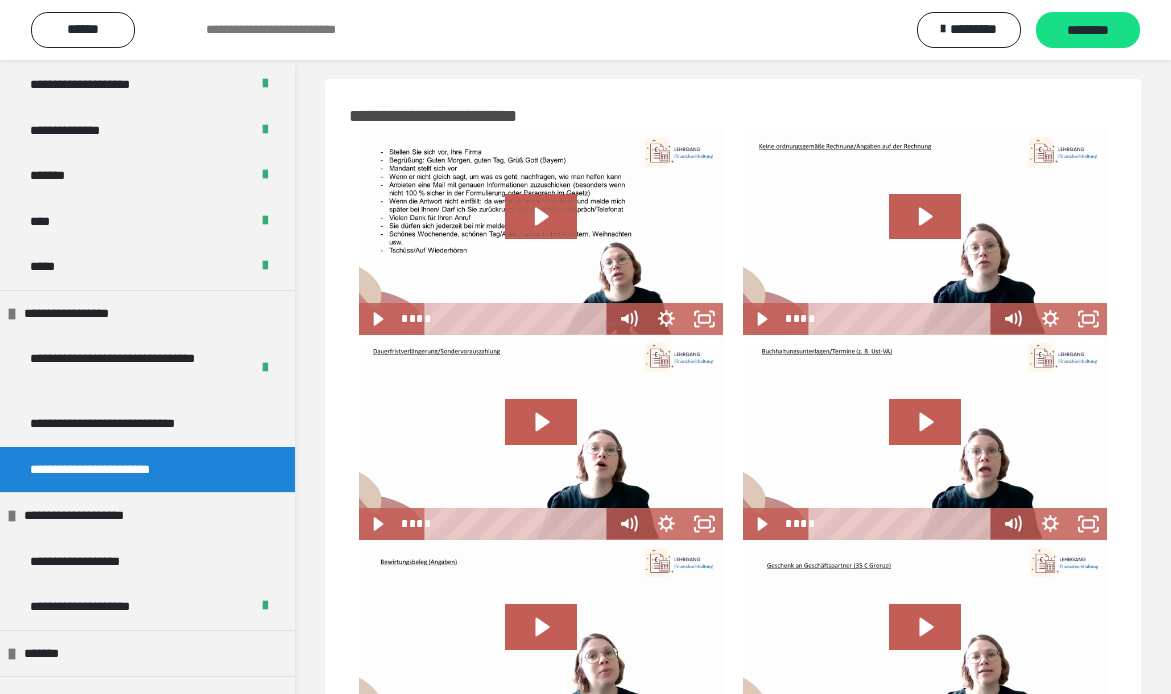scroll, scrollTop: 0, scrollLeft: 0, axis: both 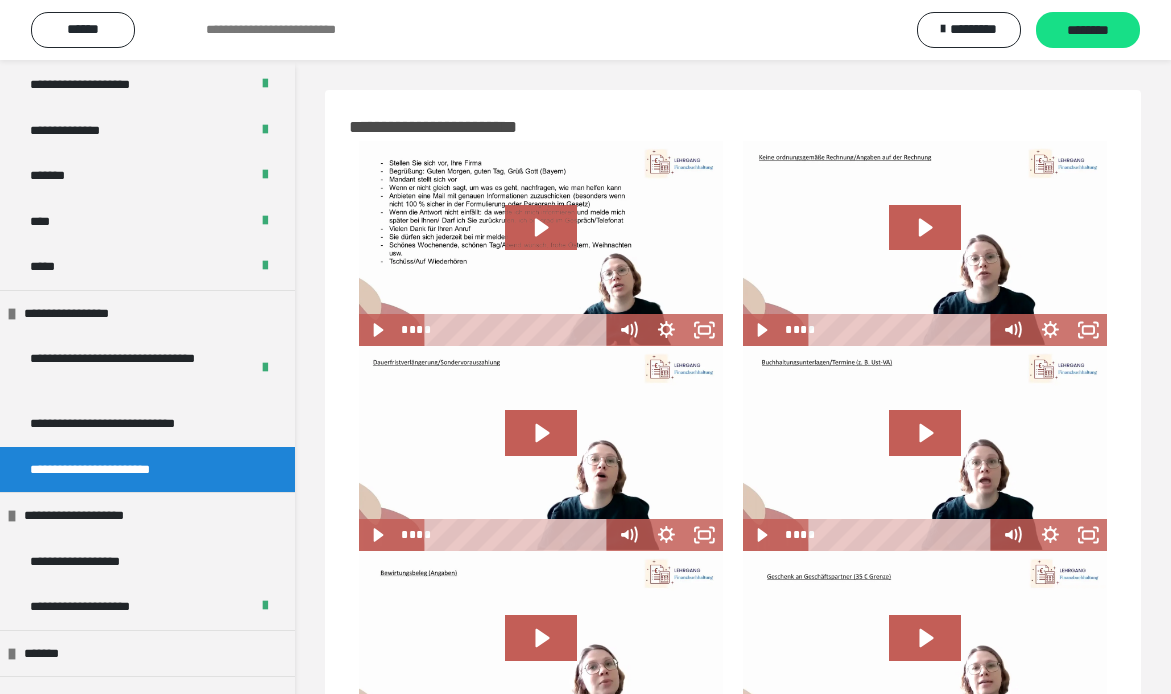 click at bounding box center (541, 243) 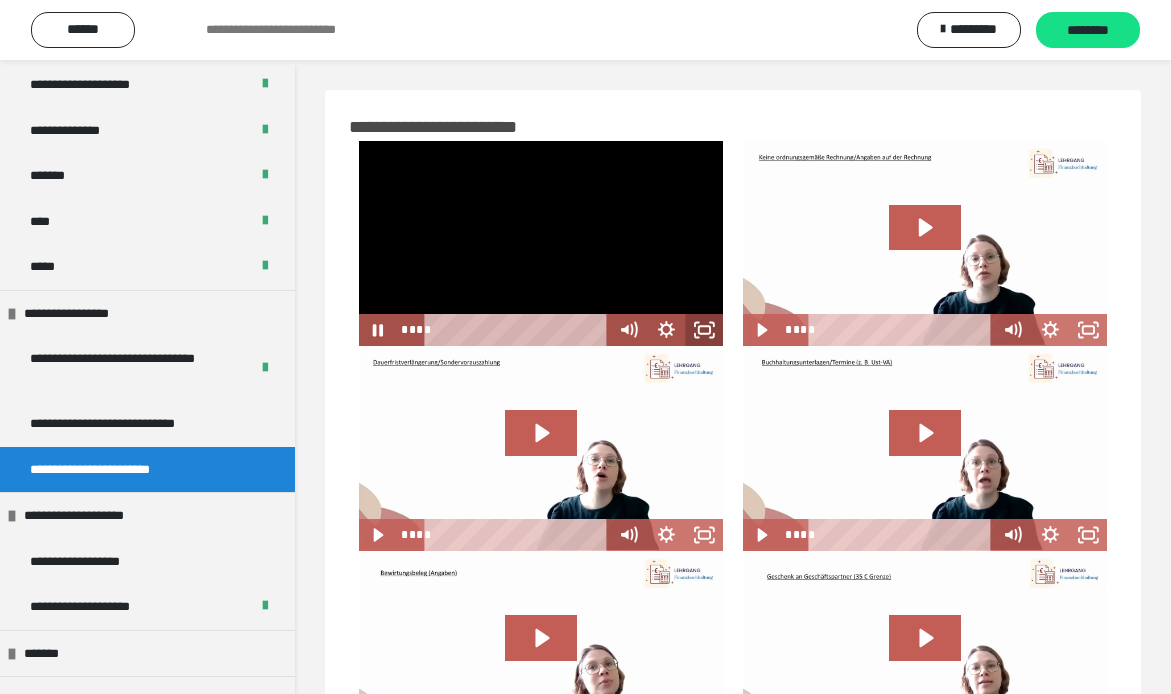 click 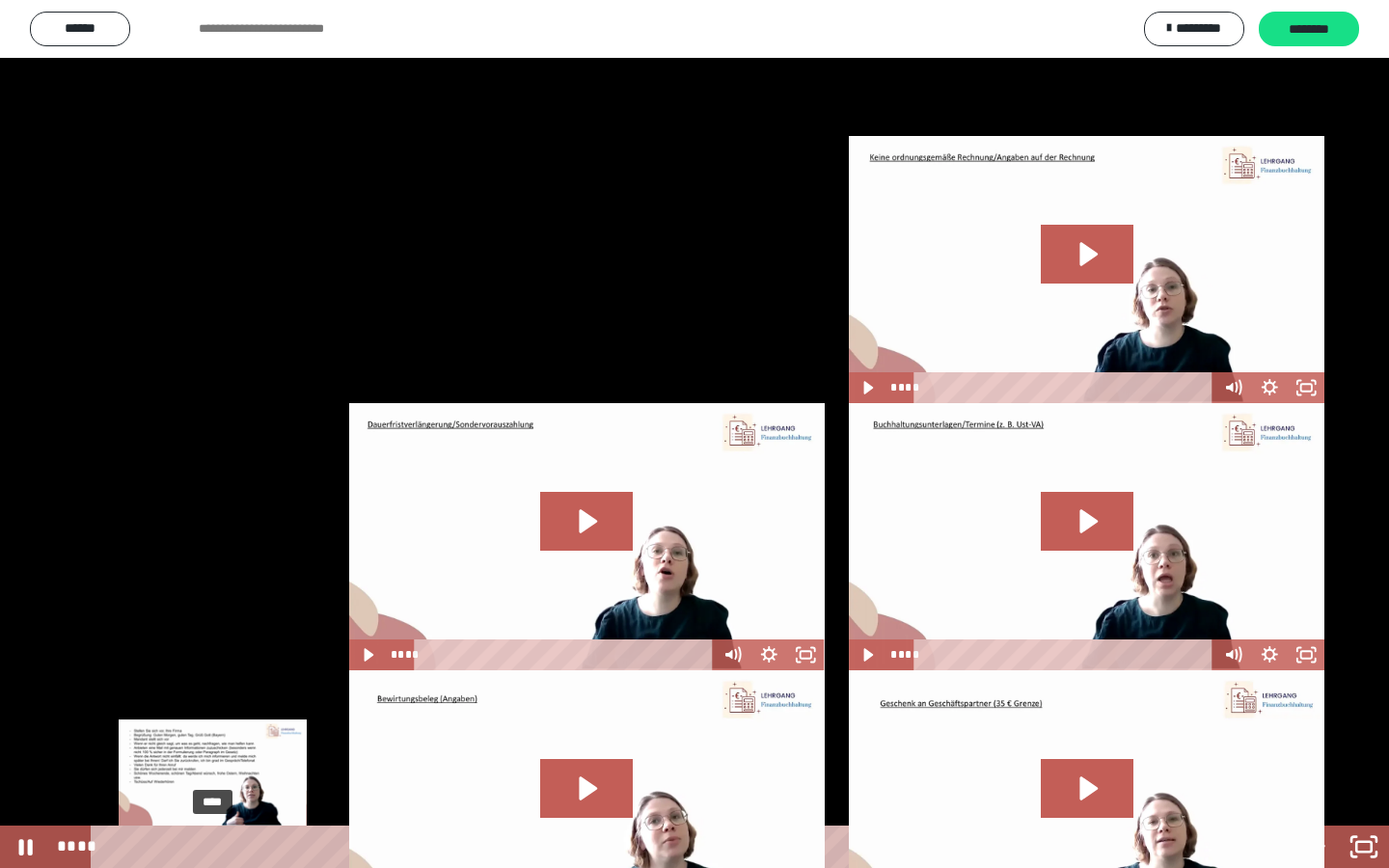 click on "****" at bounding box center (667, 847) 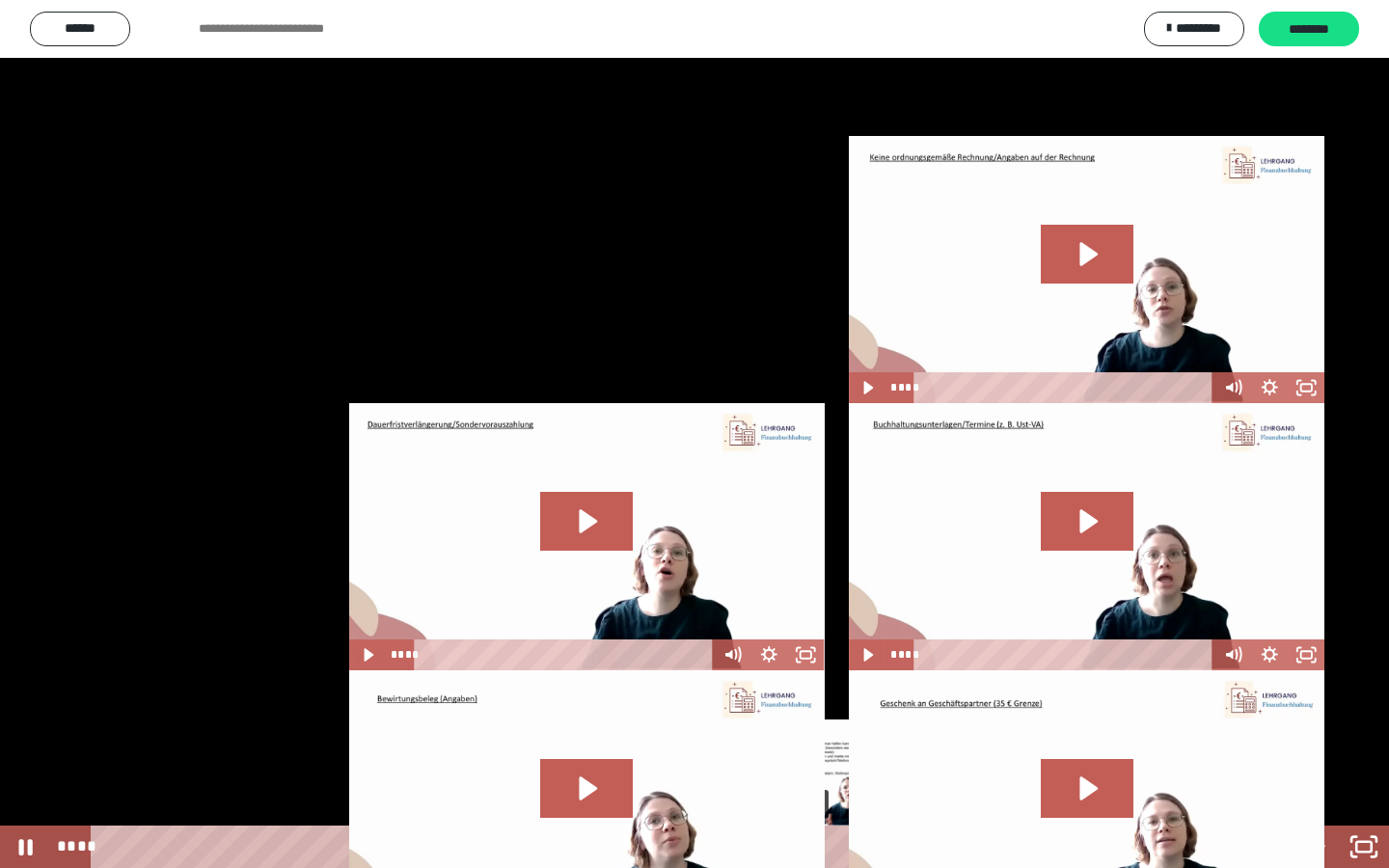 click on "****" at bounding box center [667, 847] 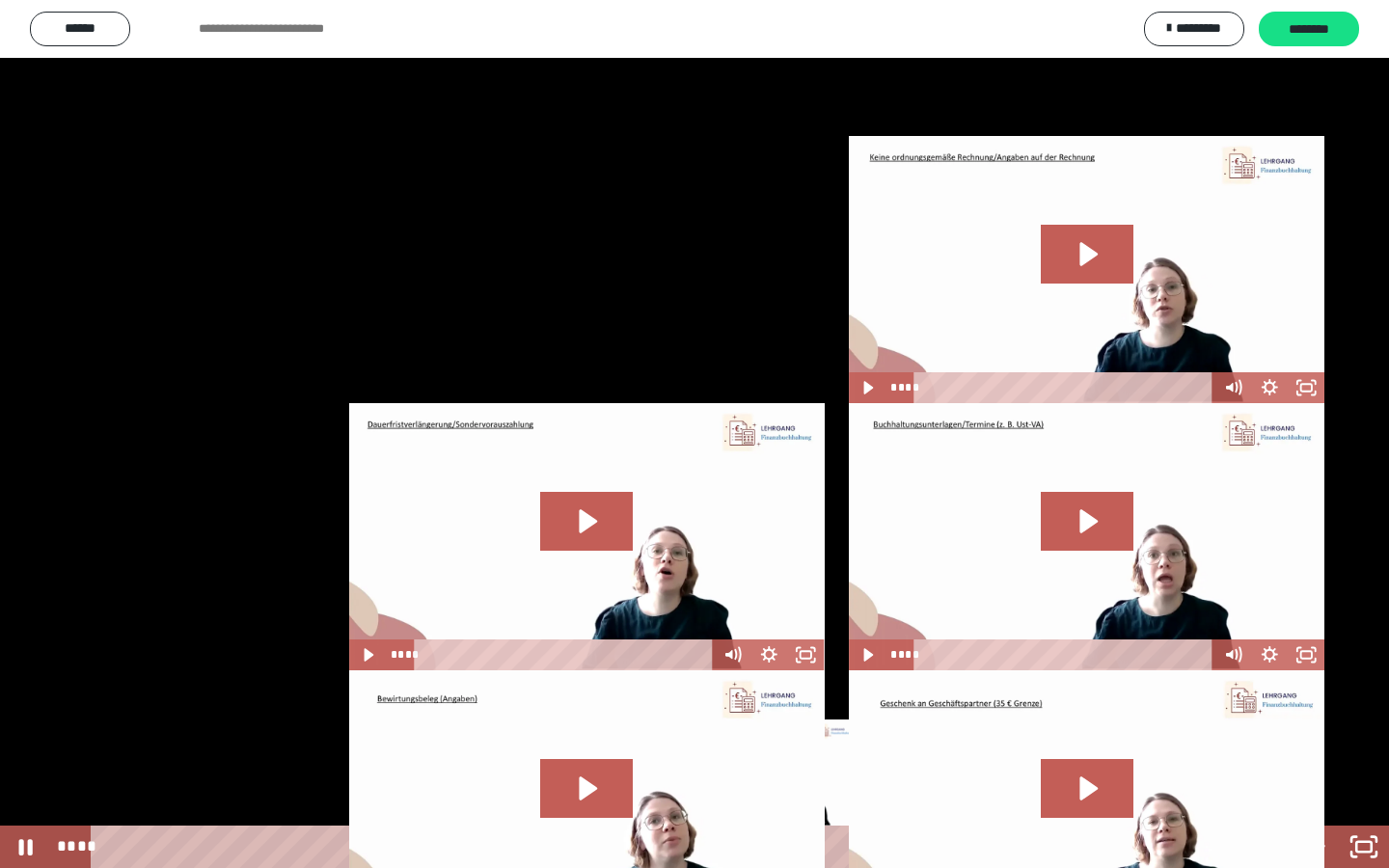 click on "****" at bounding box center (667, 847) 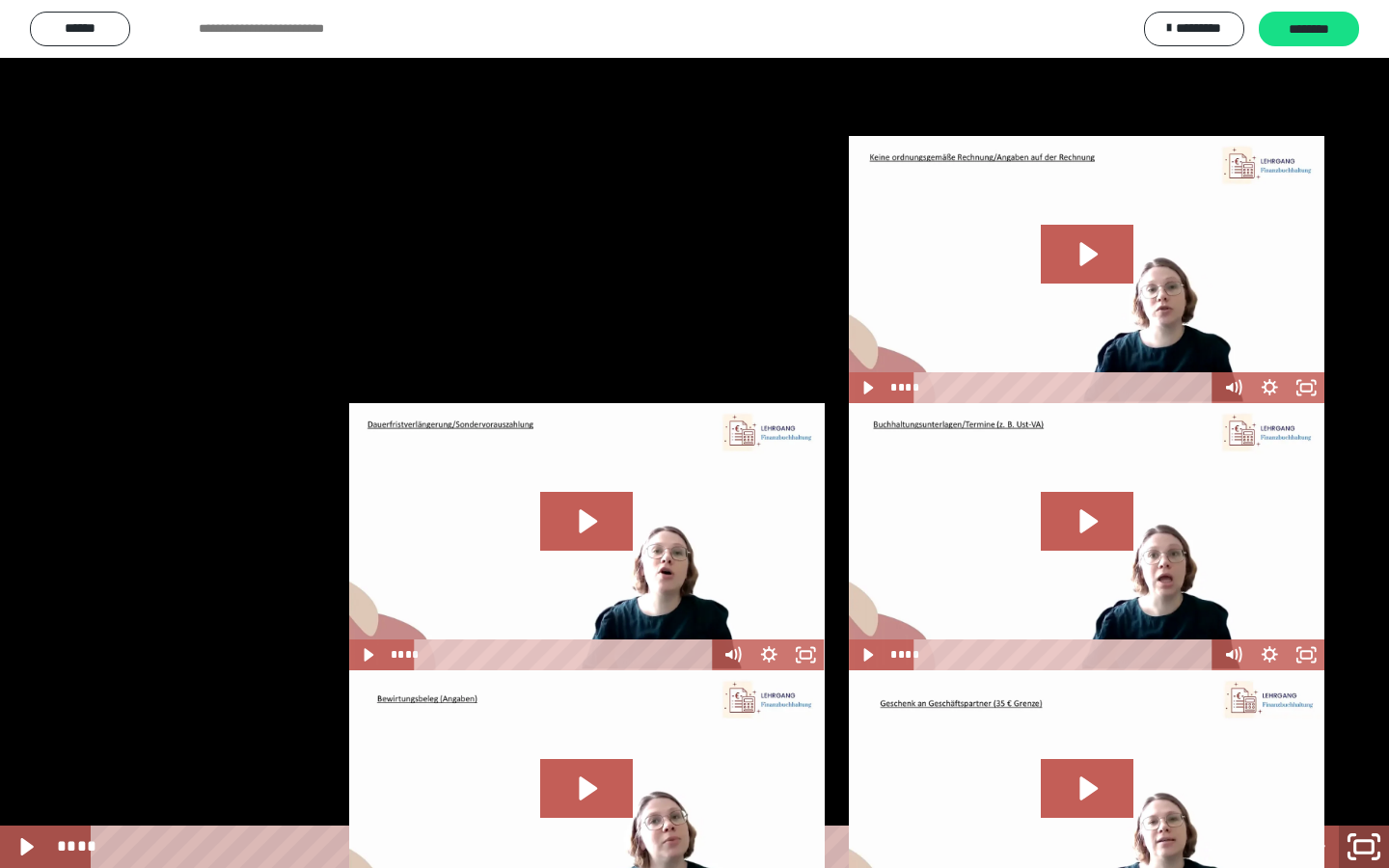 click 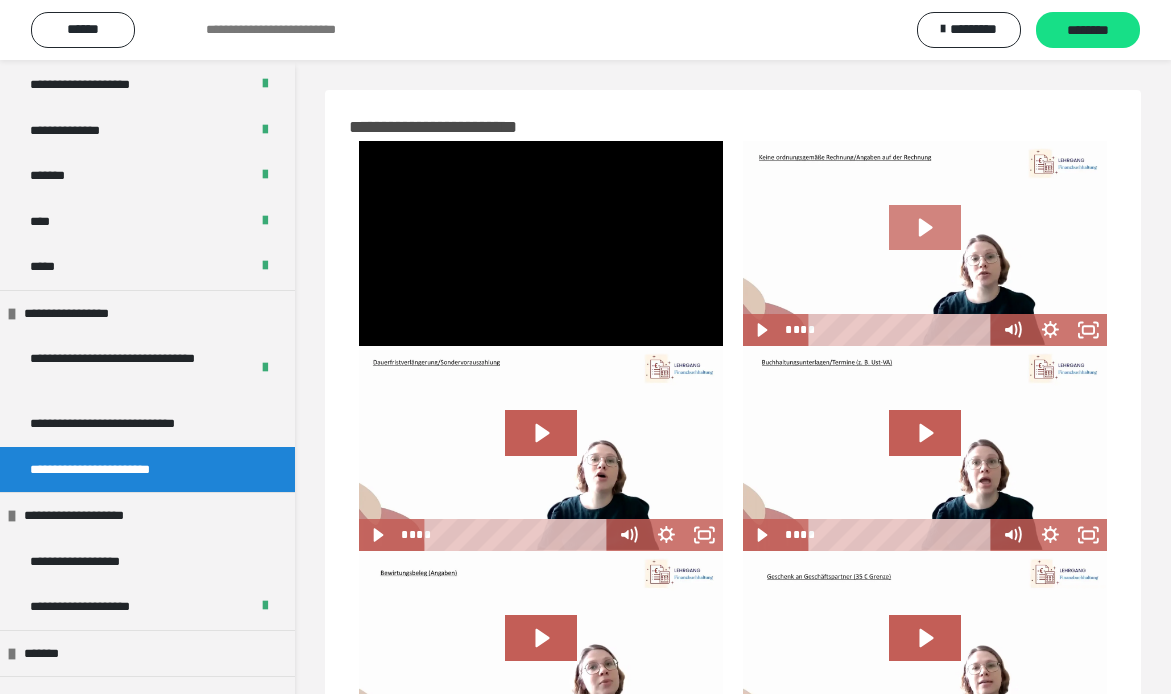 click 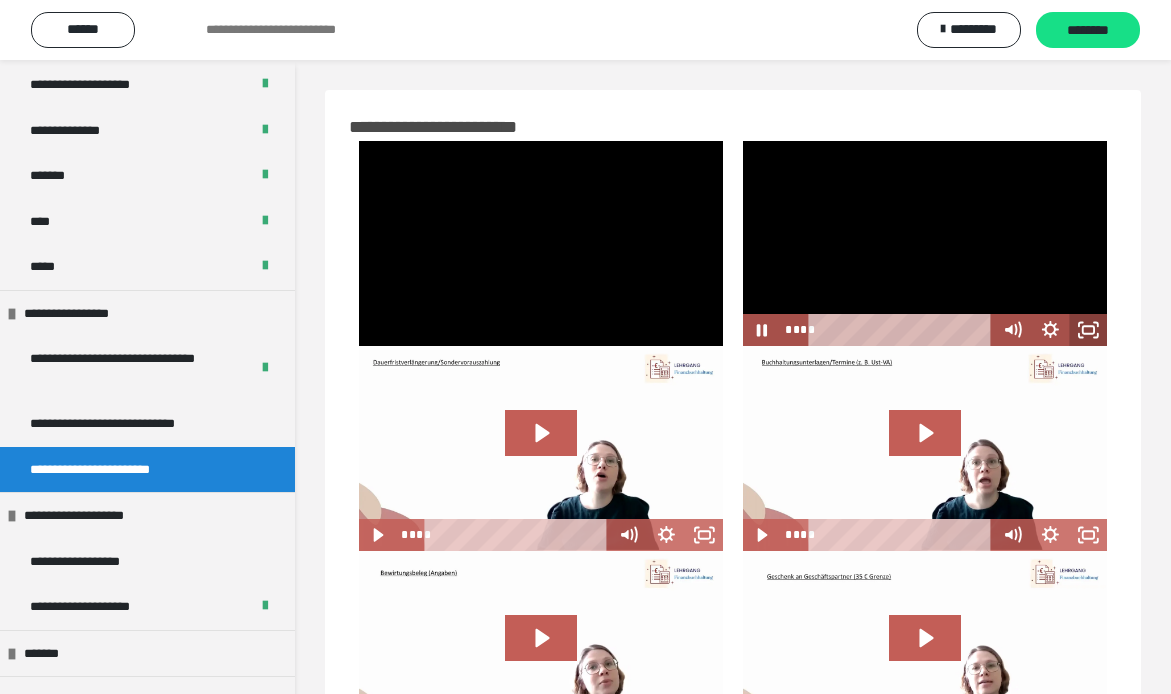 click 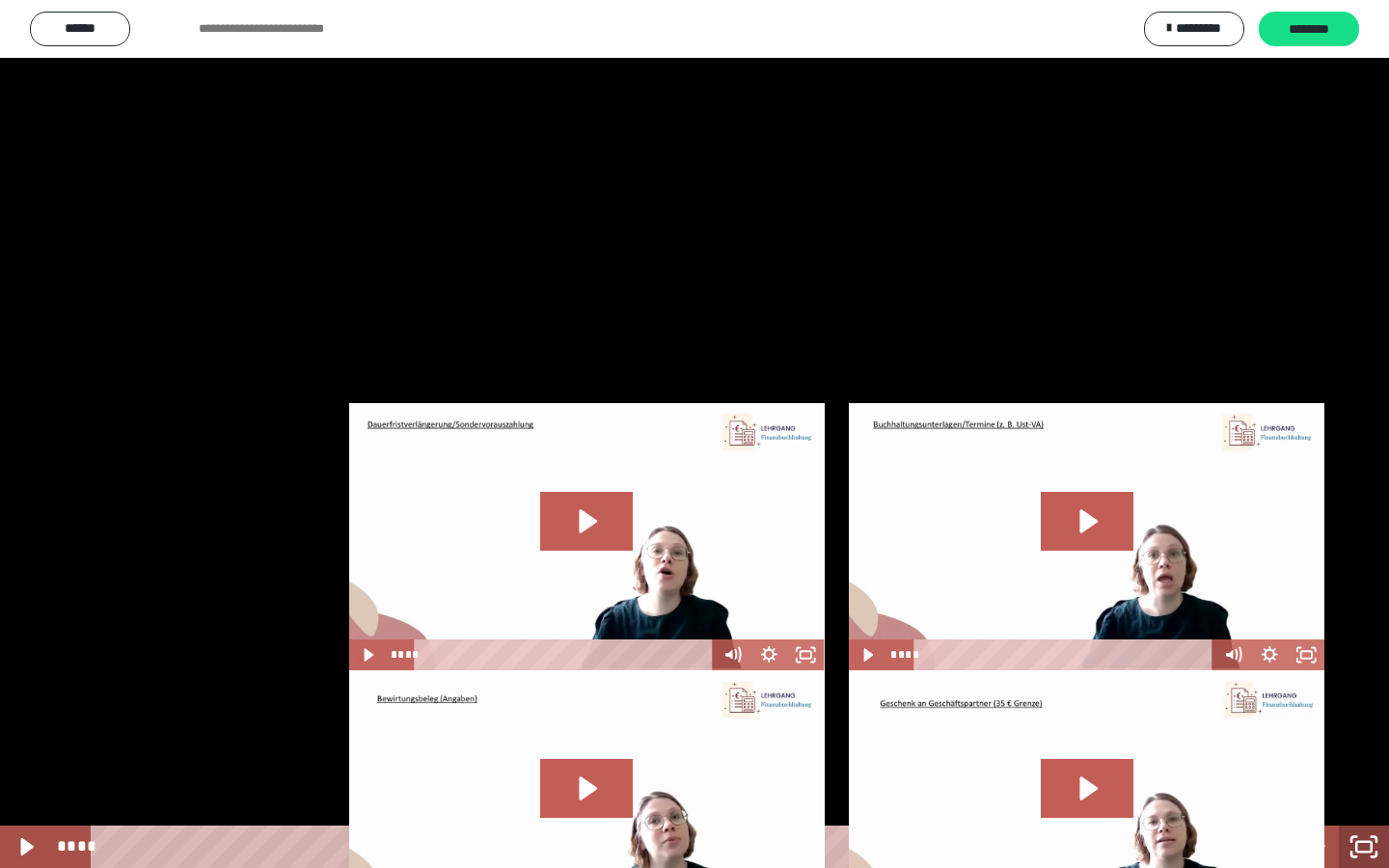 click 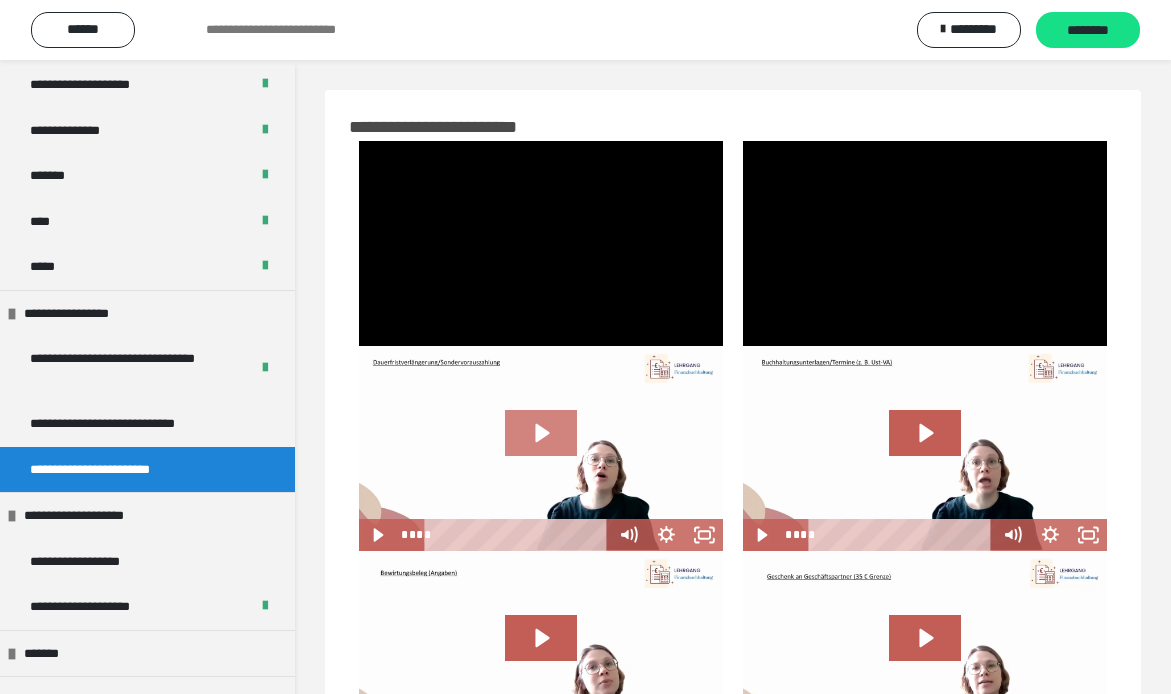 click 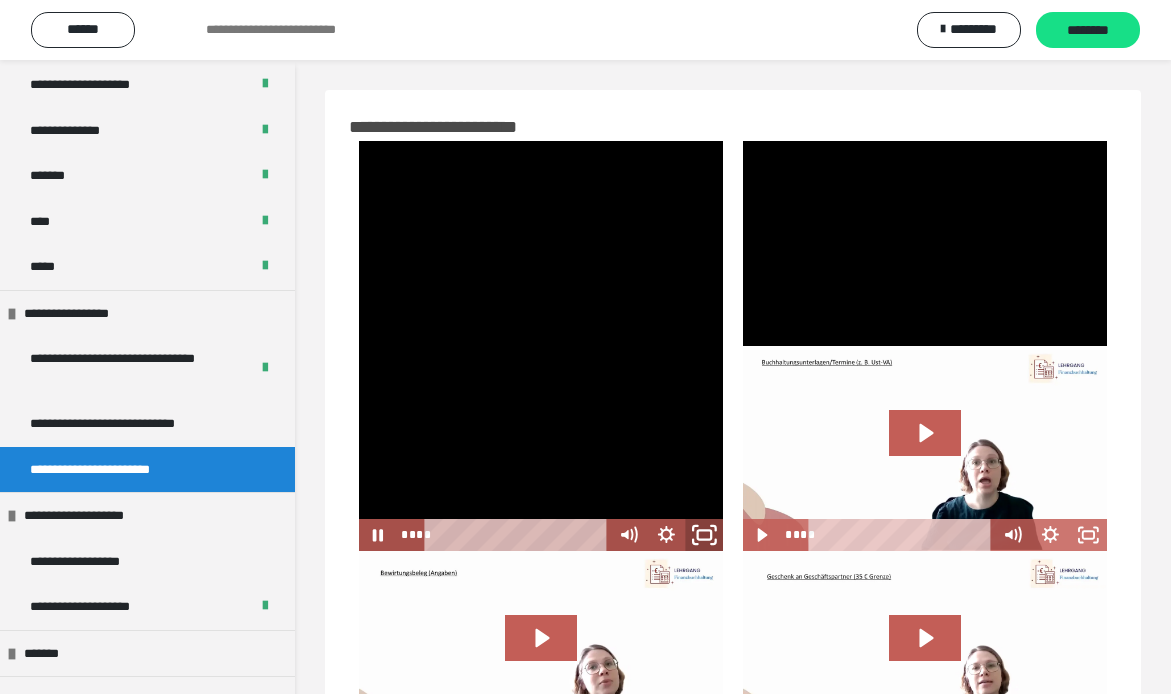click 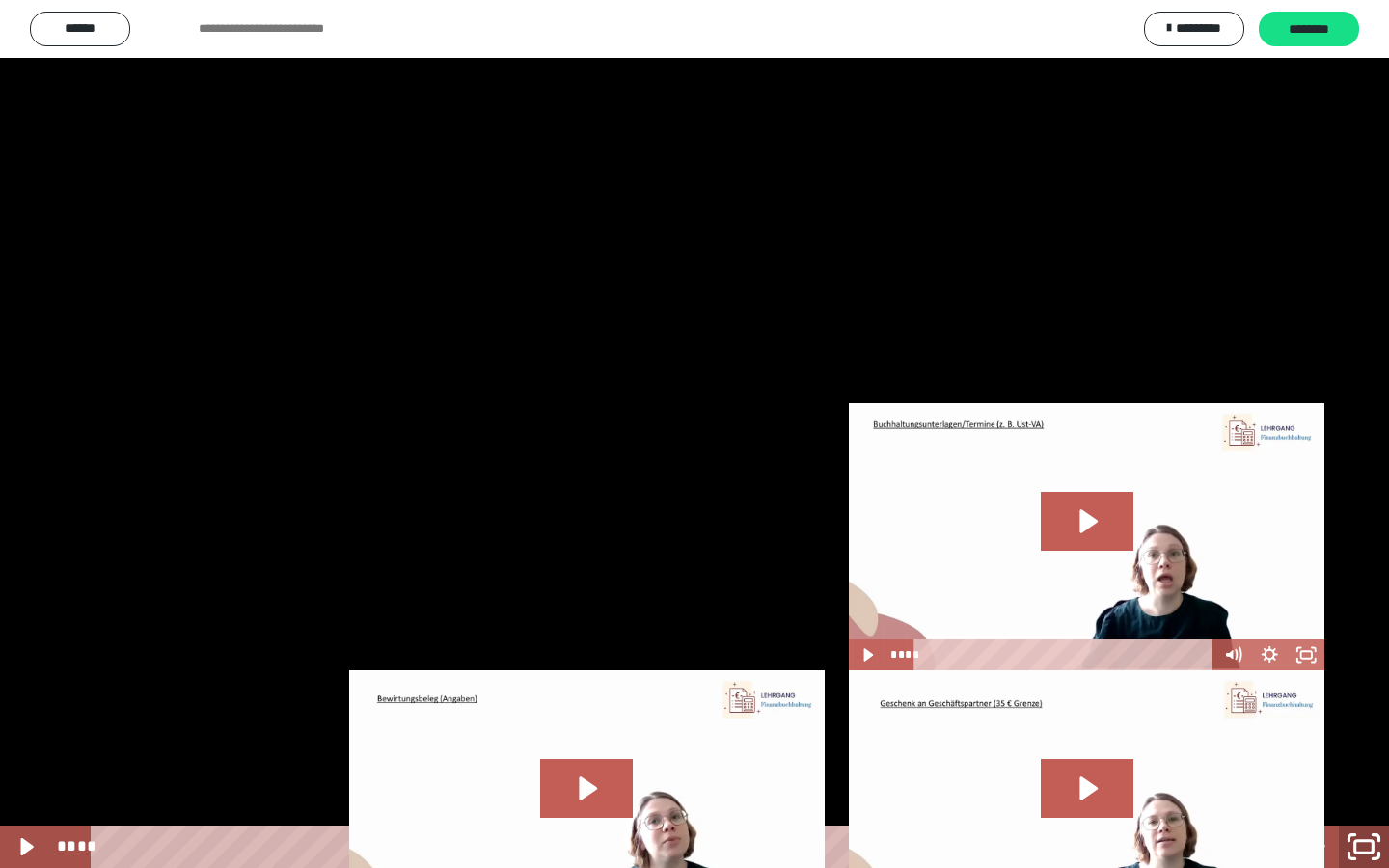 click 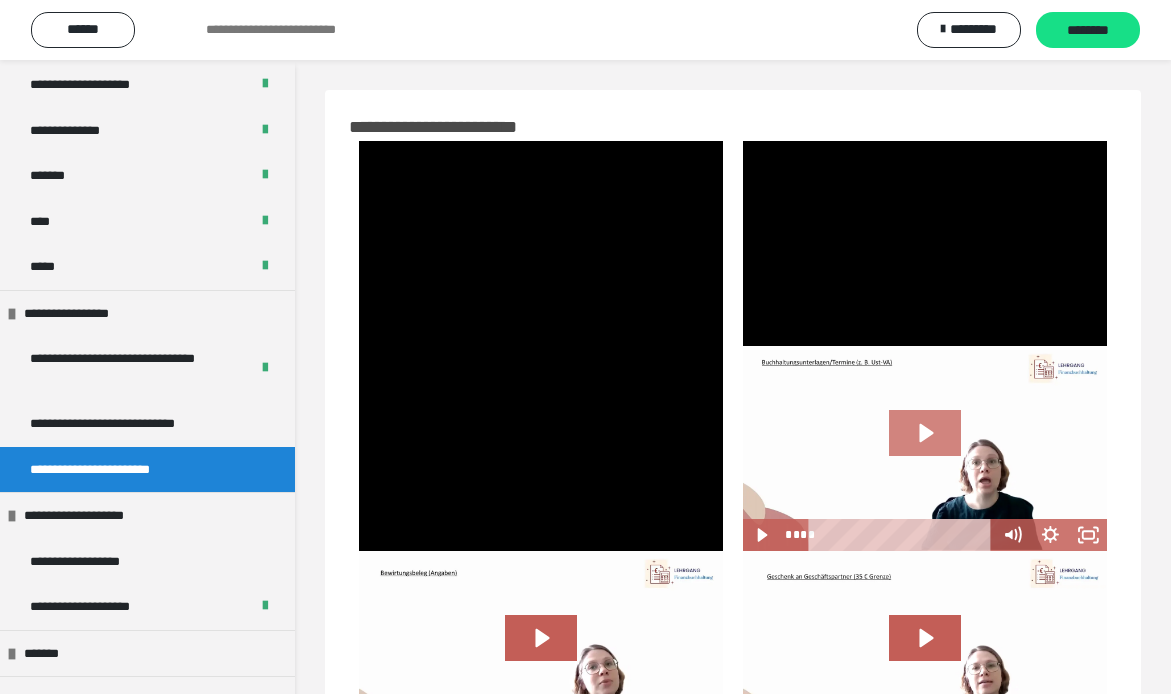 click 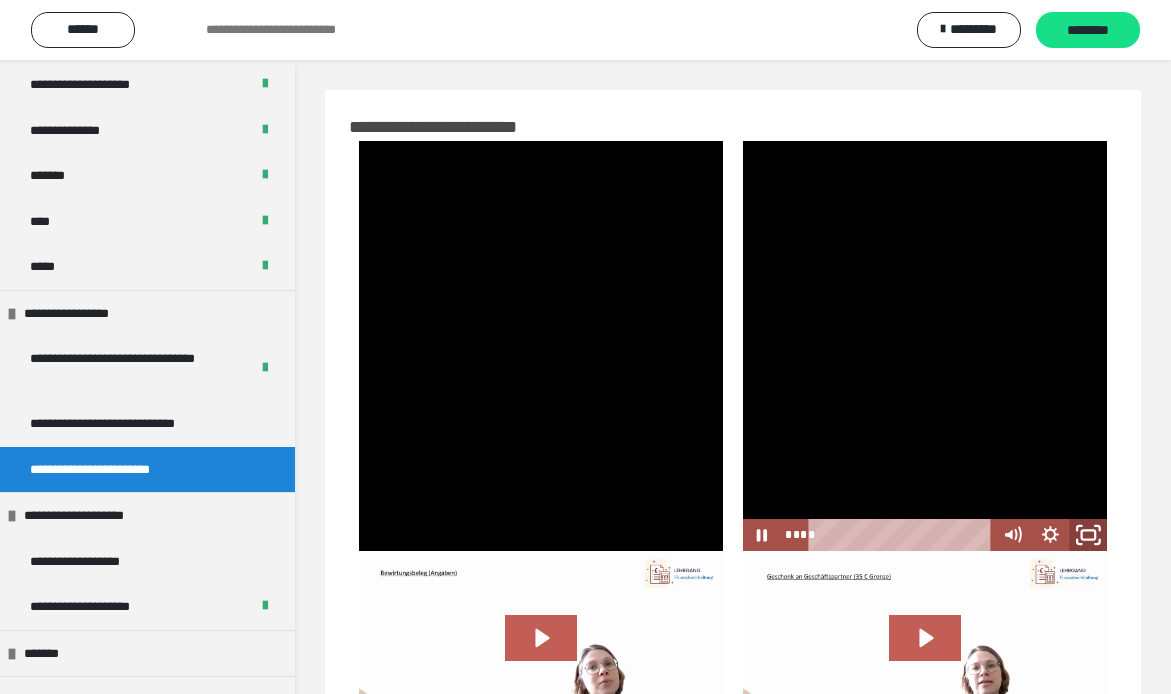 click 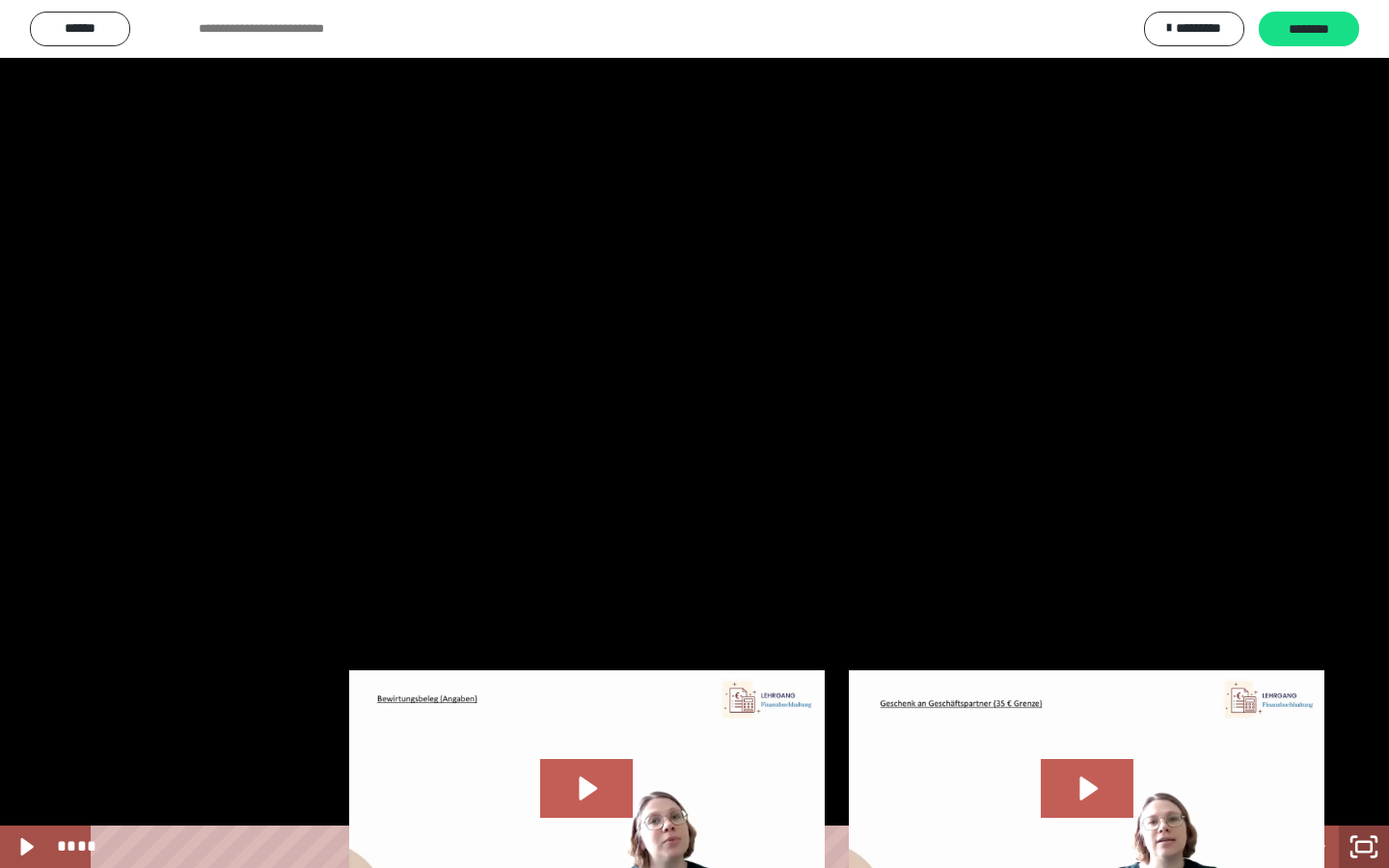click 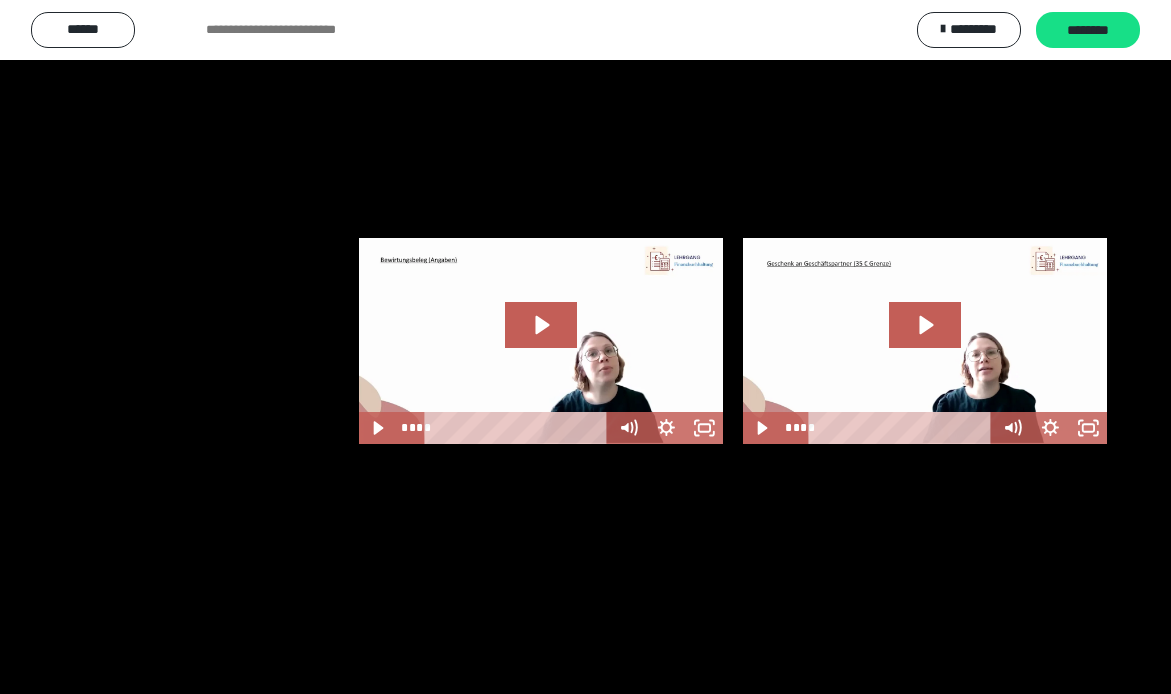 scroll, scrollTop: 369, scrollLeft: 0, axis: vertical 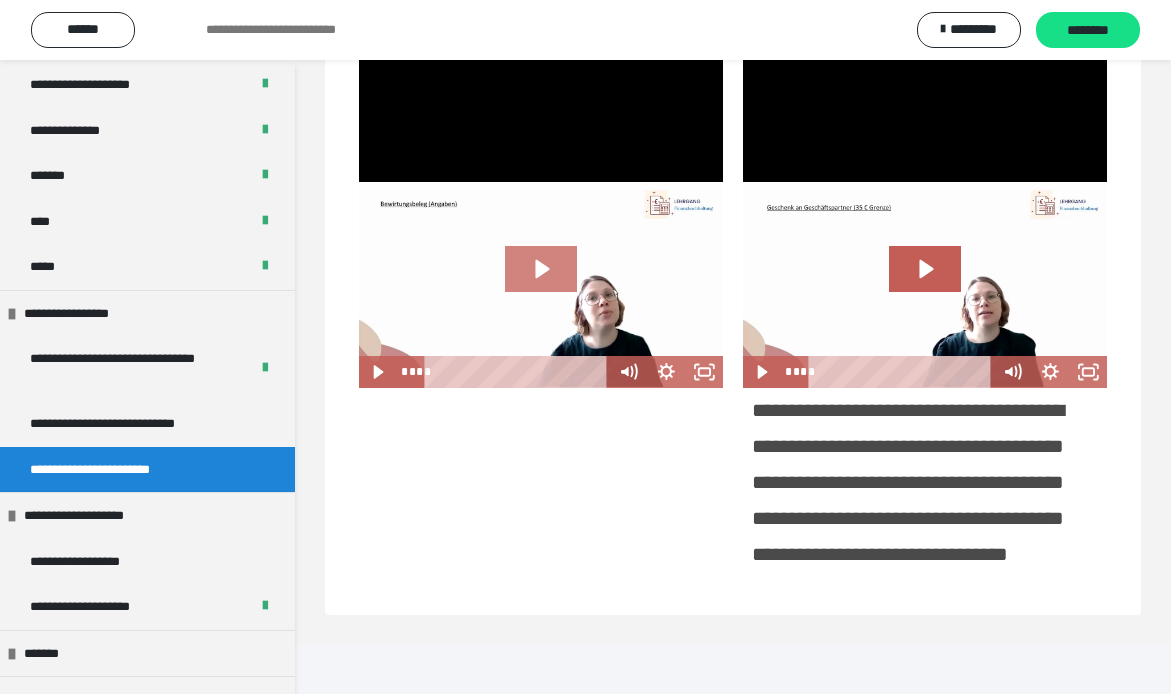 click 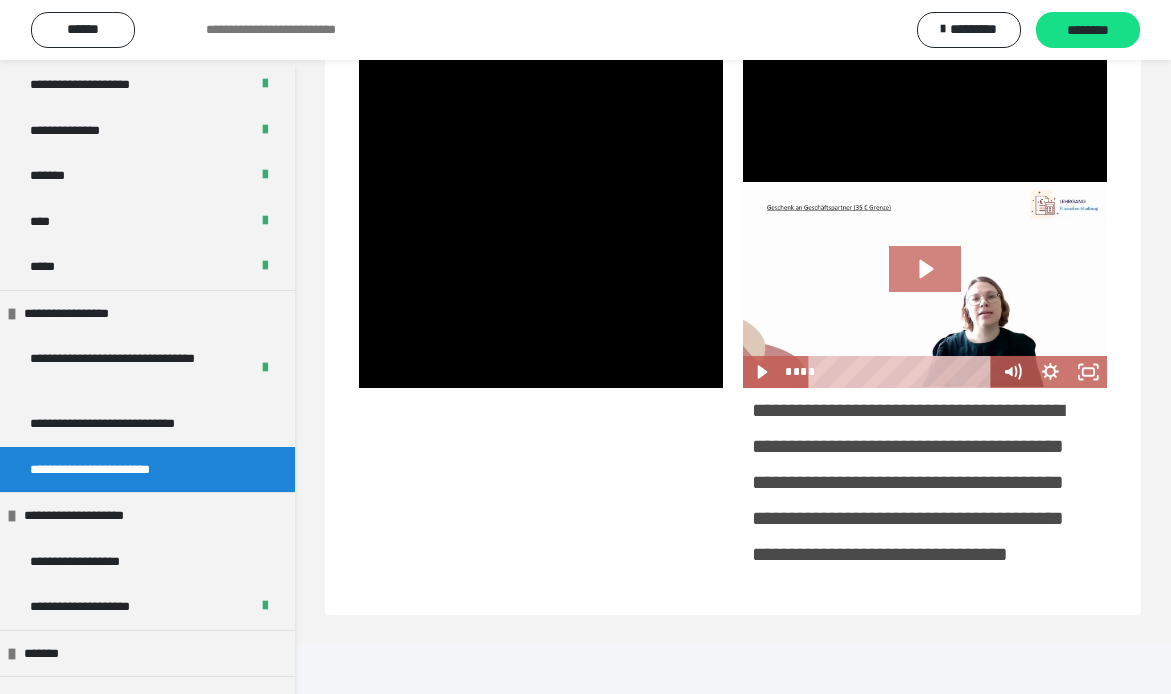 click 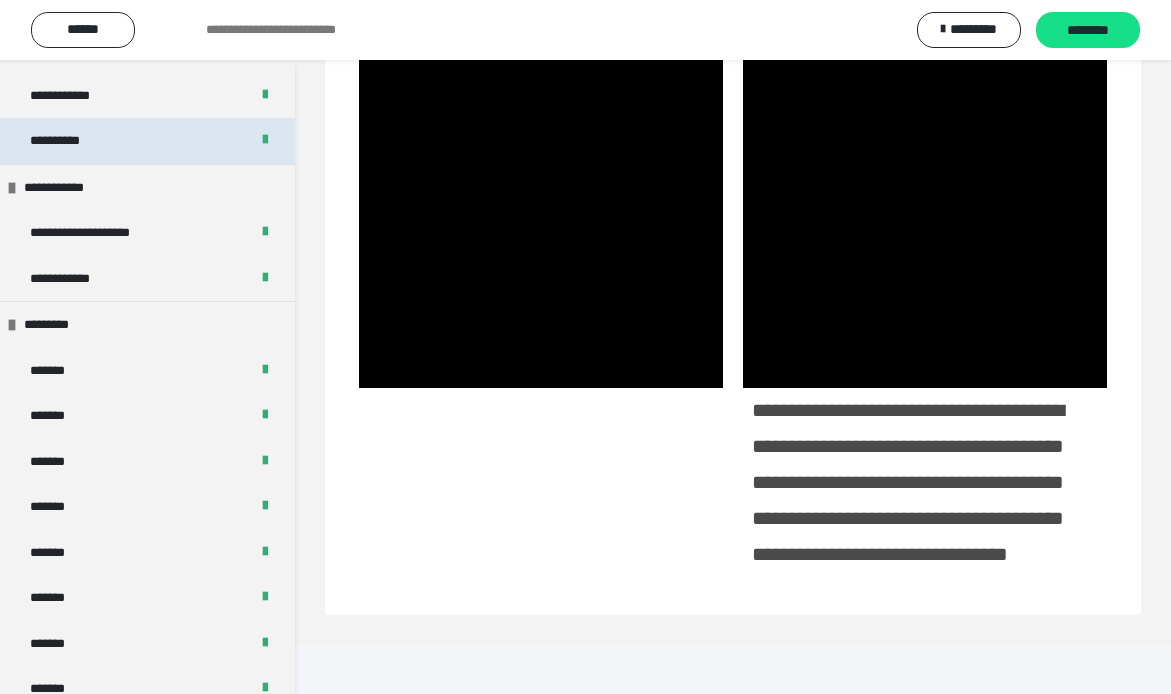scroll, scrollTop: 412, scrollLeft: 0, axis: vertical 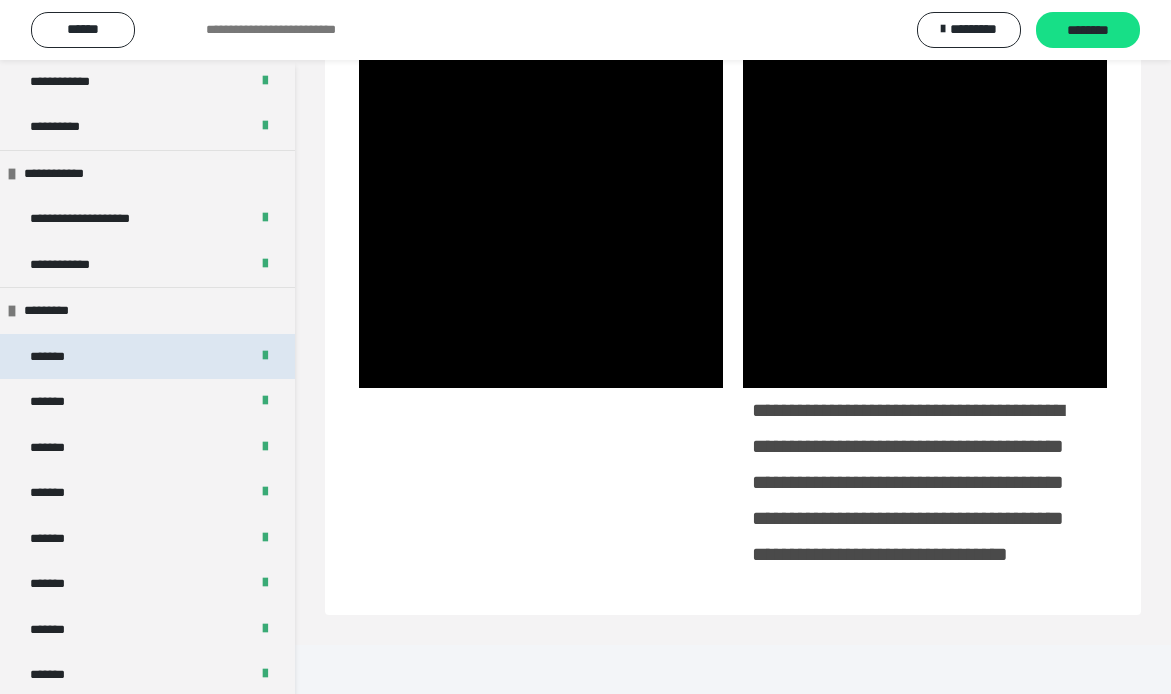click on "*******" at bounding box center (57, 357) 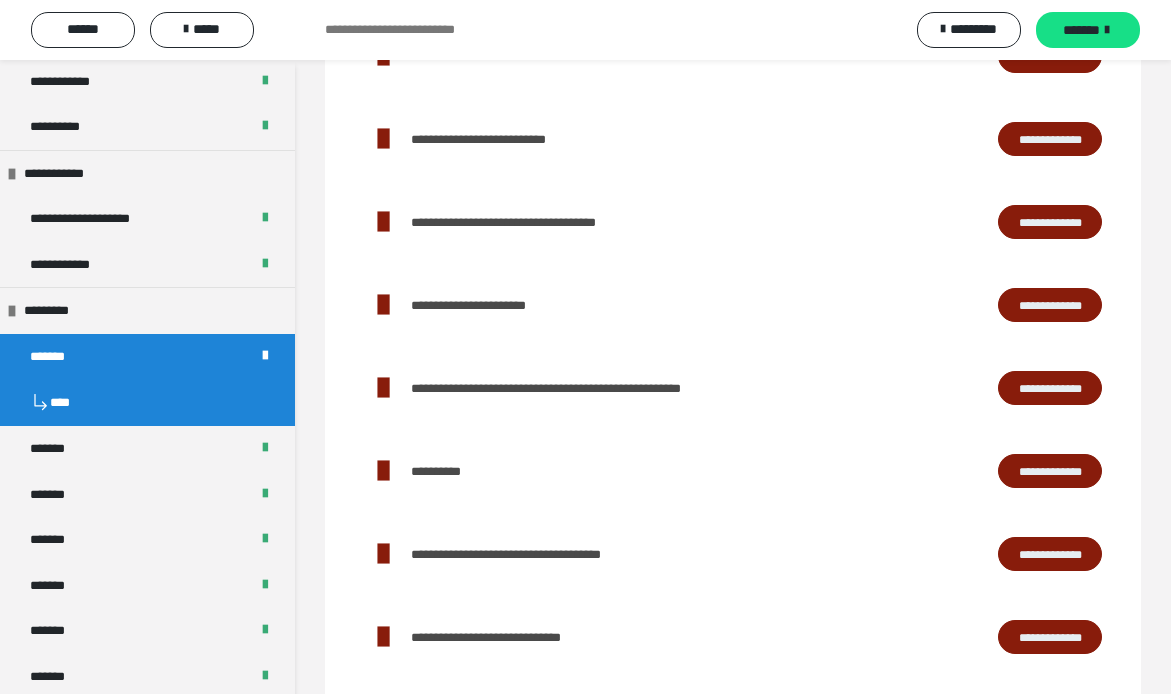 scroll, scrollTop: 2239, scrollLeft: 0, axis: vertical 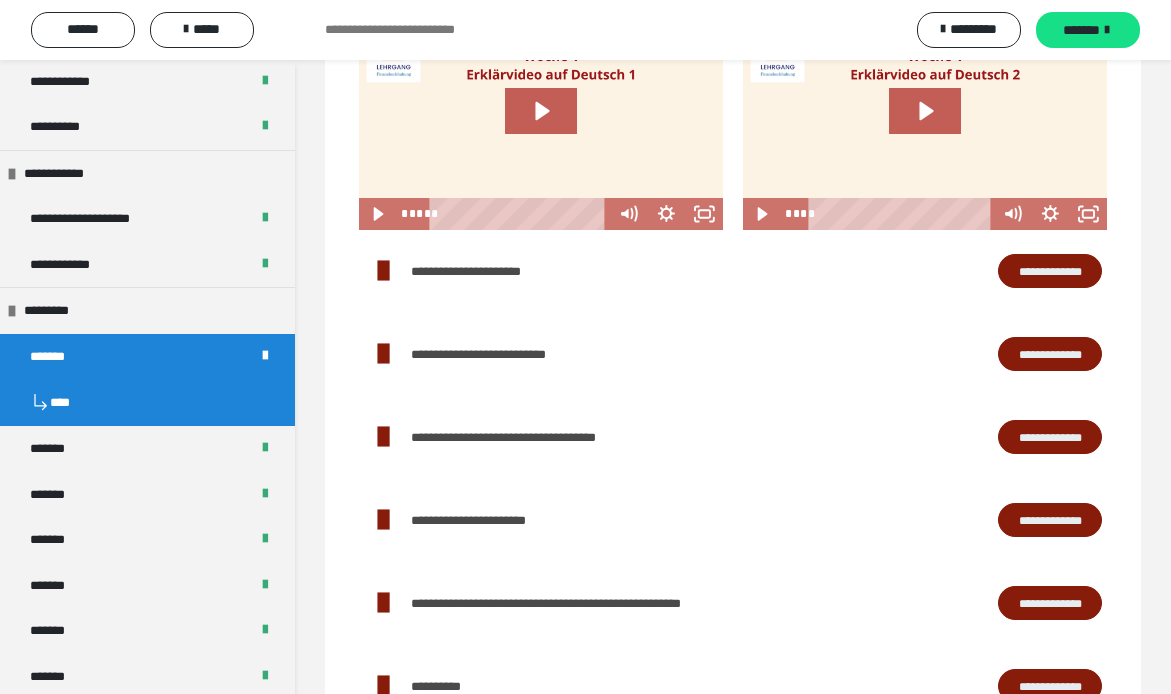 click on "**********" at bounding box center (1050, 271) 